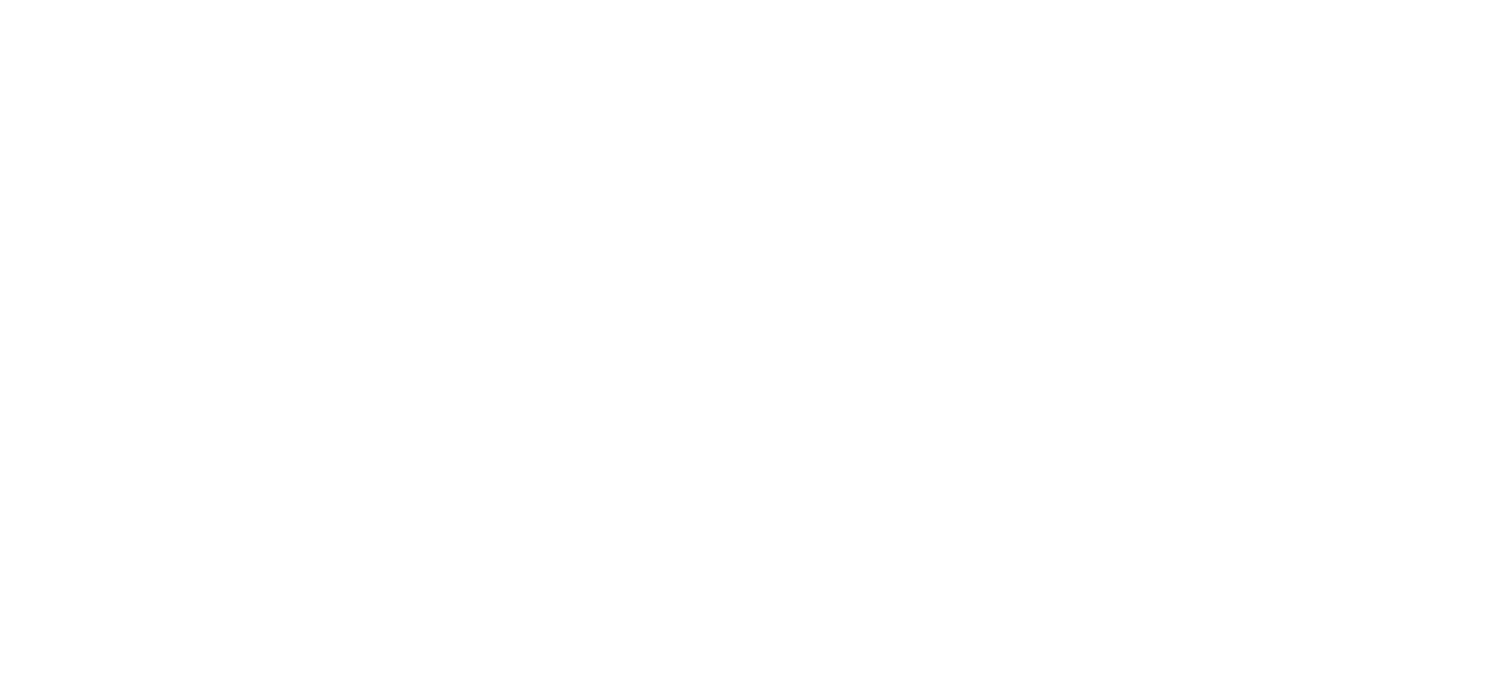 scroll, scrollTop: 0, scrollLeft: 0, axis: both 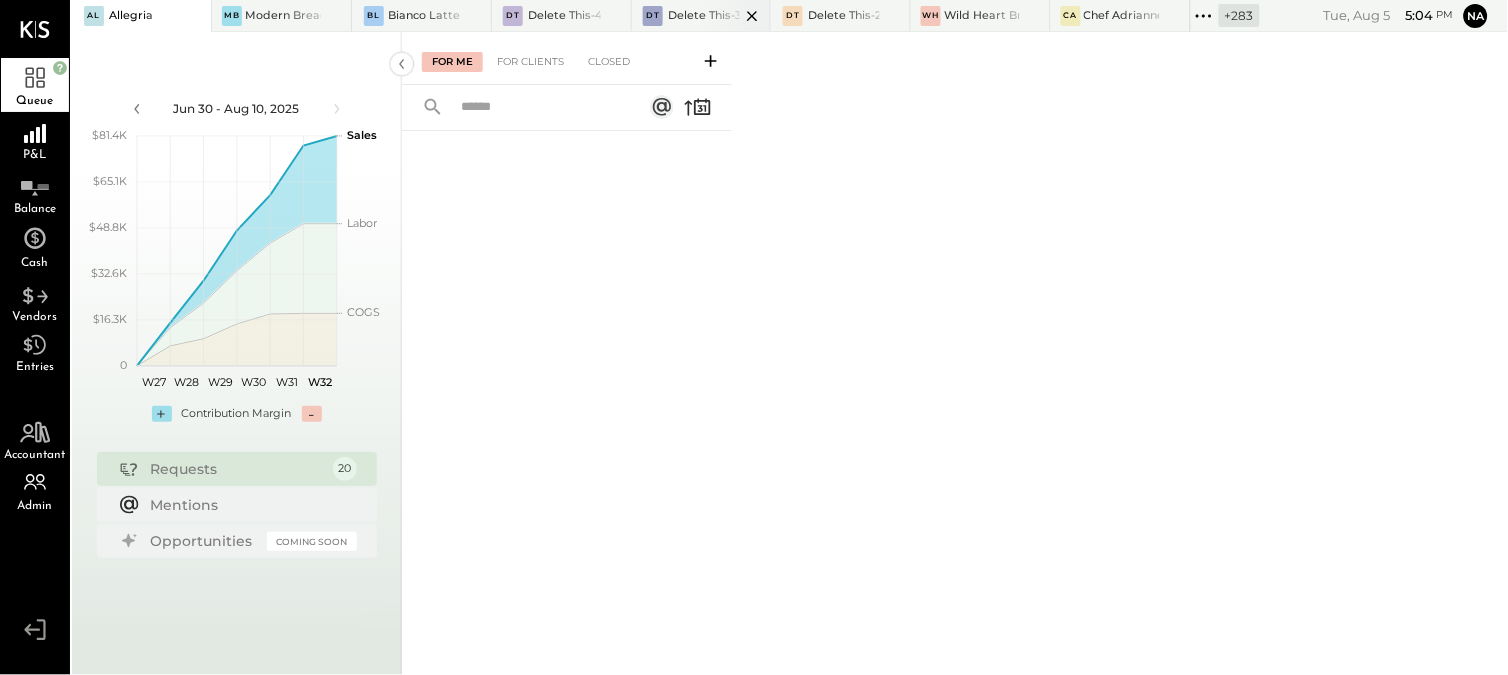 click 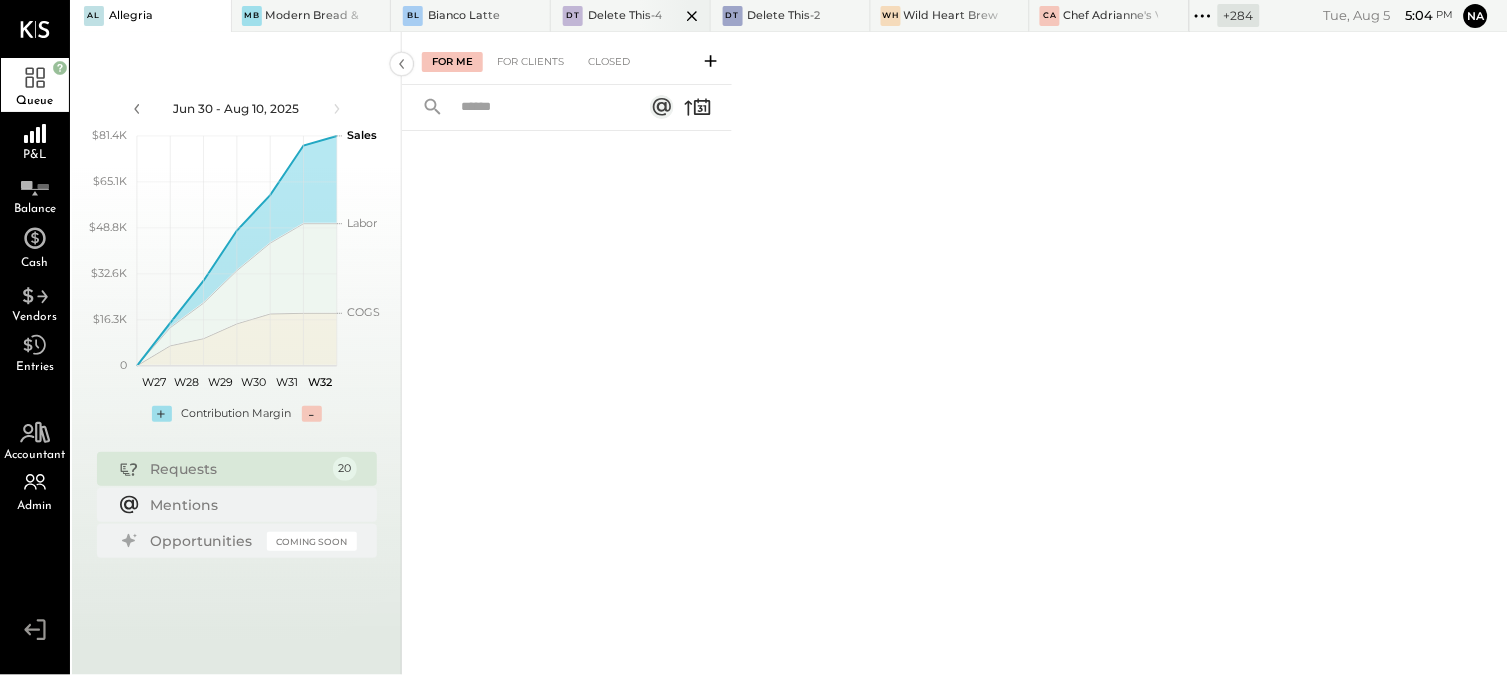 click 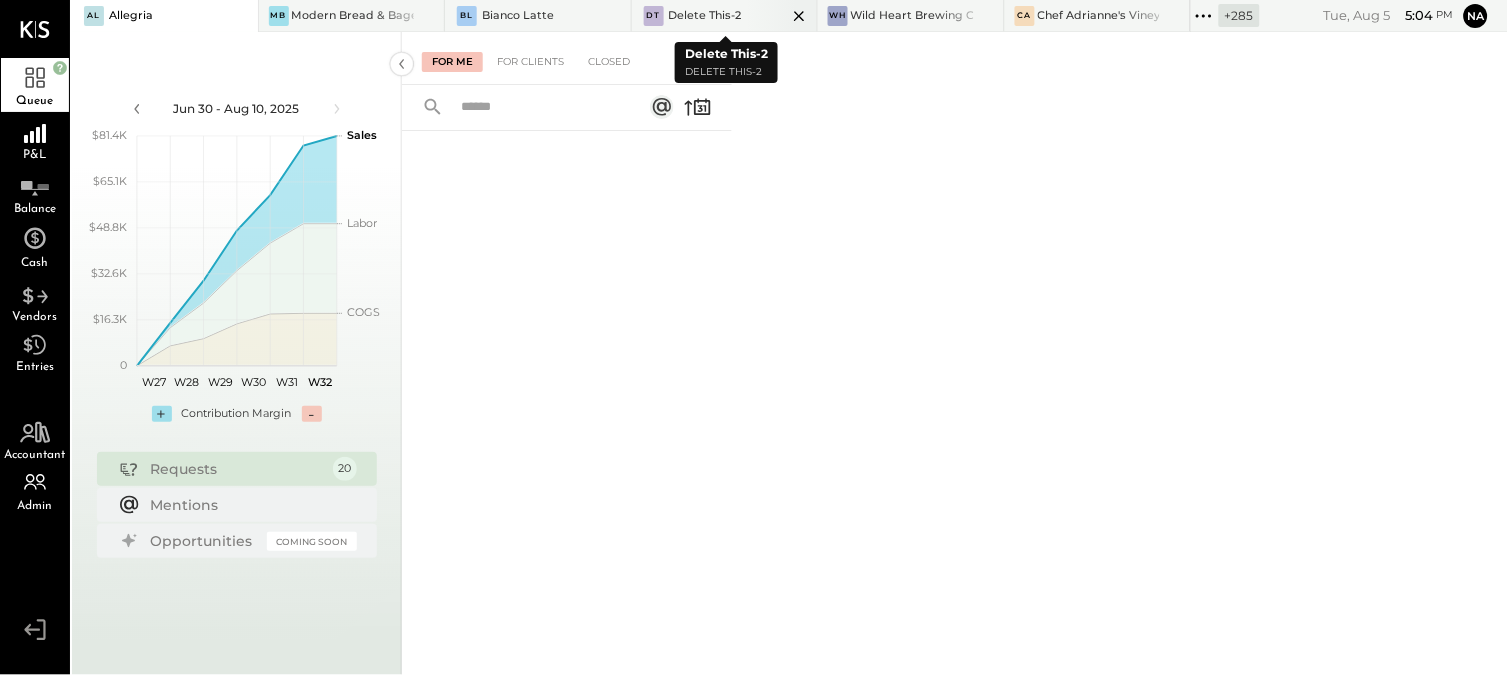 click 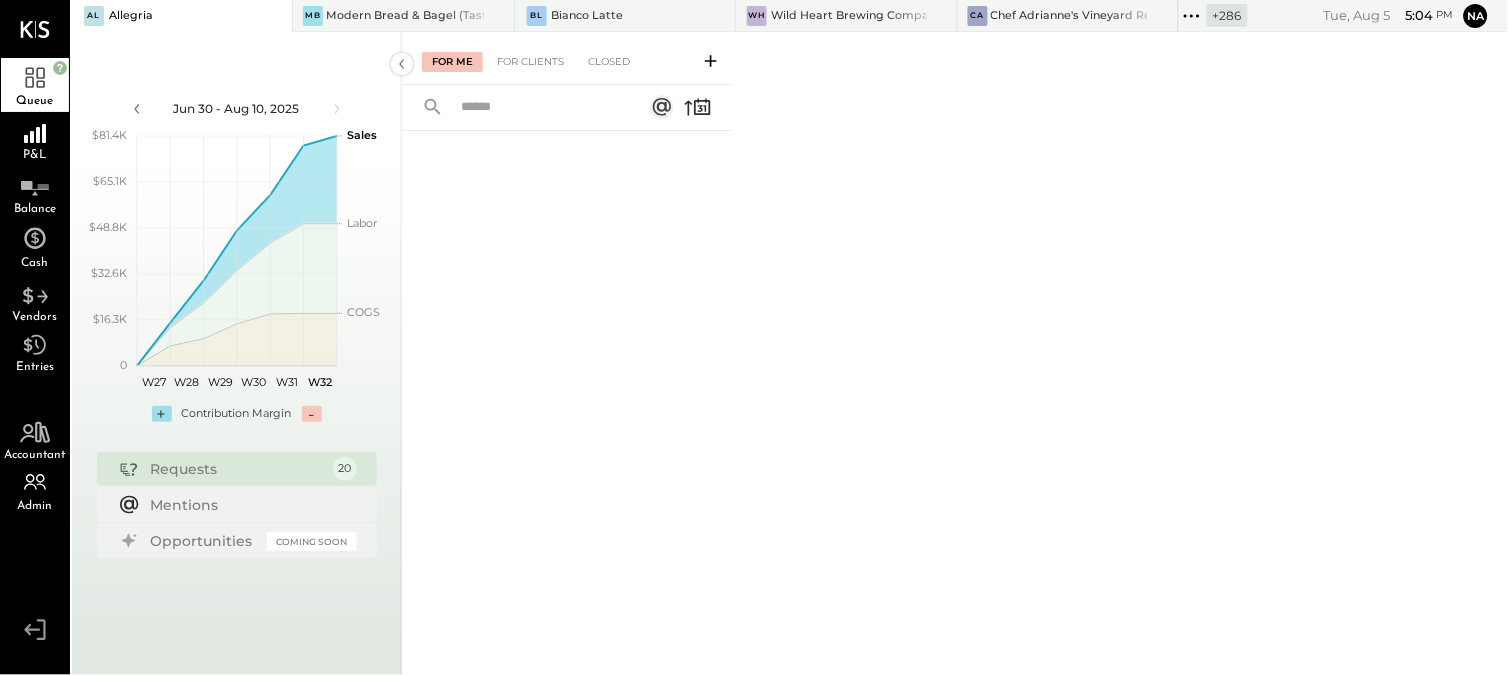 click on "+ [NUMBER]" at bounding box center (1227, 15) 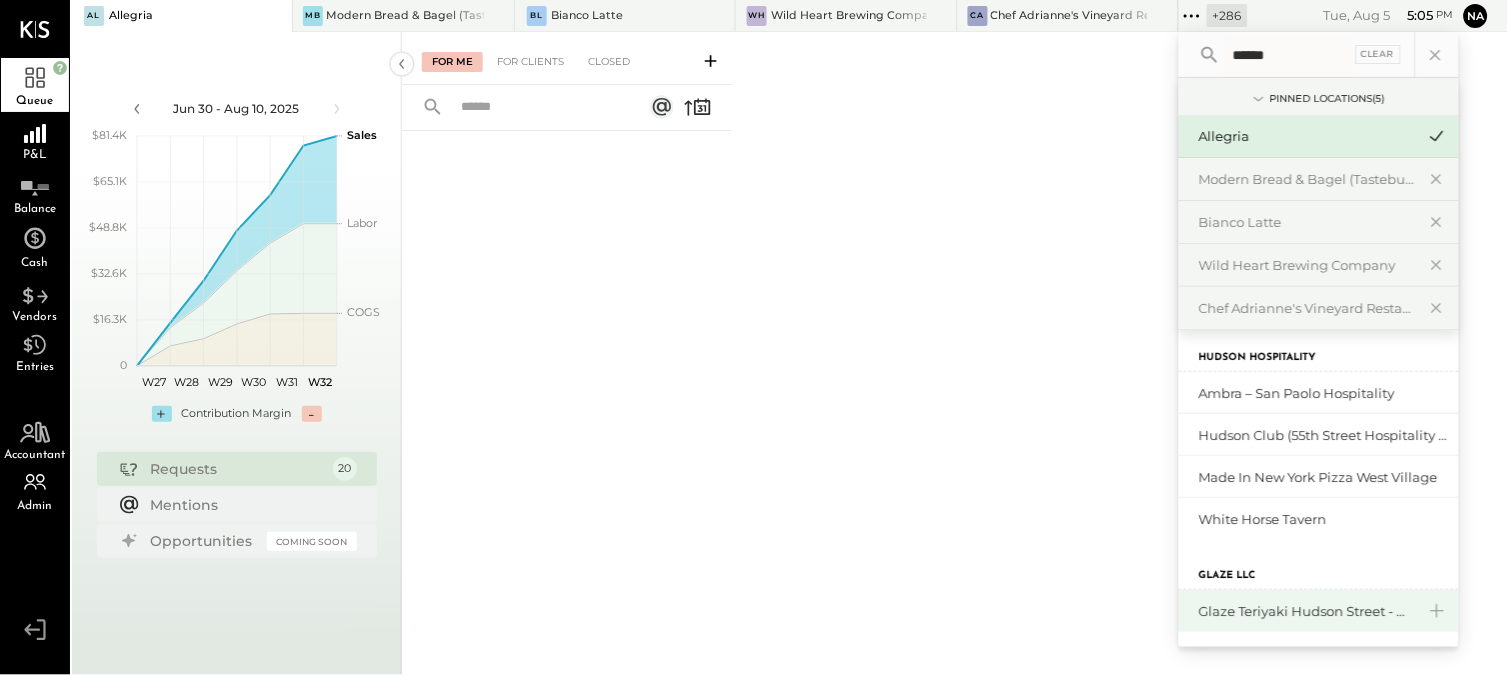 scroll, scrollTop: 7, scrollLeft: 0, axis: vertical 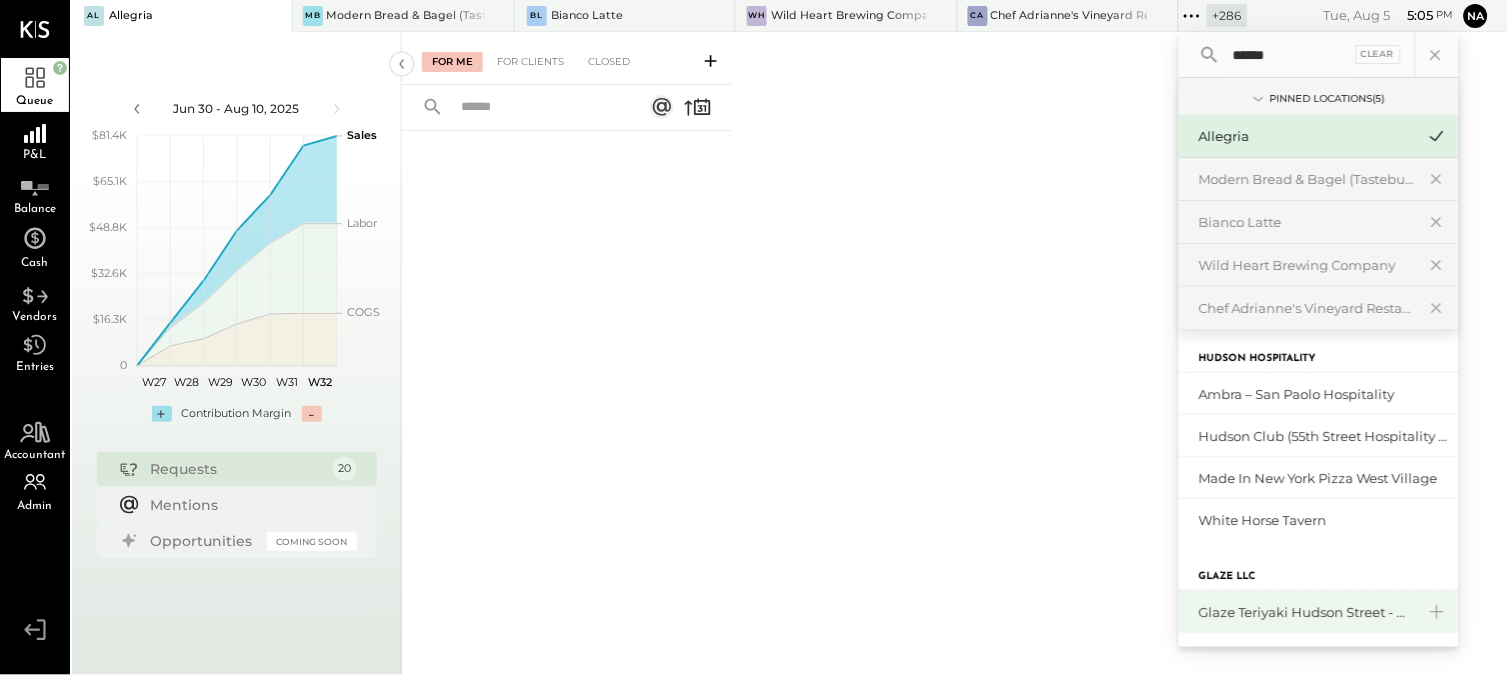 type on "******" 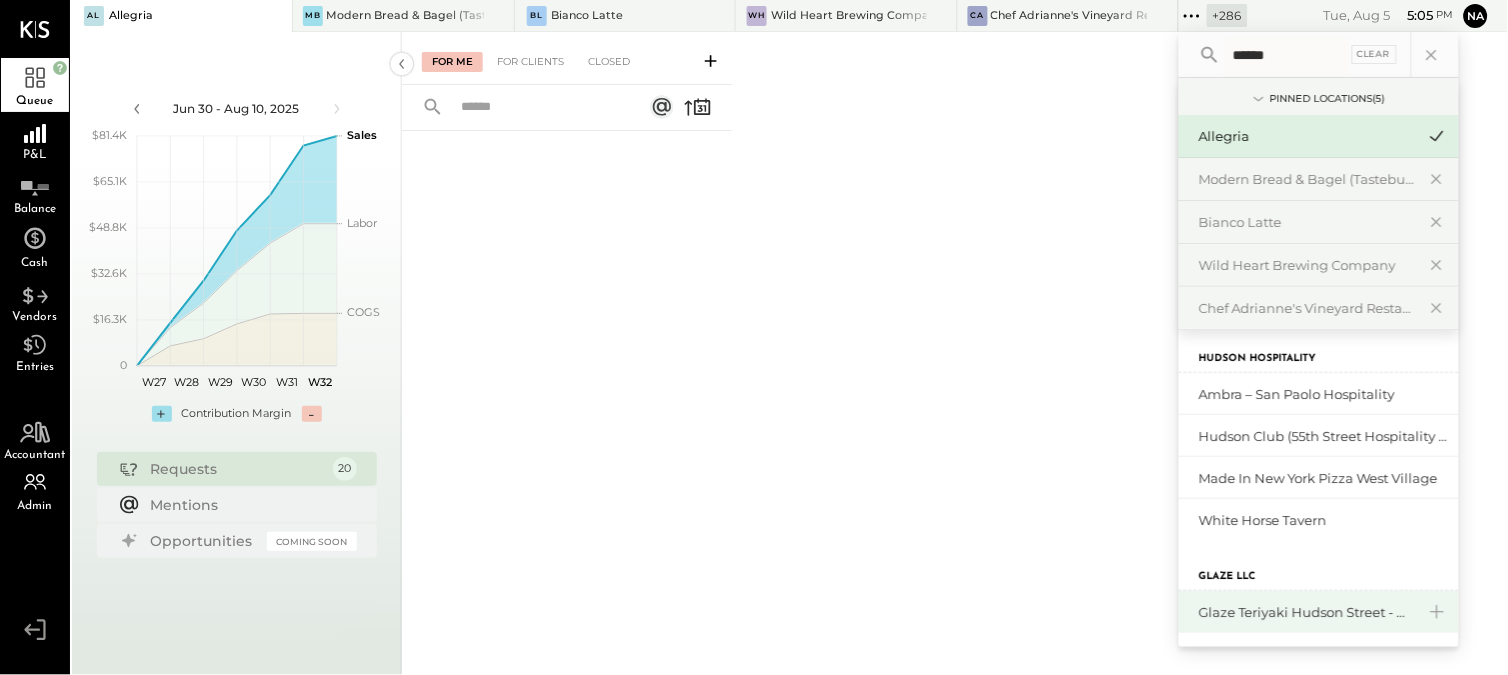 click on "Glaze Teriyaki Hudson Street - Hudson River Rice LLC" at bounding box center [1319, 612] 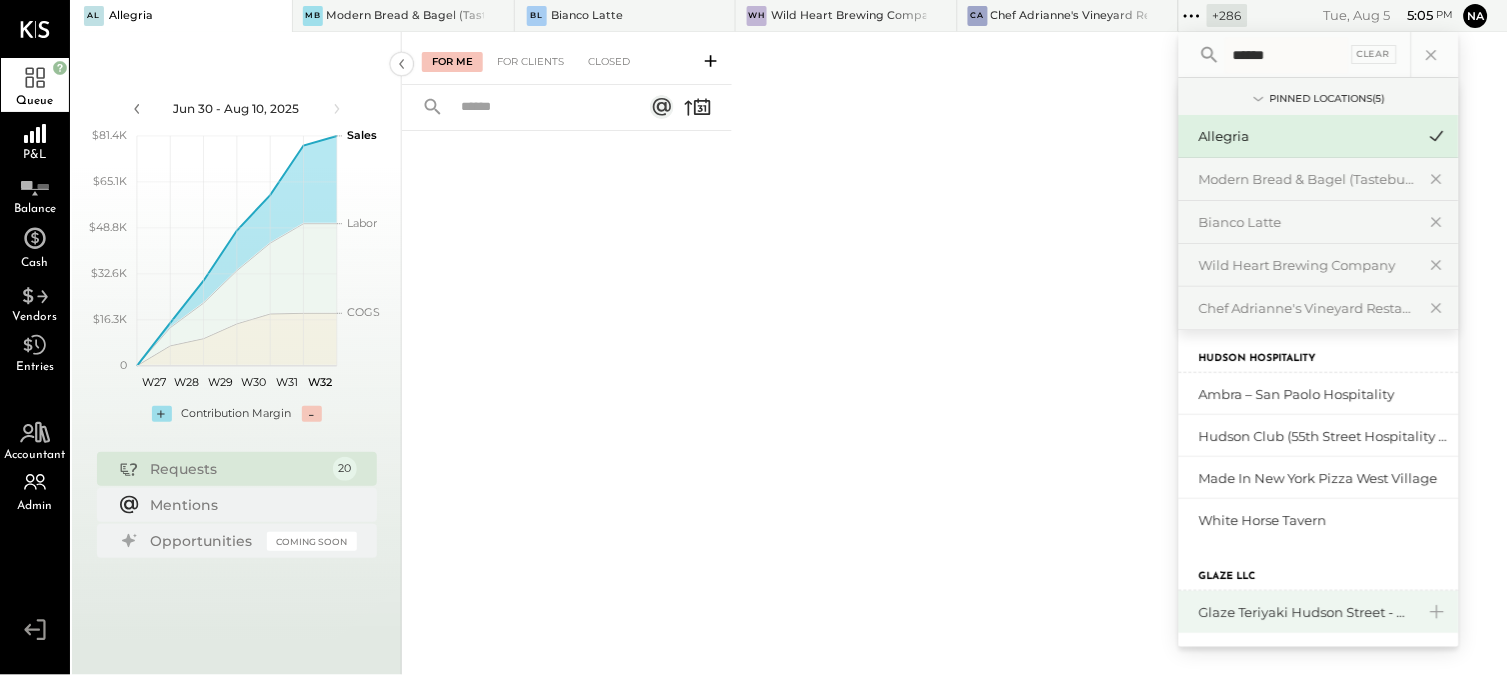 click on "Glaze Teriyaki Hudson Street - Hudson River Rice LLC" at bounding box center (1319, 612) 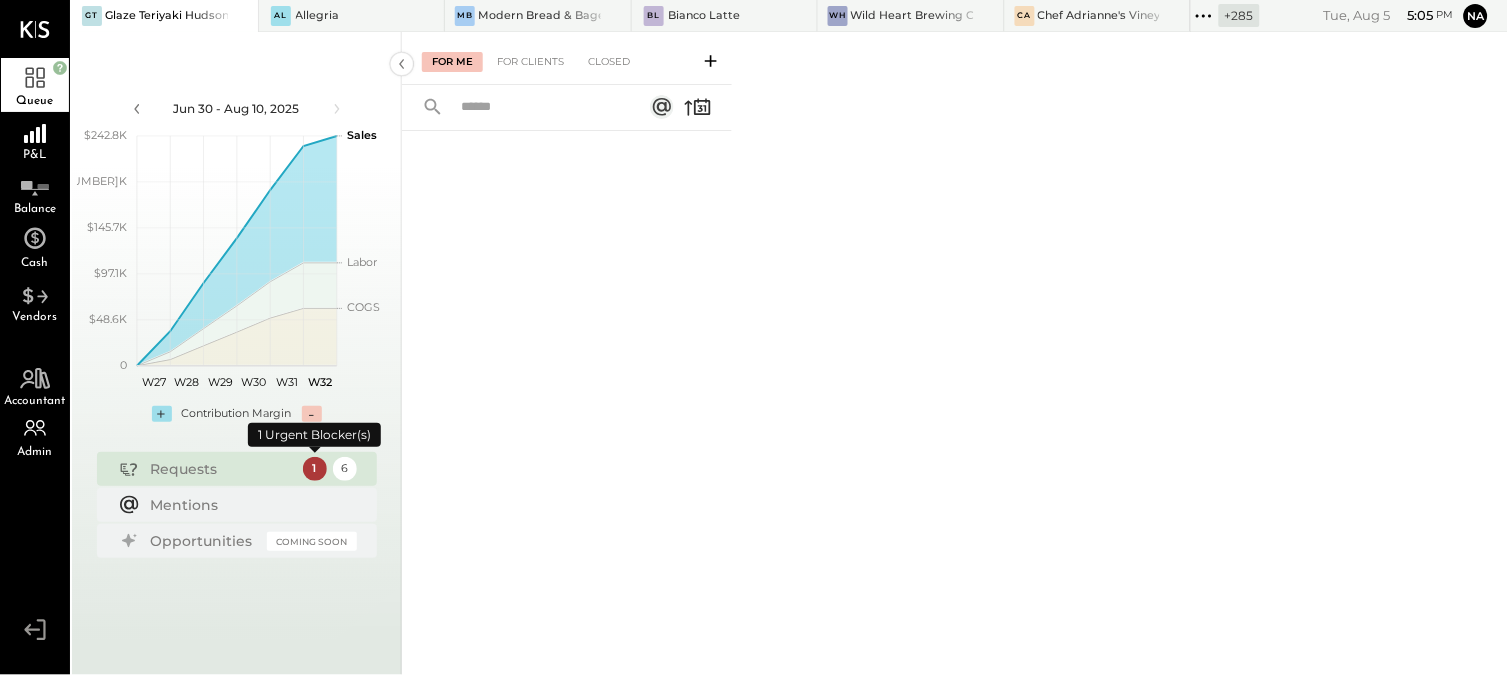 click on "1" at bounding box center [315, 469] 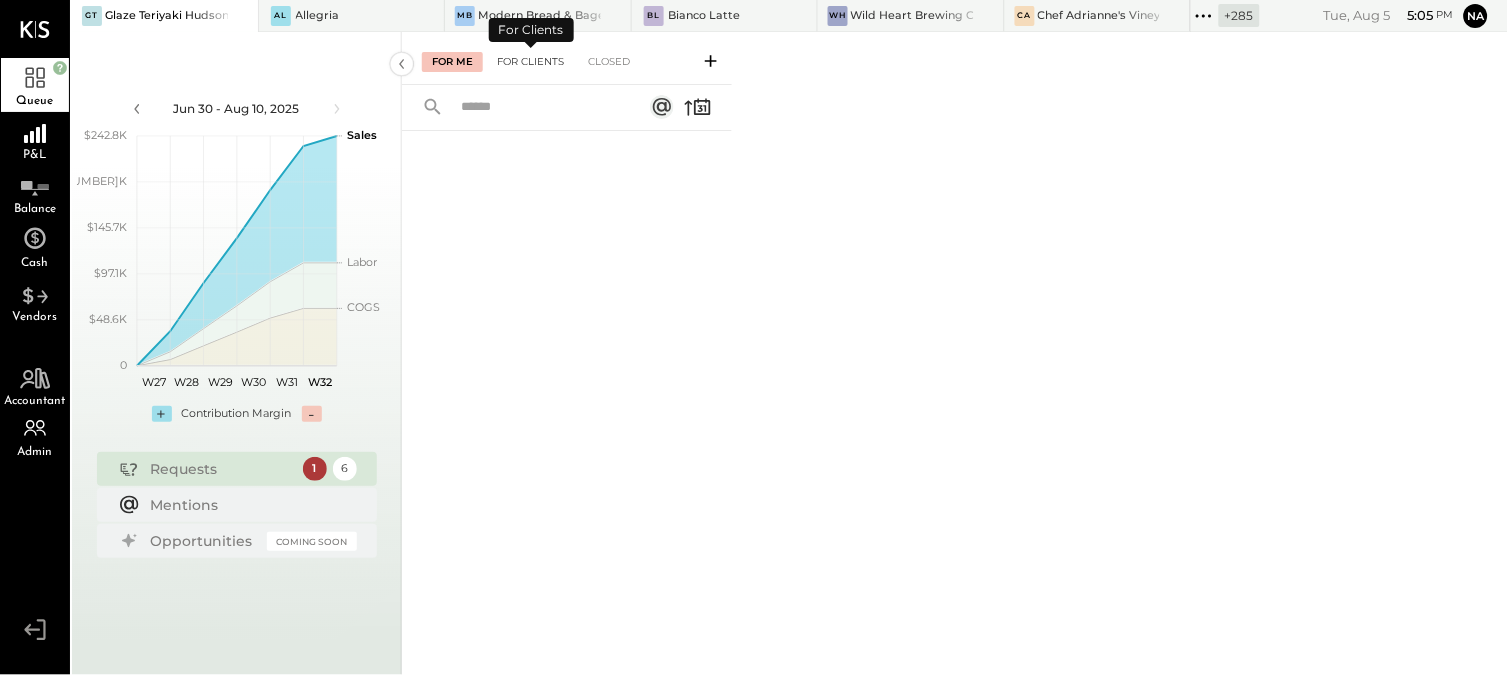 click on "For Clients" at bounding box center [530, 62] 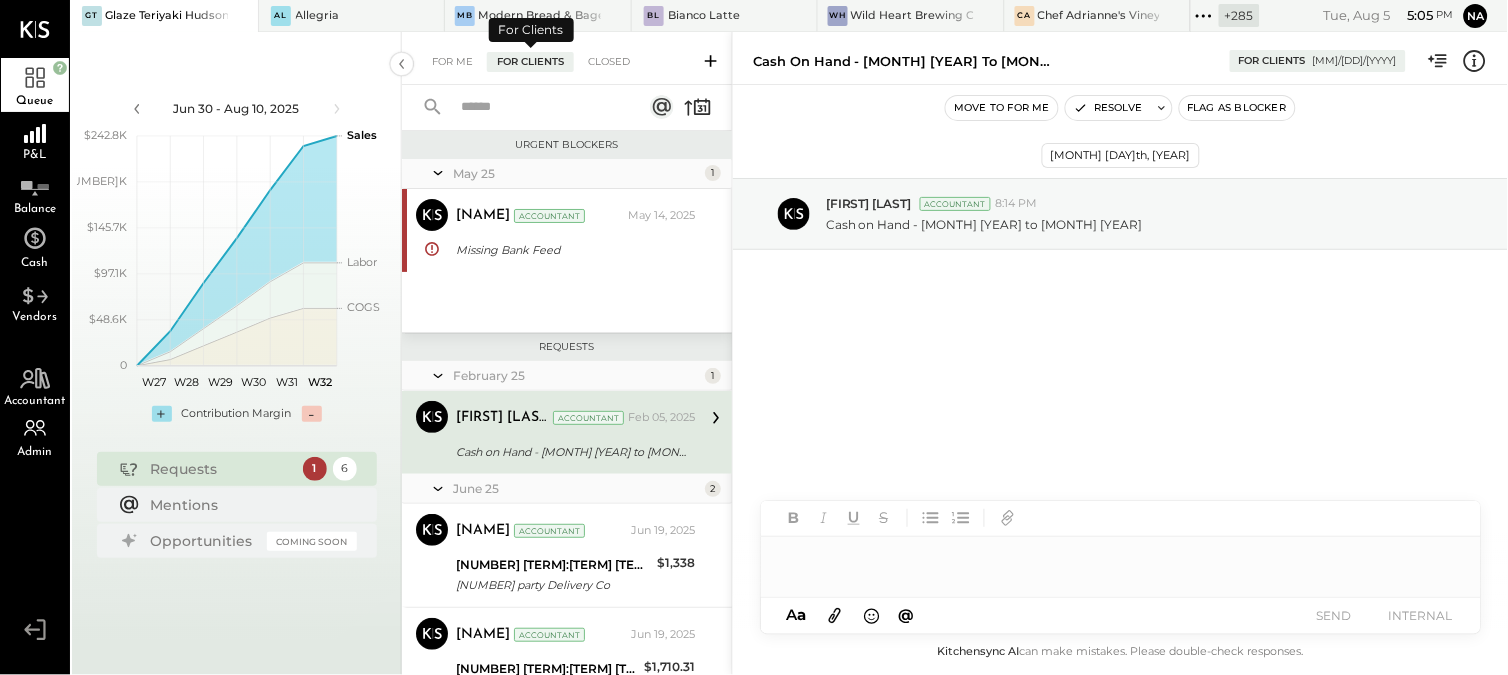 scroll, scrollTop: 28, scrollLeft: 0, axis: vertical 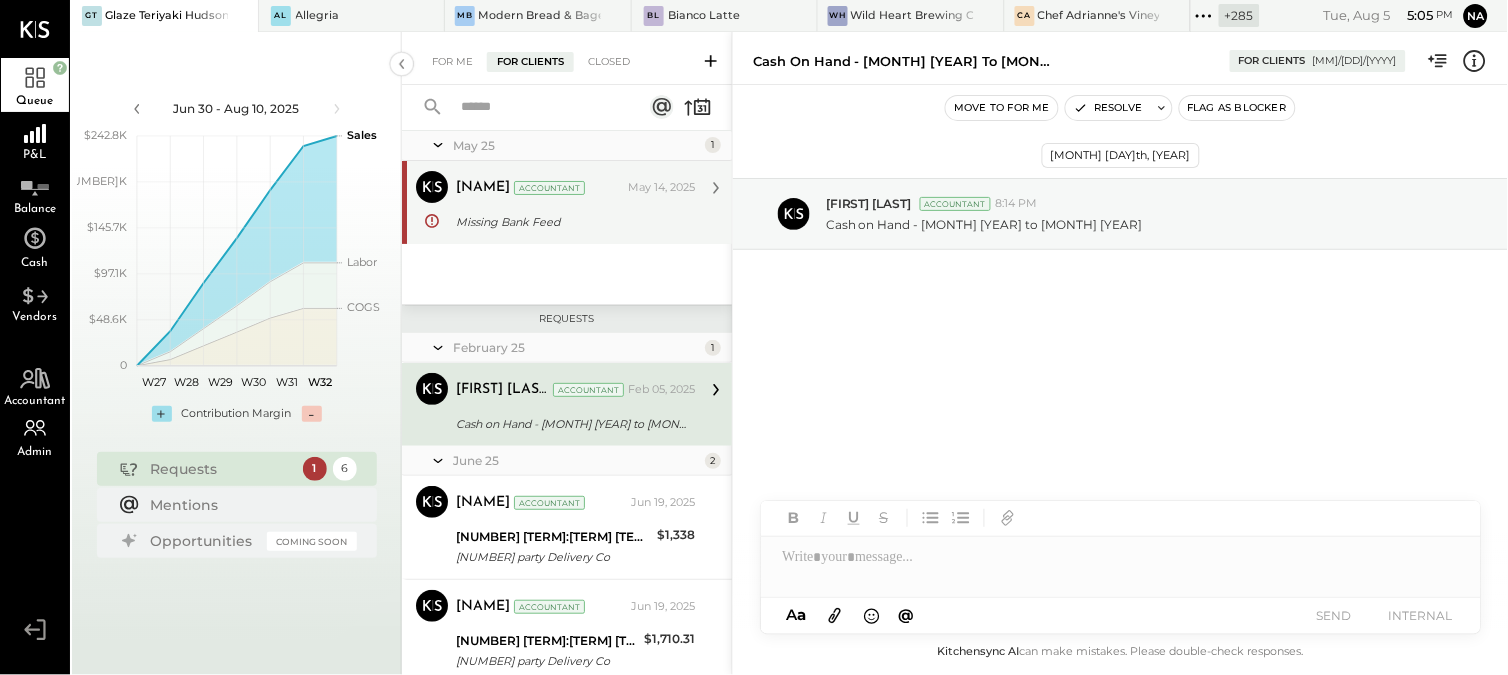 click on "Missing Bank Feed" at bounding box center [572, 222] 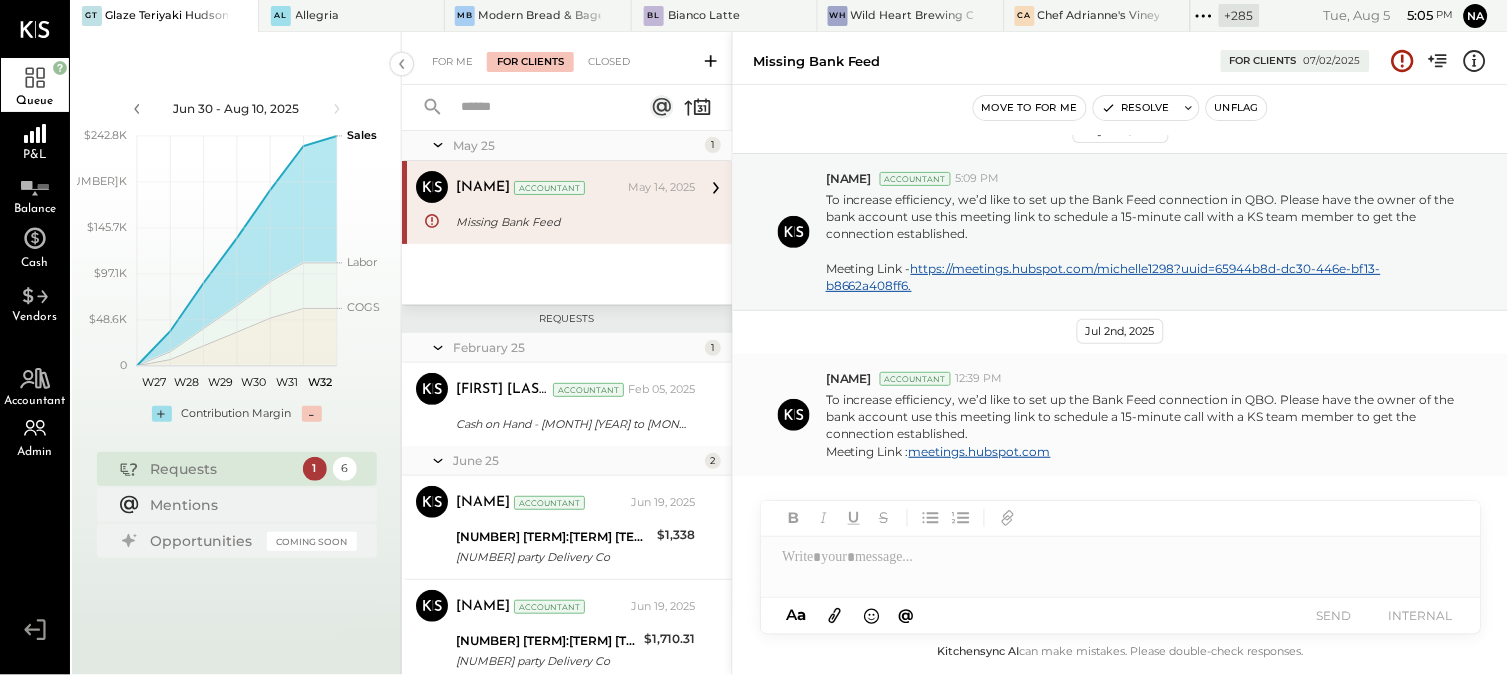 scroll, scrollTop: 0, scrollLeft: 0, axis: both 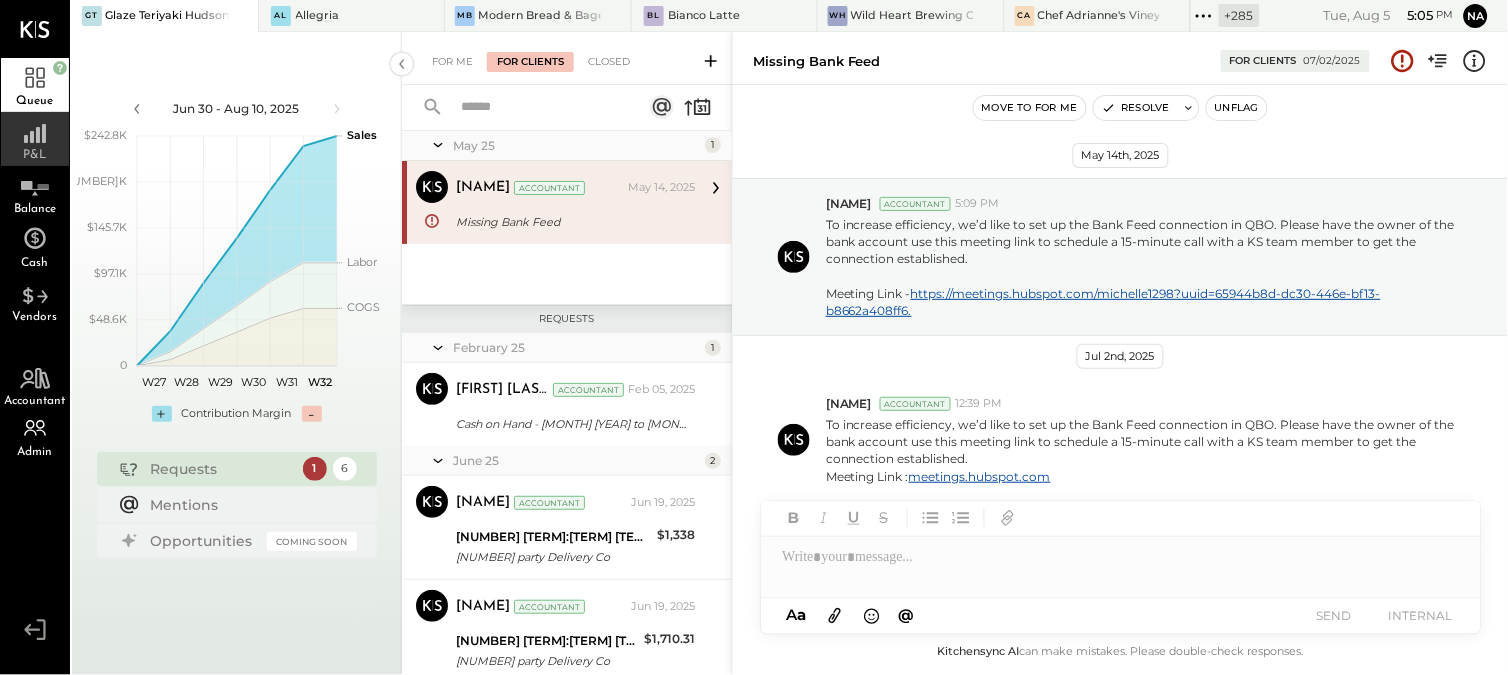 click on "P&L" at bounding box center (35, 139) 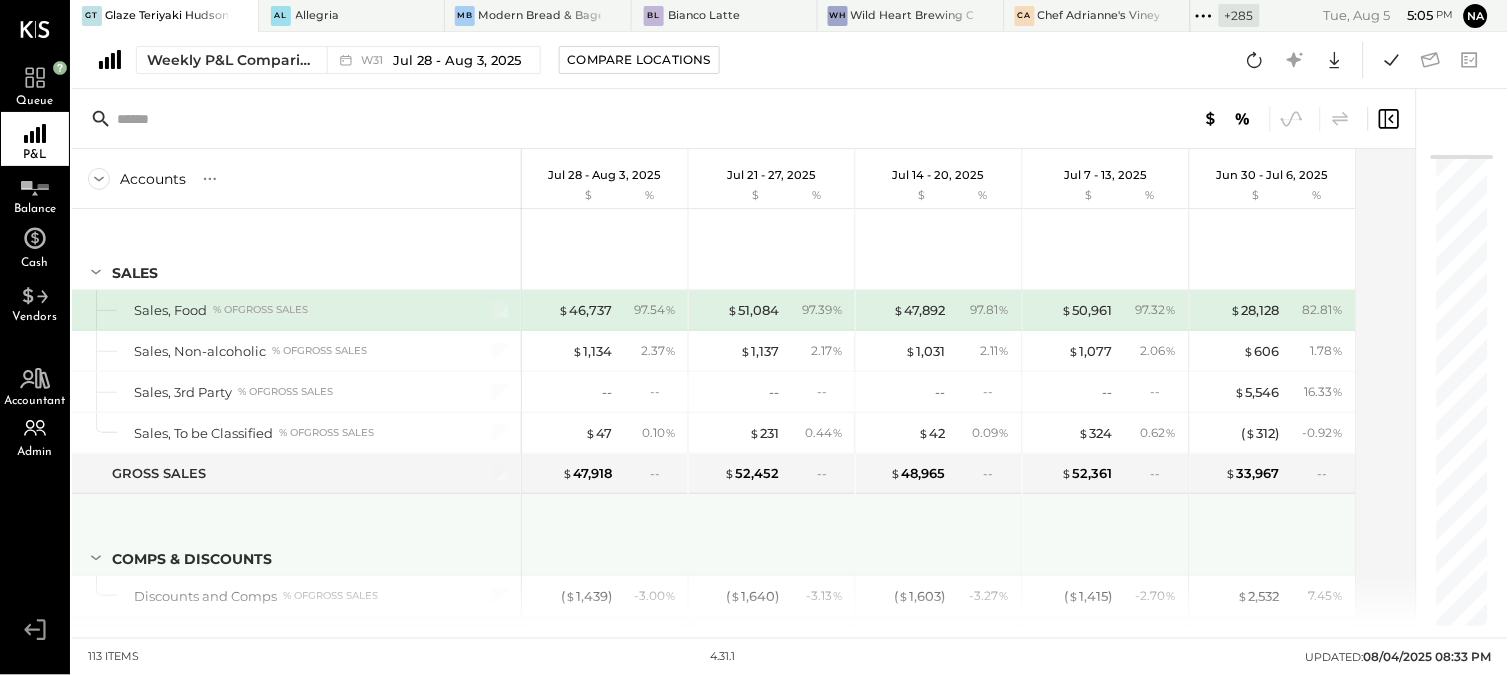 click at bounding box center [1275, 532] 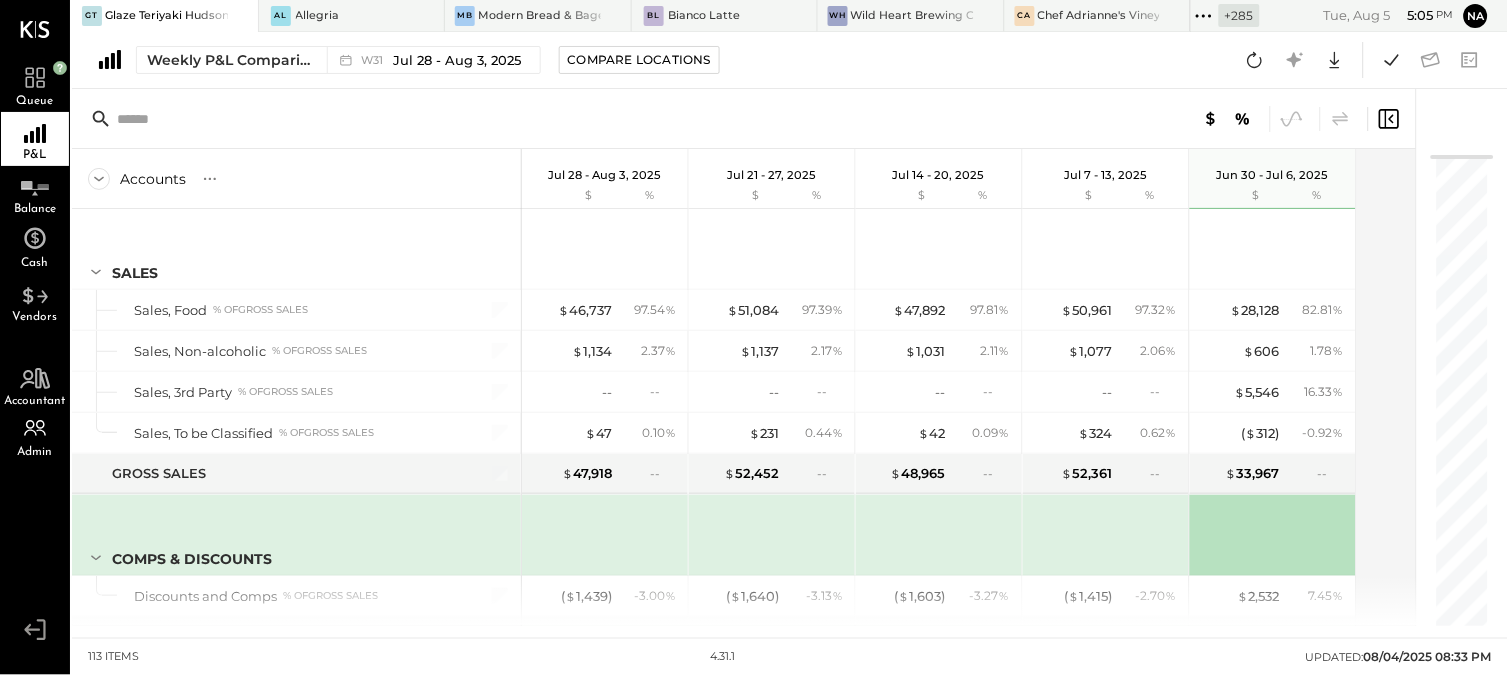 click on "Accounts S % GL Jul 28 - Aug 3, 2025 $ % Jul 21 - 27, 2025 $ % Jul 14 - 20, 2025 $ % Jul 7 - 13, 2025 $ % Jun 30 - Jul 6, 2025 $ % SALES Sales, Food % of  GROSS SALES Sales, Non-alcoholic % of  GROSS SALES Sales, 3rd Party % of  GROSS SALES Sales, To be Classified % of  GROSS SALES GROSS SALES Comps & Discounts Discounts and Comps % of  GROSS SALES Total Comps & Discounts % of  GROSS SALES NET SALES % of  GROSS SALES COST OF GOODS SOLD (COGS) COGS, Food % of  (4105) Sales, Food COGS, Meat & Poultry % of  (4105) Sales, Food COGS, Seafood % of  (4105) Sales, Food COGS, Produce % of  (4105) Sales, Food COGS, Grocery % of  (4105) Sales, Food Food Inventory Adjustment % of  (4105) Sales, Food Total COGS, Food COGS, NA Beverage % of  (4125) Sales, Non-alcoholic COGS, NA Bev Inventory Adjustment % of  (4125) Sales, Non-alcoholic Total COGS, NA Beverage COGS, Packaging % of  GROSS SALES Packaging Inventory Adjustment % of  GROSS SALES Total COGS, Packaging % of  GROSS SALES TOTAL COGS % of  NET SALES GROSS PROFIT $ %" at bounding box center [745, 387] 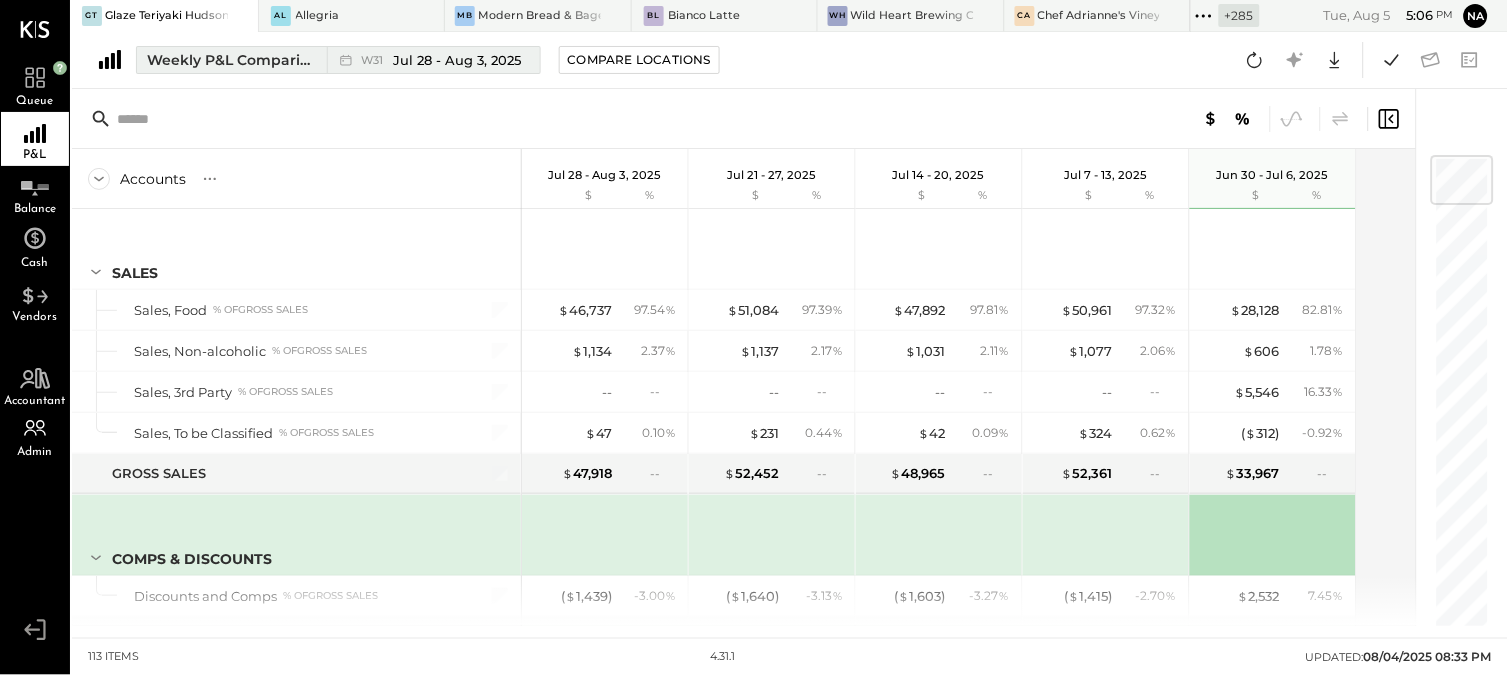 click on "Weekly P&L Comparison" at bounding box center (231, 60) 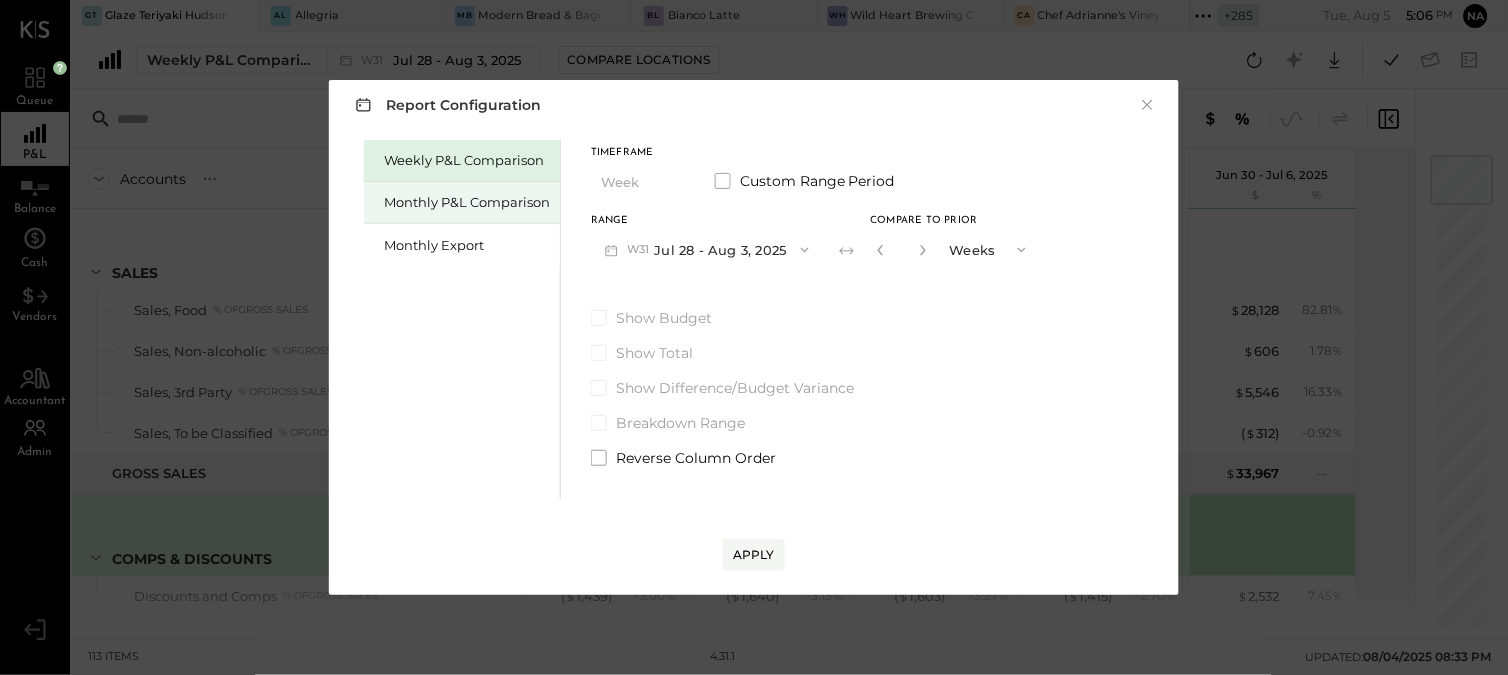 click on "Monthly P&L Comparison" at bounding box center [467, 202] 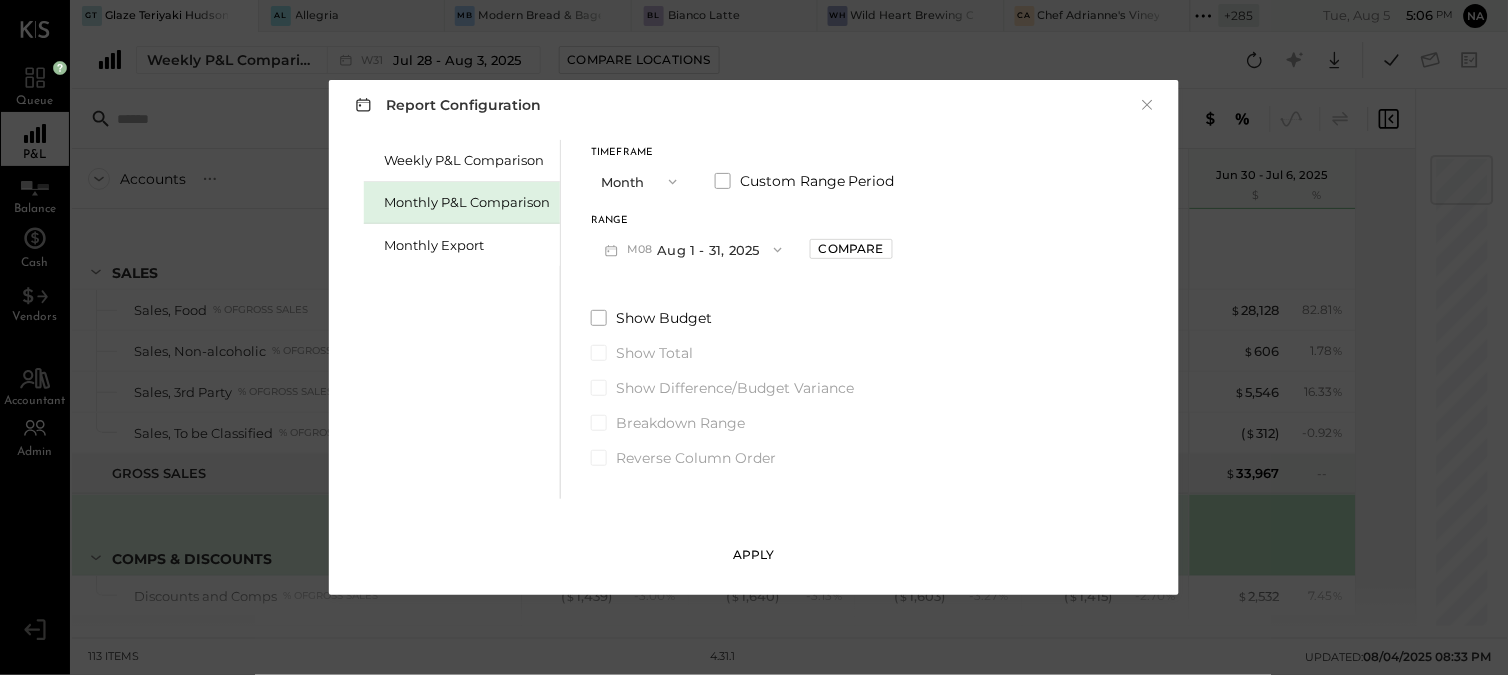 click on "Apply" at bounding box center (754, 554) 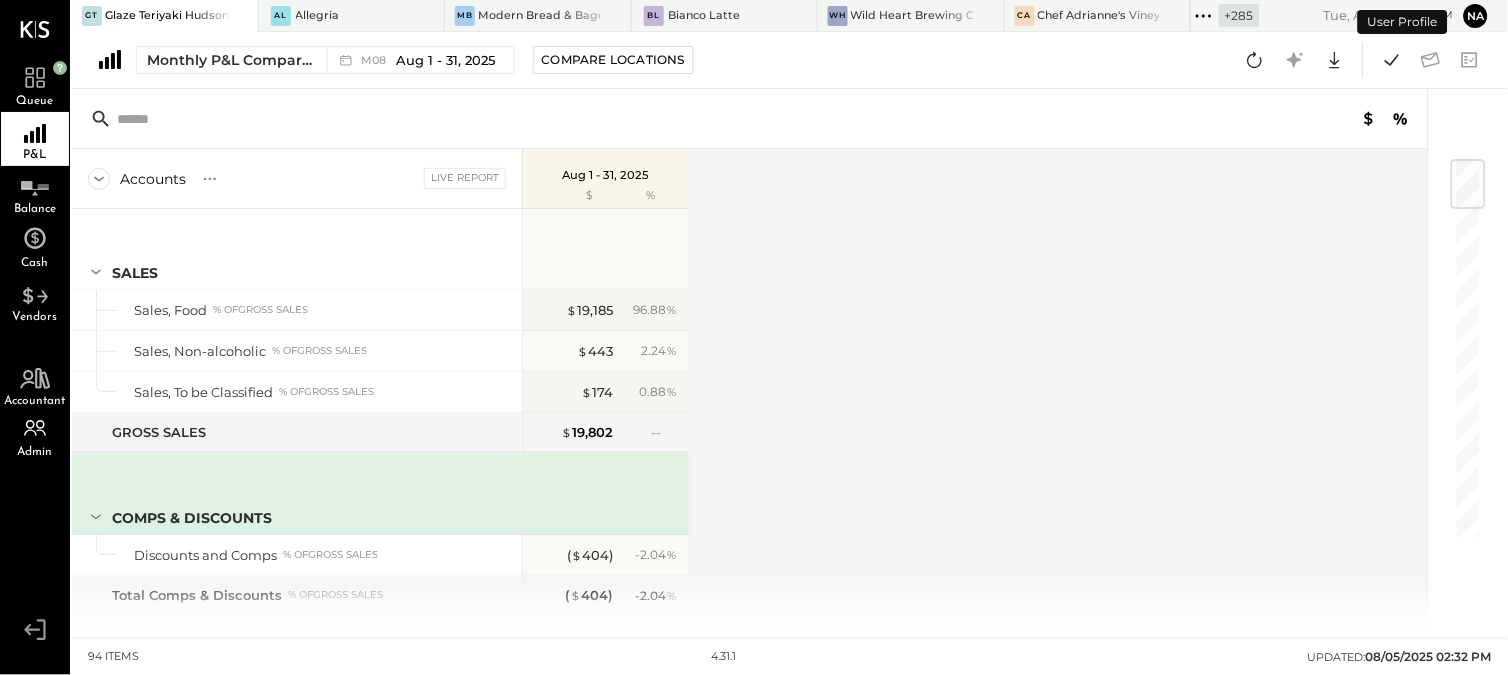 scroll, scrollTop: 36, scrollLeft: 0, axis: vertical 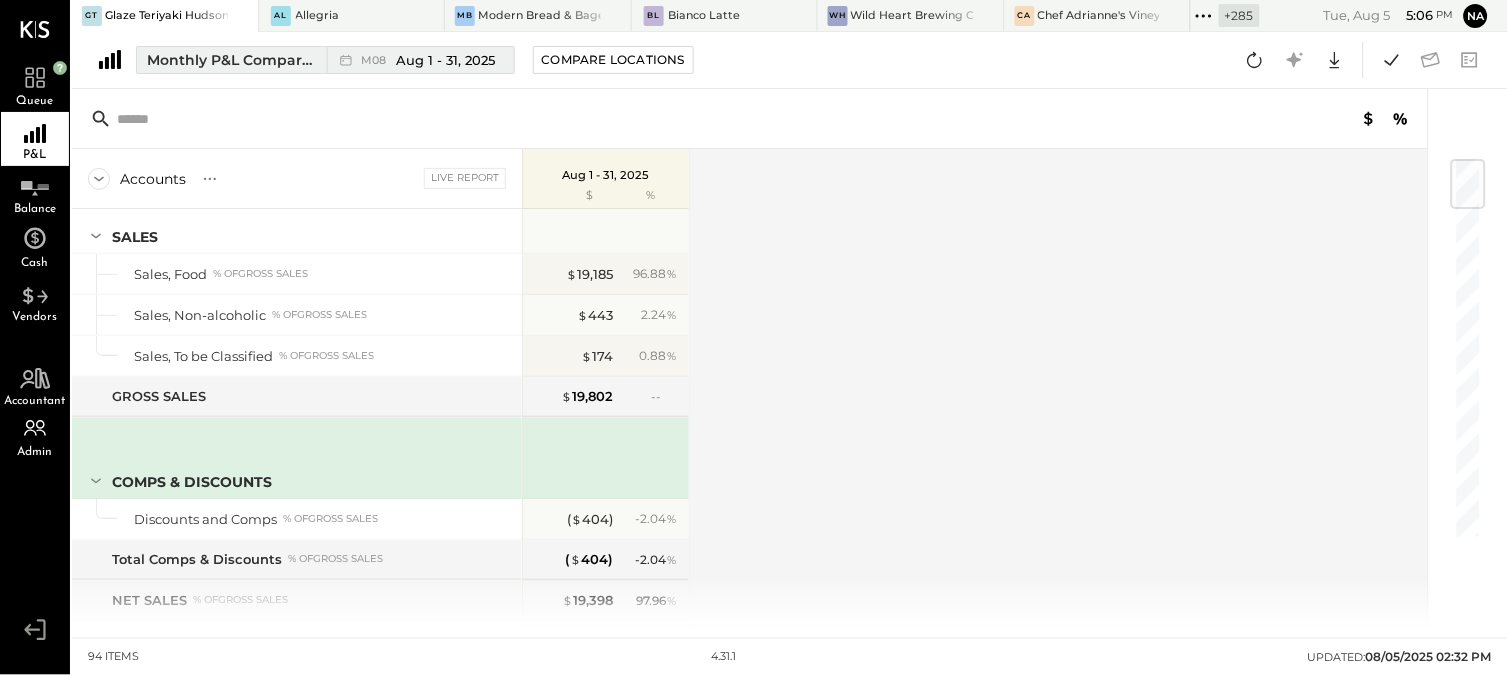click on "M08 Aug 1 - 31, 2025" at bounding box center (428, 60) 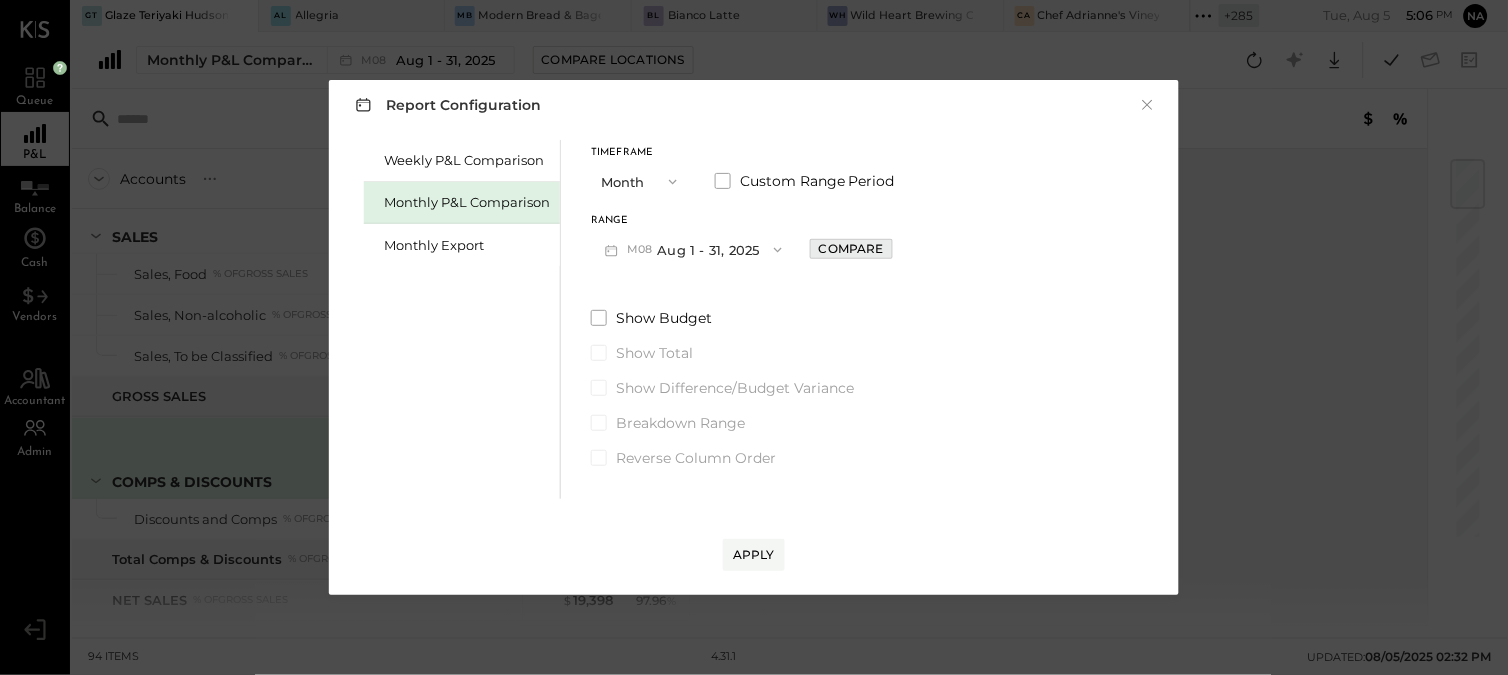 click on "Compare" at bounding box center (851, 248) 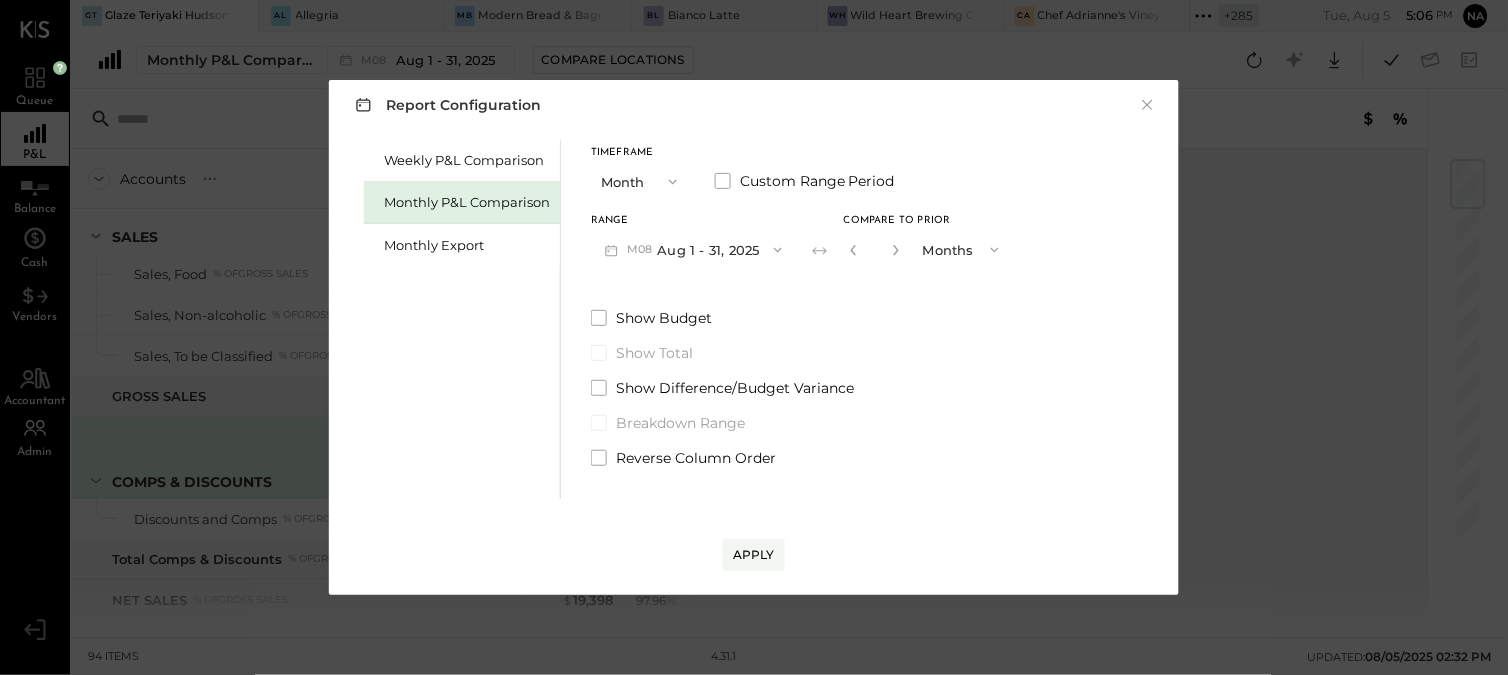 click at bounding box center (896, 250) 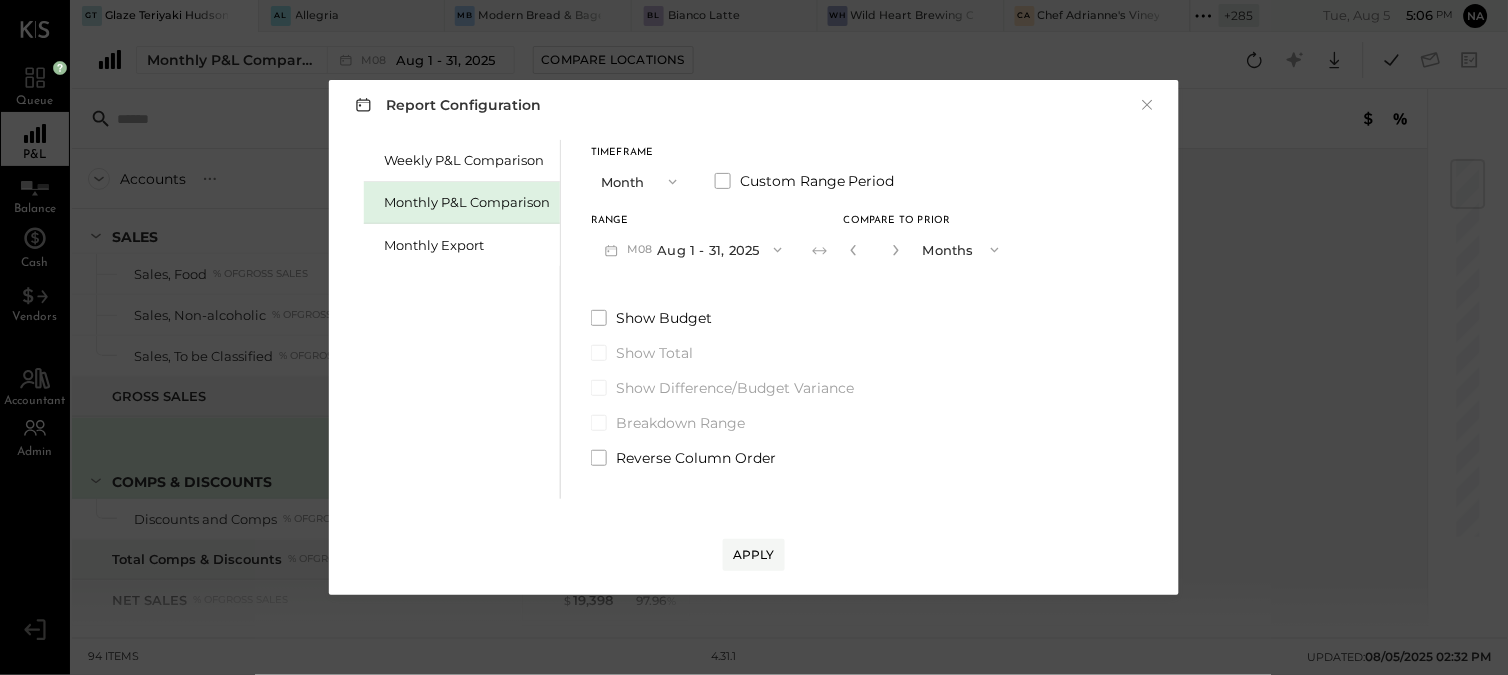 click at bounding box center (896, 250) 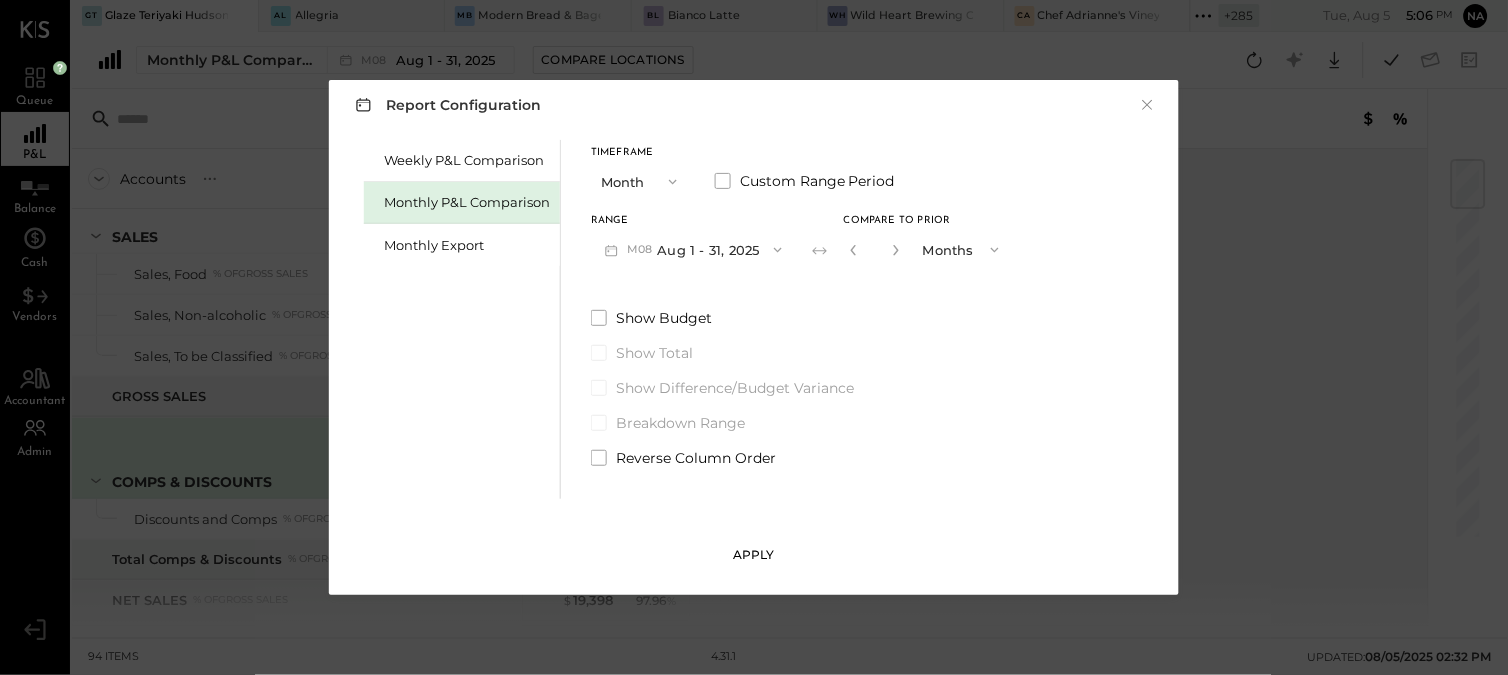 click on "Apply" at bounding box center [754, 555] 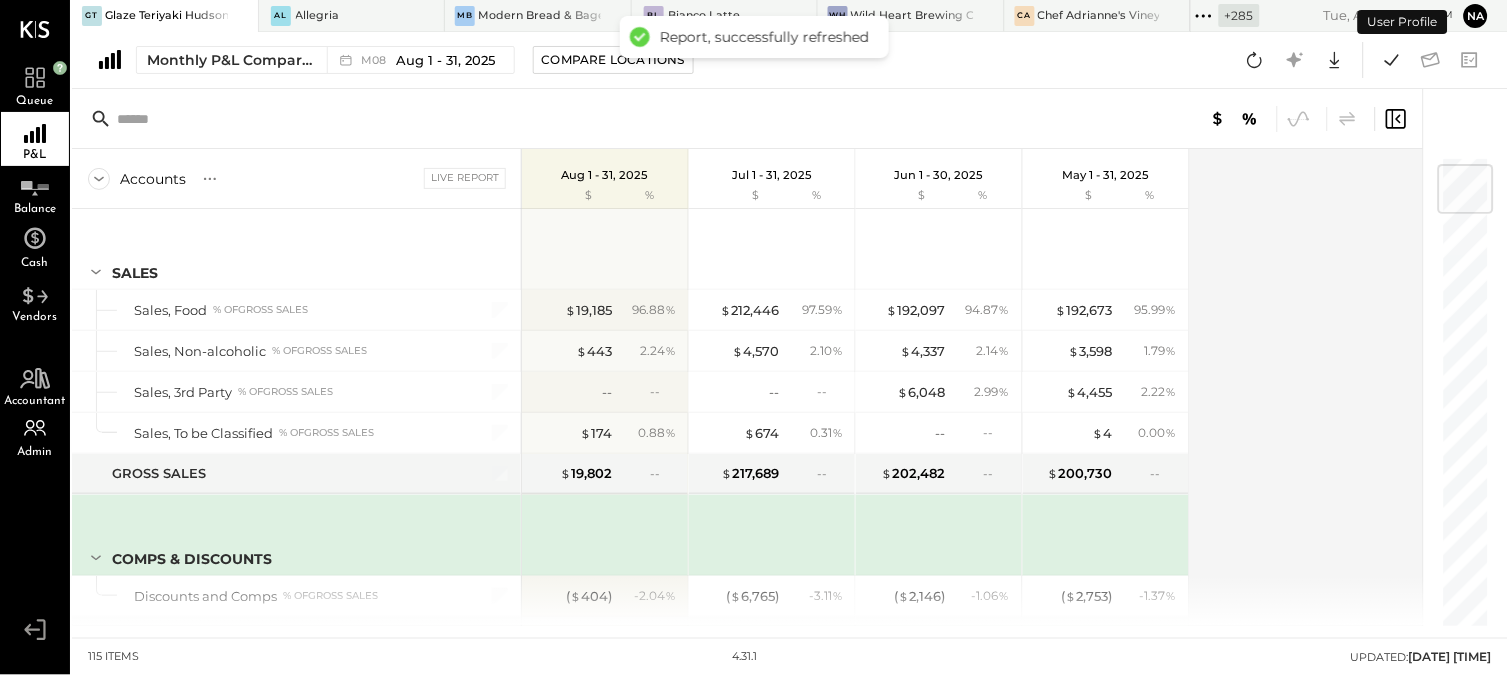 scroll, scrollTop: 77, scrollLeft: 0, axis: vertical 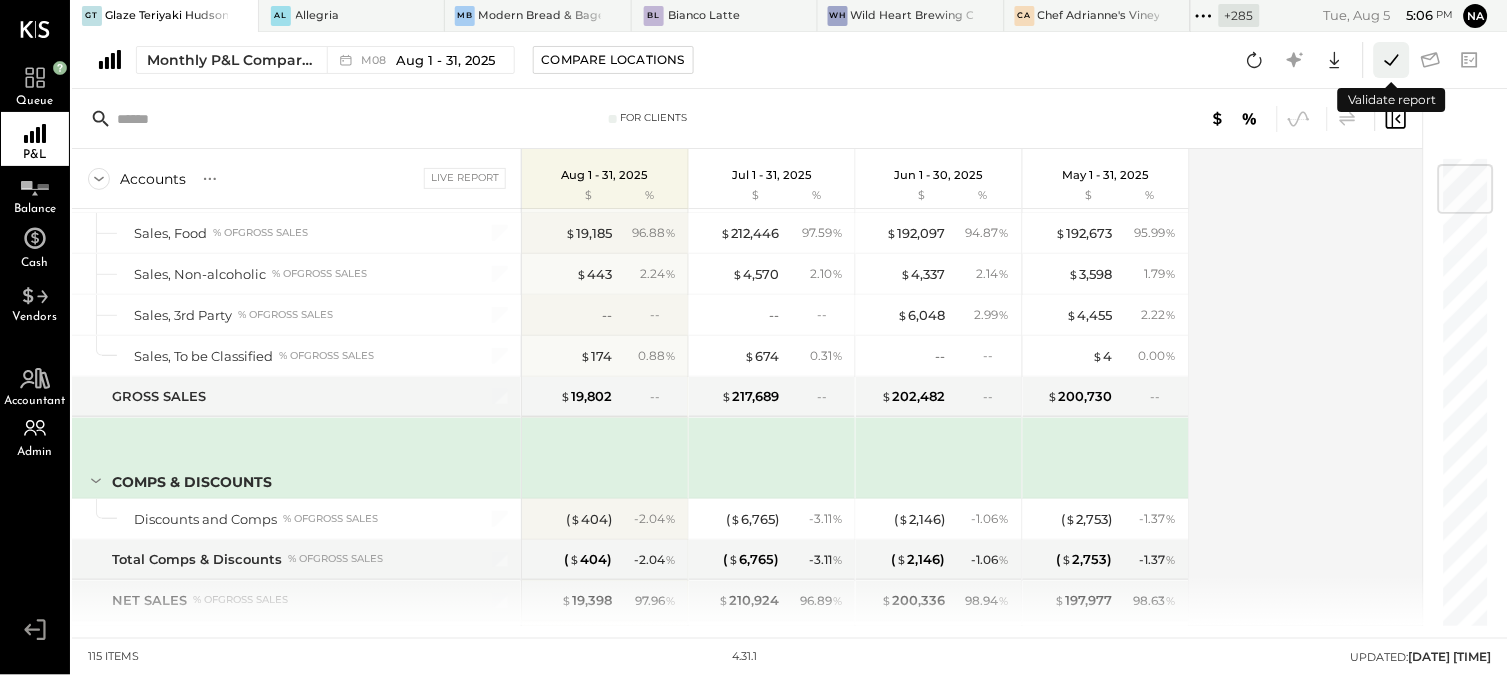 click at bounding box center (1392, 60) 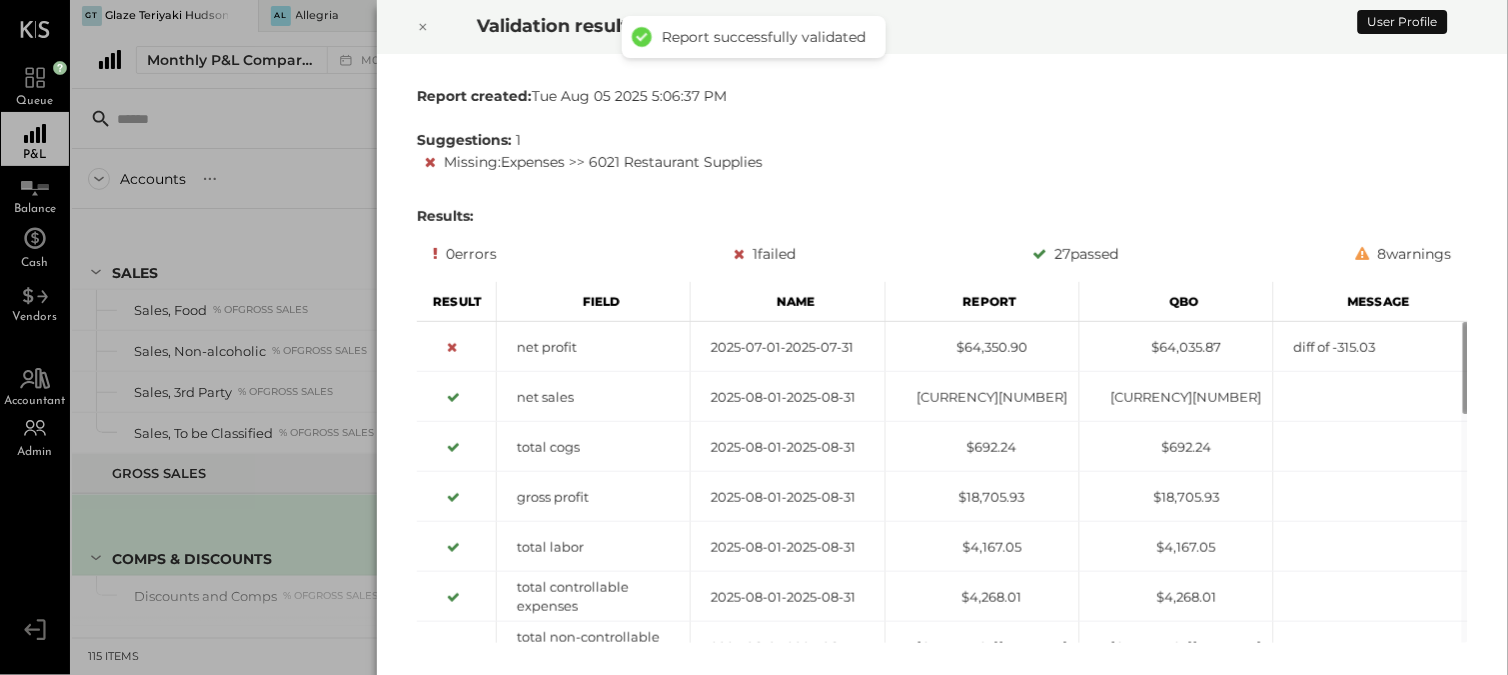 scroll, scrollTop: 77, scrollLeft: 0, axis: vertical 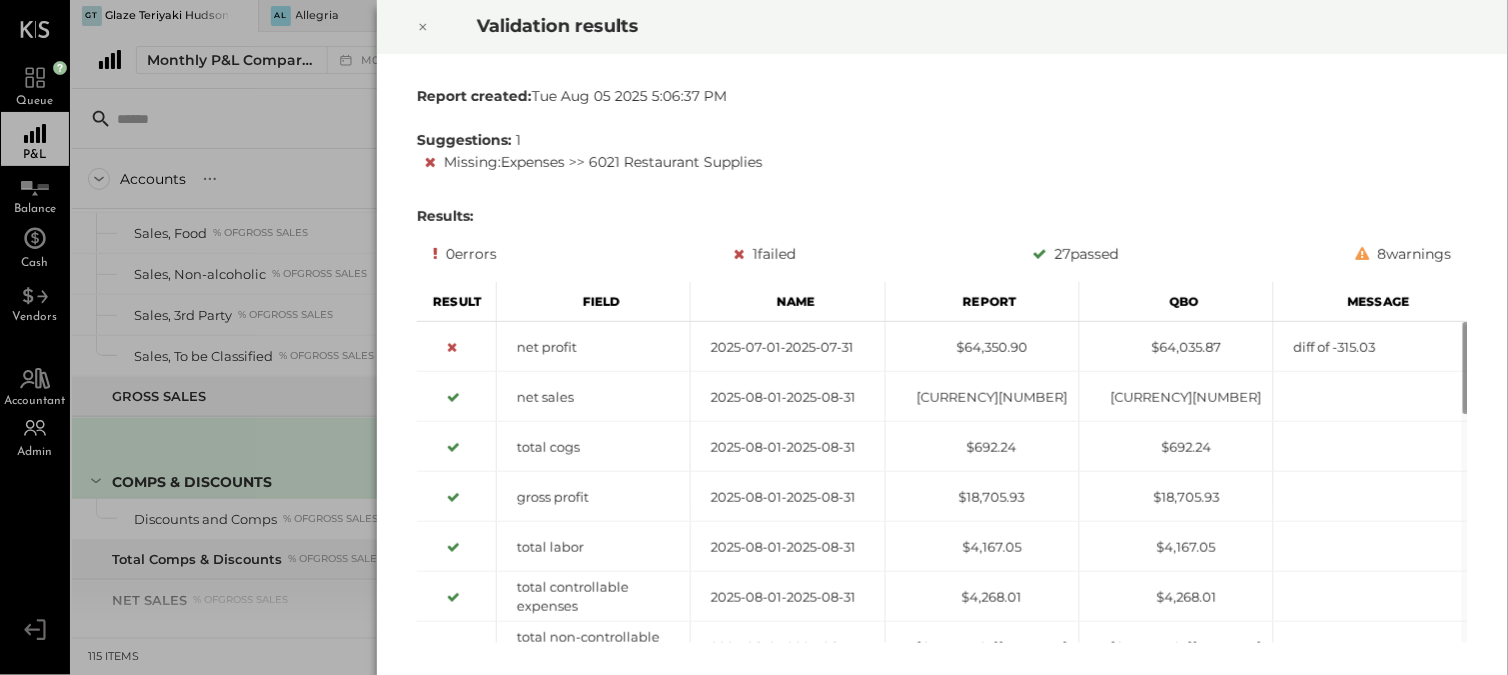 click 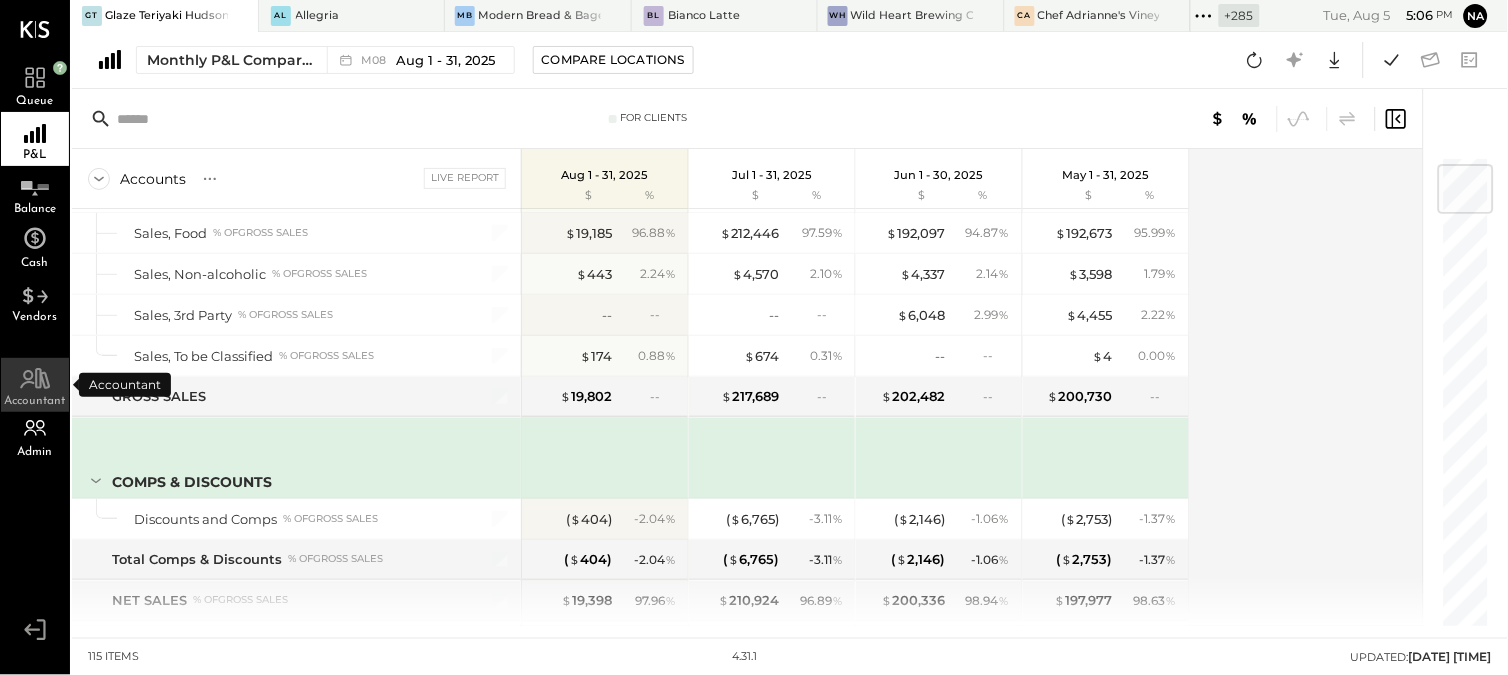 click 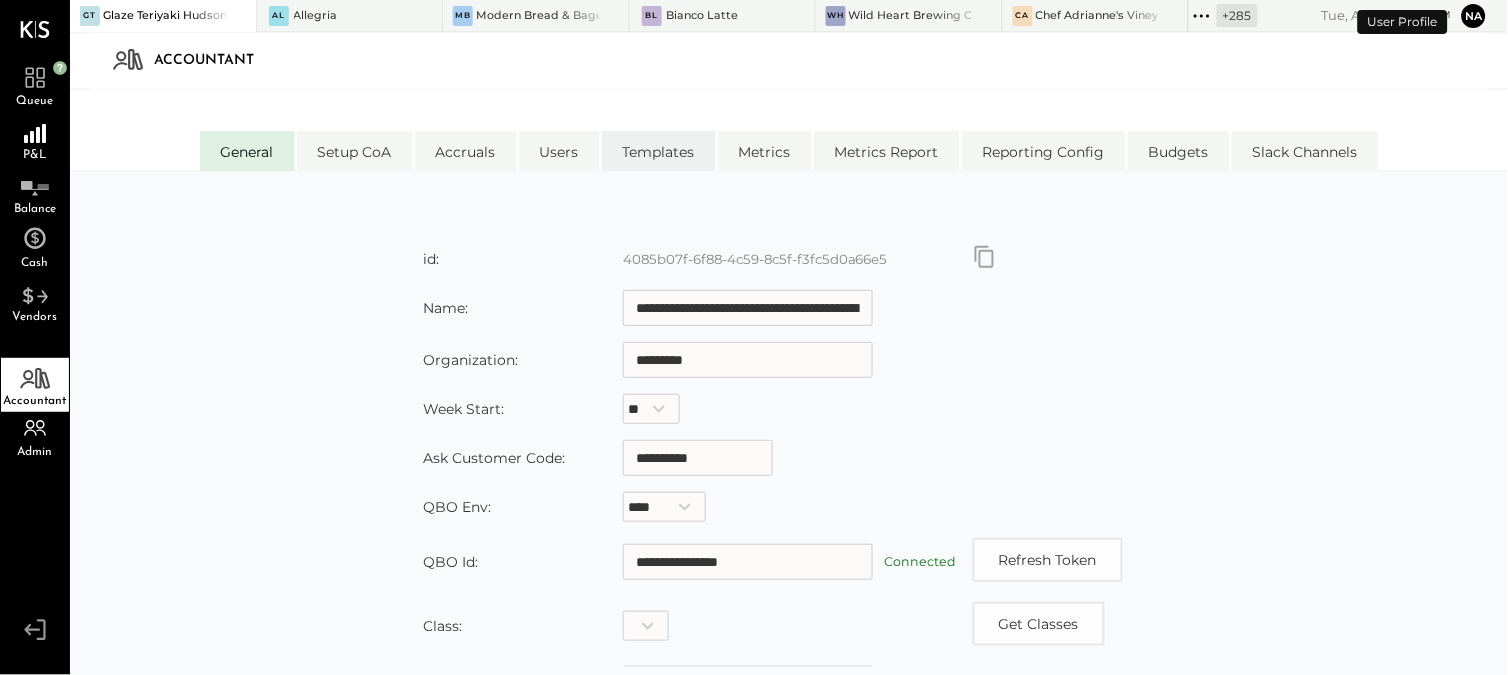 click on "Templates" at bounding box center [659, 151] 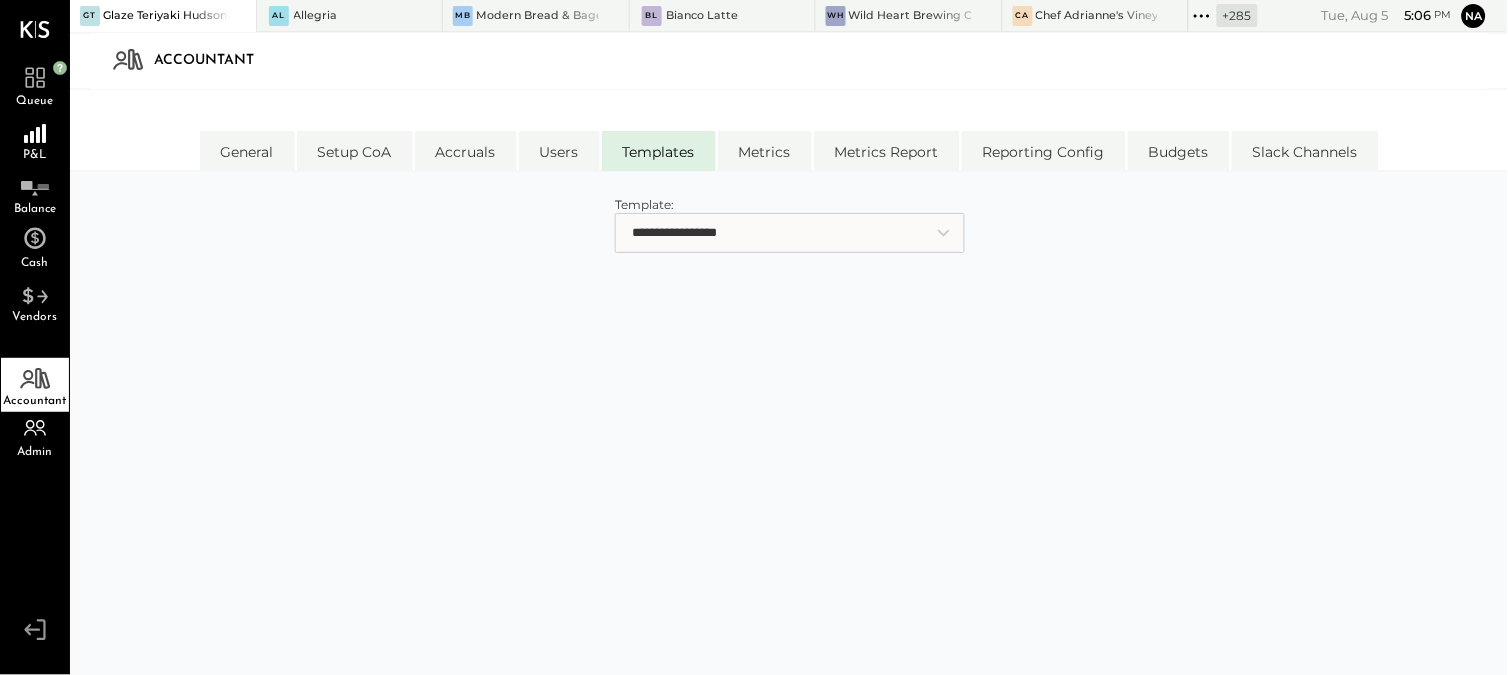 click on "**********" at bounding box center (790, 233) 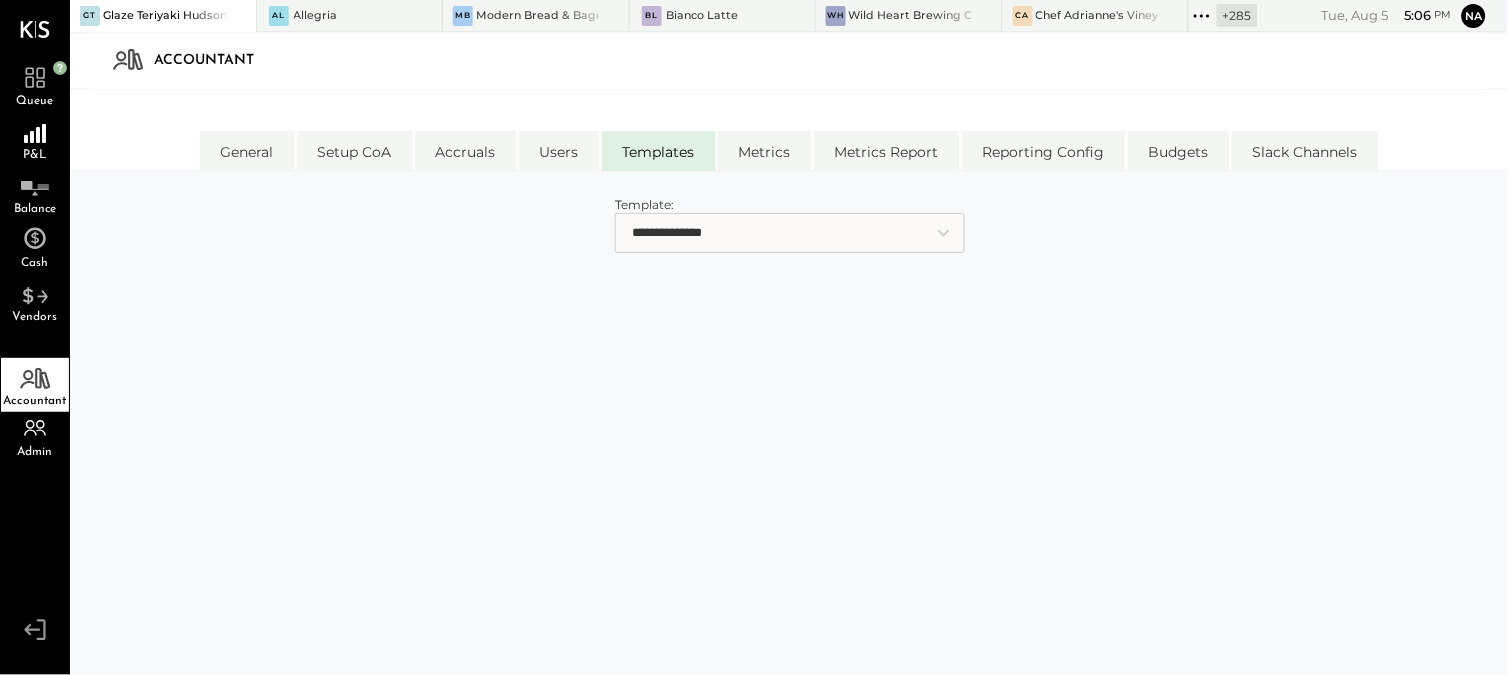 click on "**********" at bounding box center (790, 233) 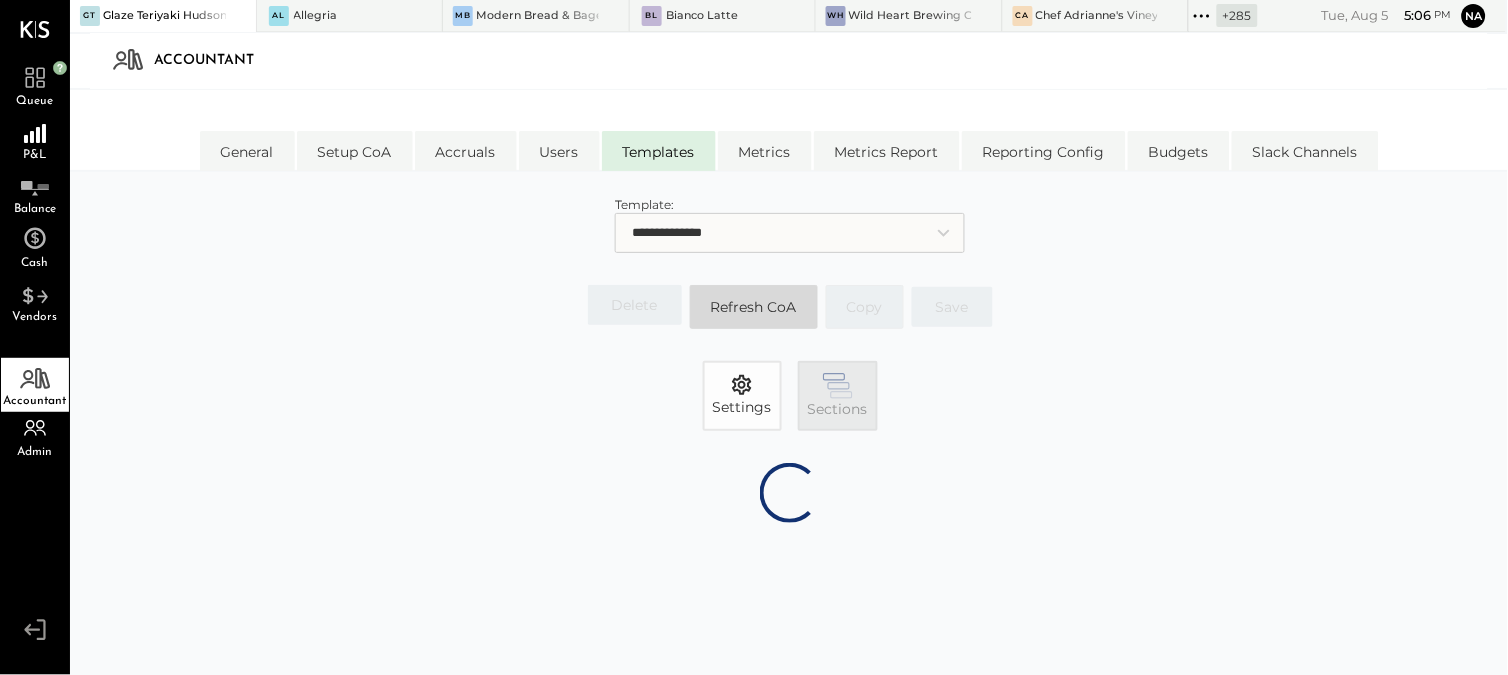 select on "**********" 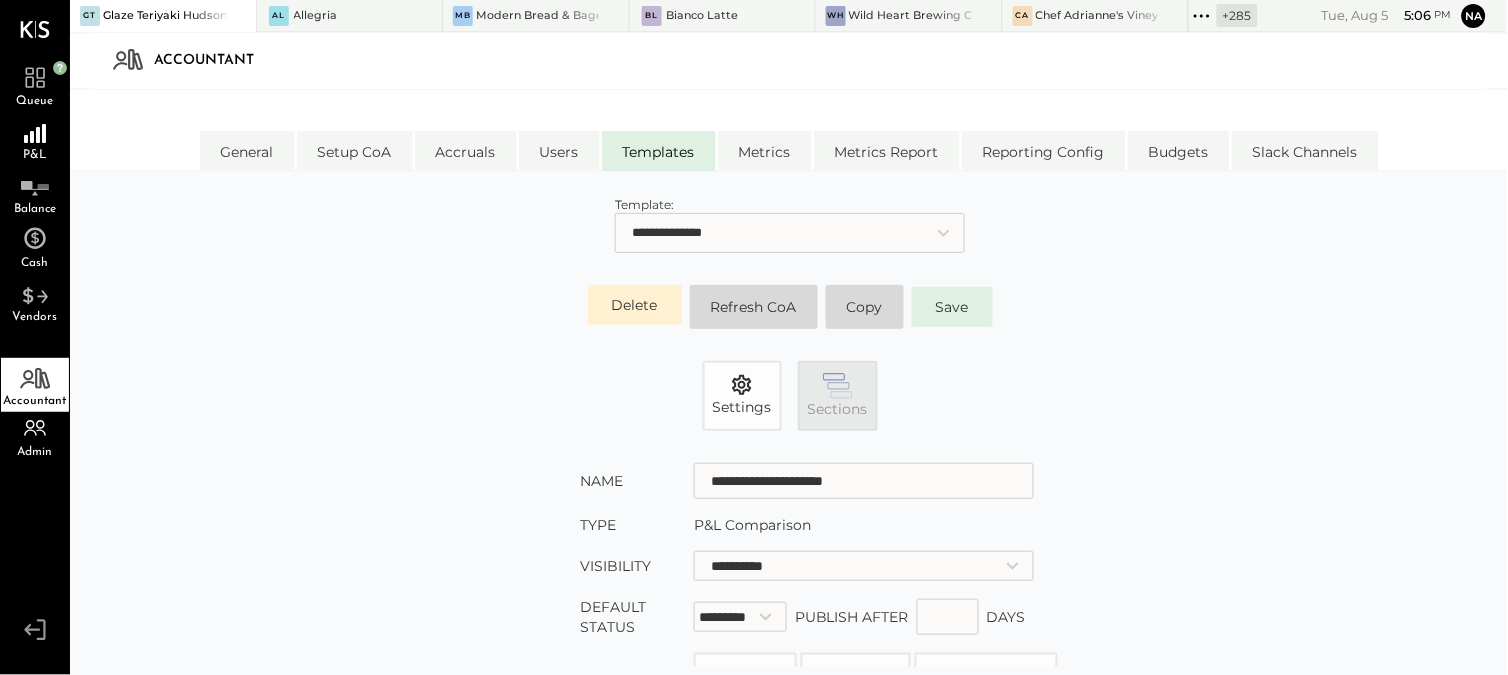 type on "*********" 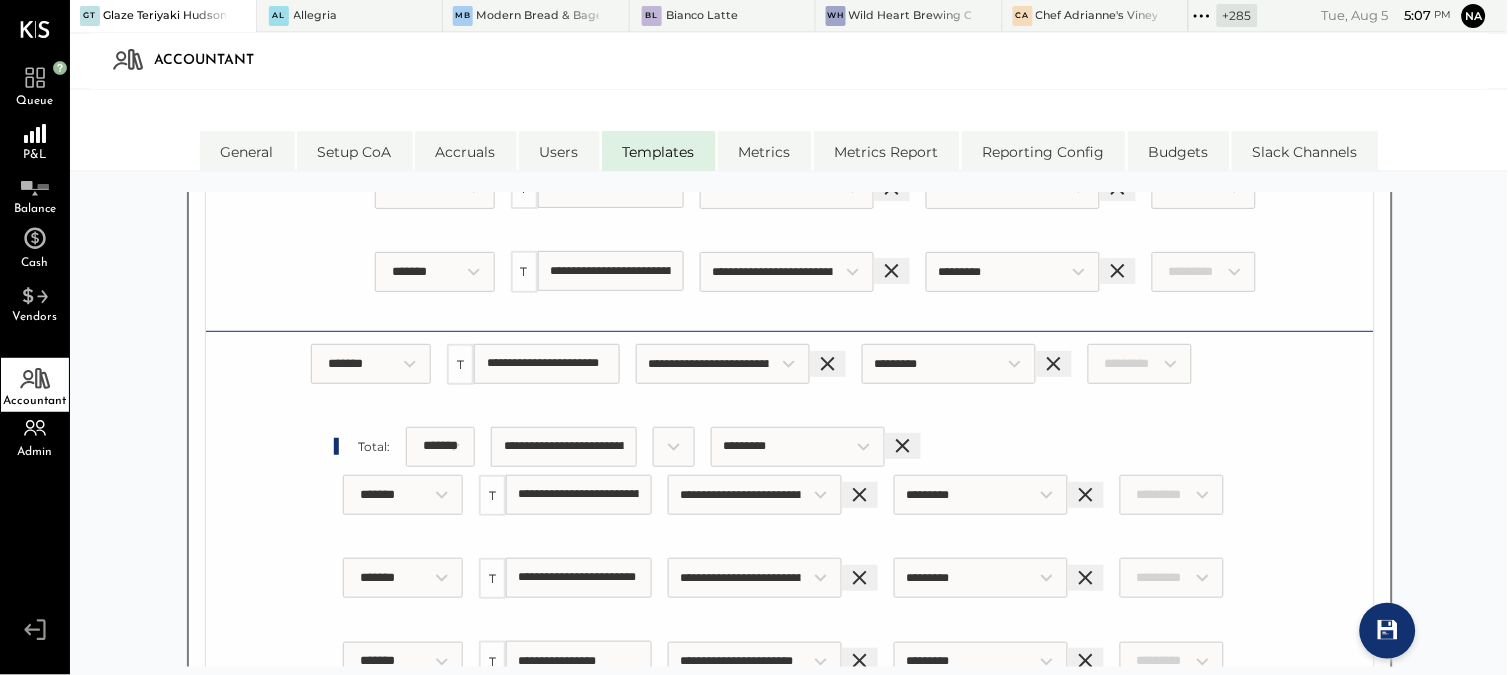 scroll, scrollTop: 9591, scrollLeft: 0, axis: vertical 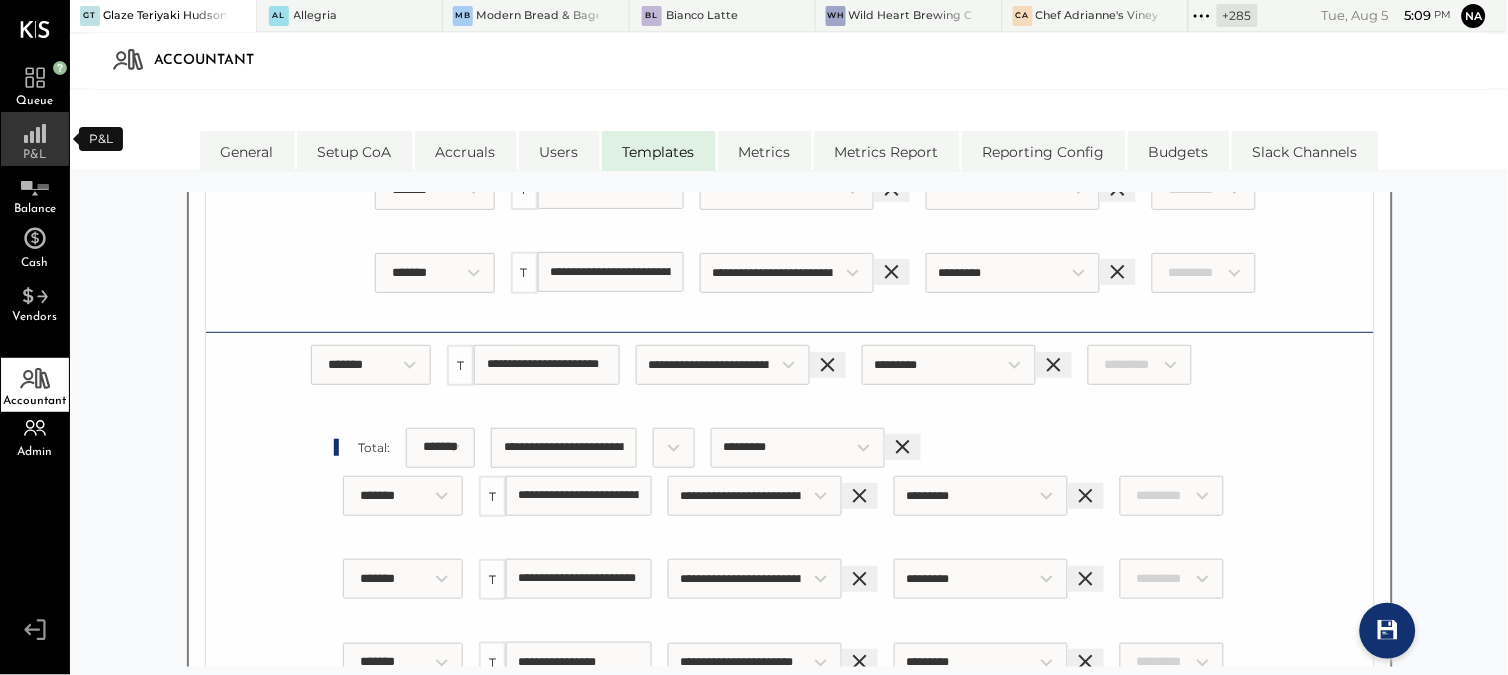 click on "P&L" at bounding box center (35, 155) 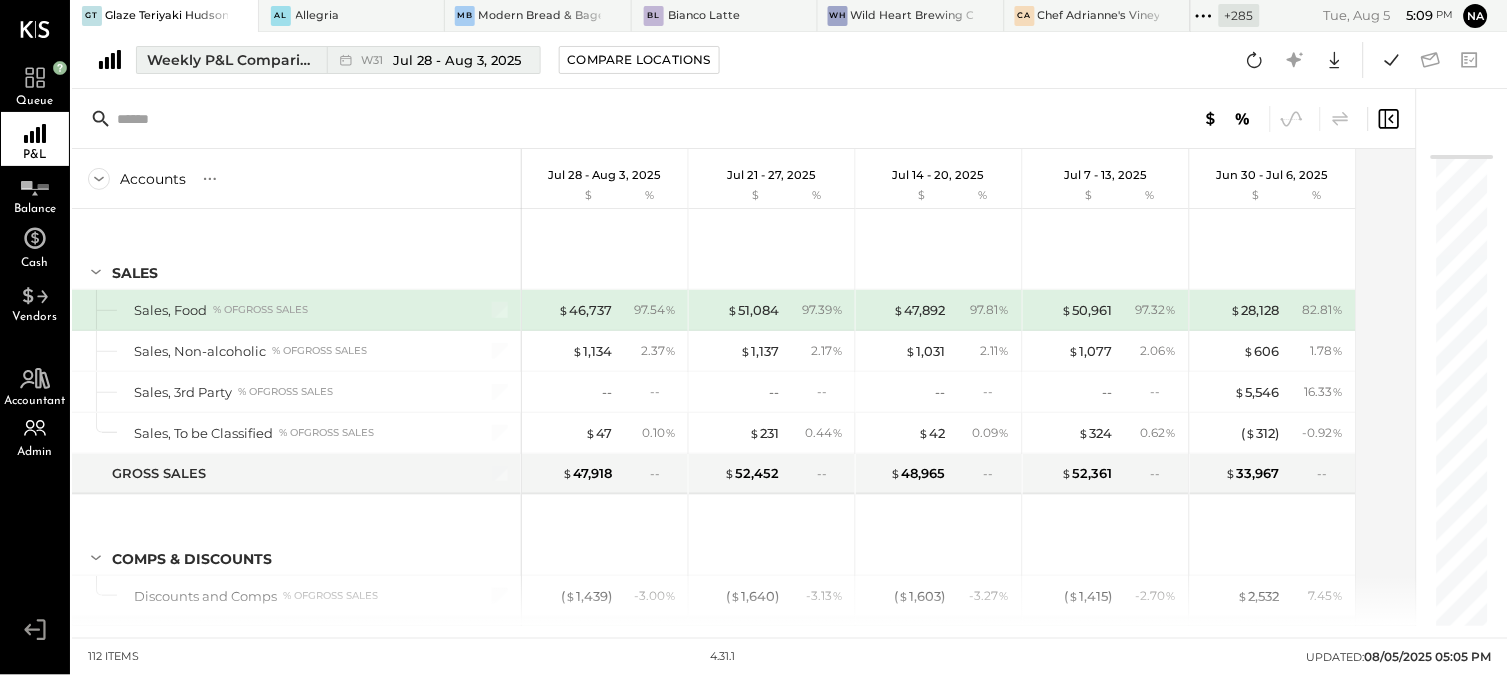 click on "Weekly P&L Comparison" at bounding box center (231, 60) 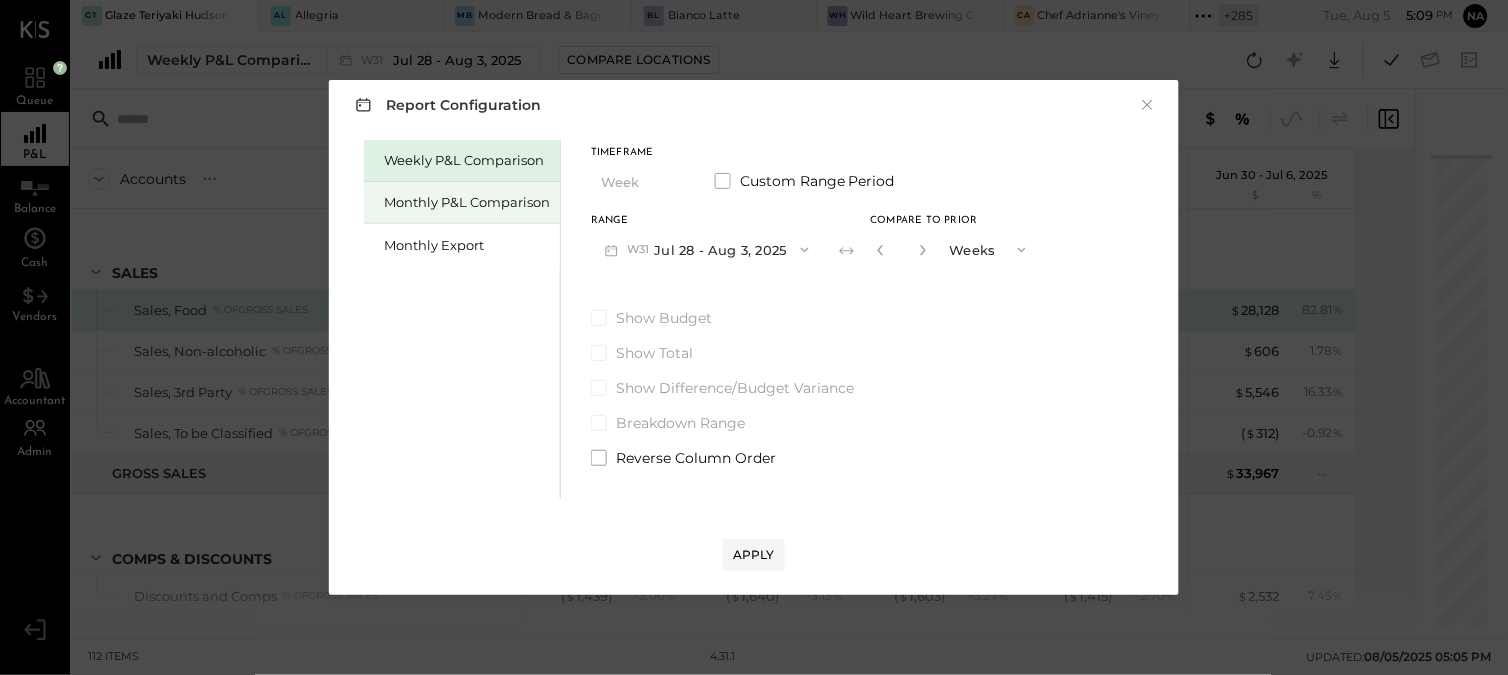 click on "Monthly P&L Comparison" at bounding box center [462, 203] 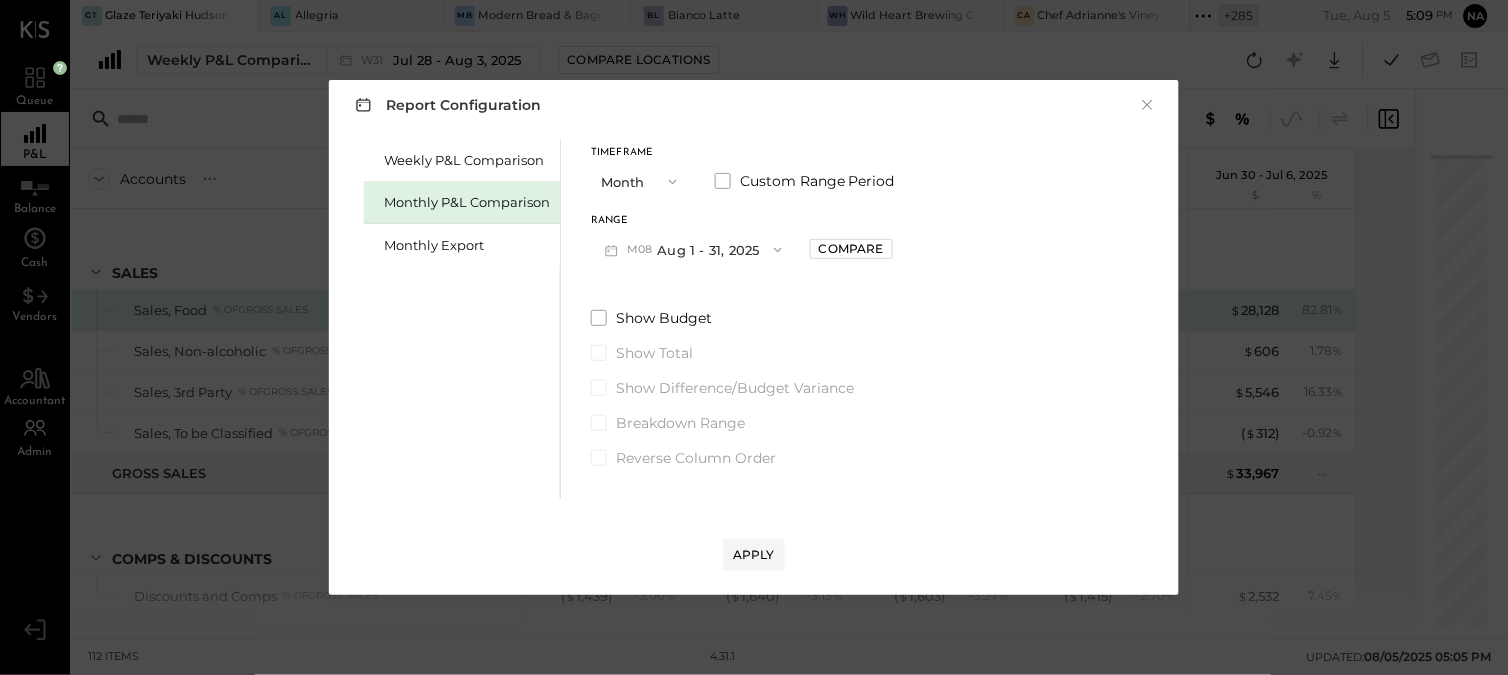 click on "M08 Aug 1 - 31, 2025" at bounding box center [693, 249] 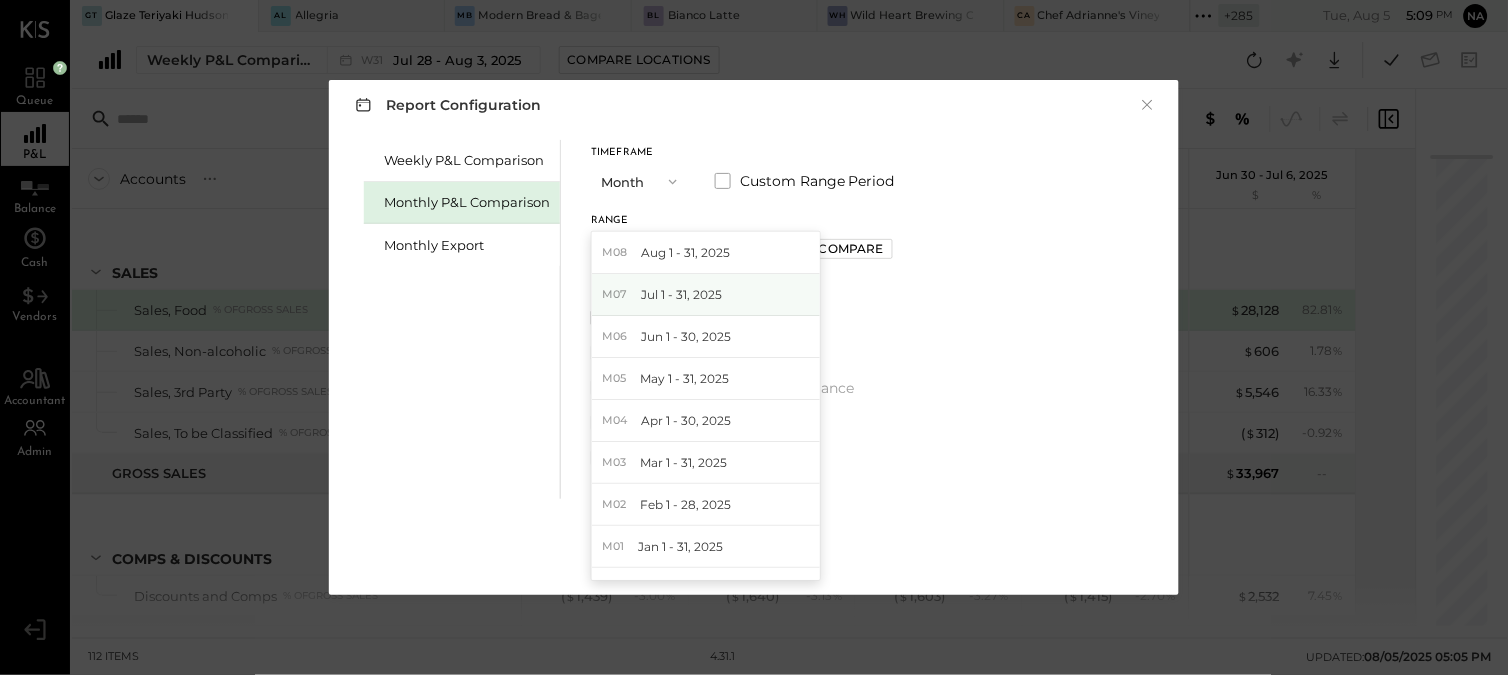 click on "Jul 1 - 31, 2025" at bounding box center [681, 294] 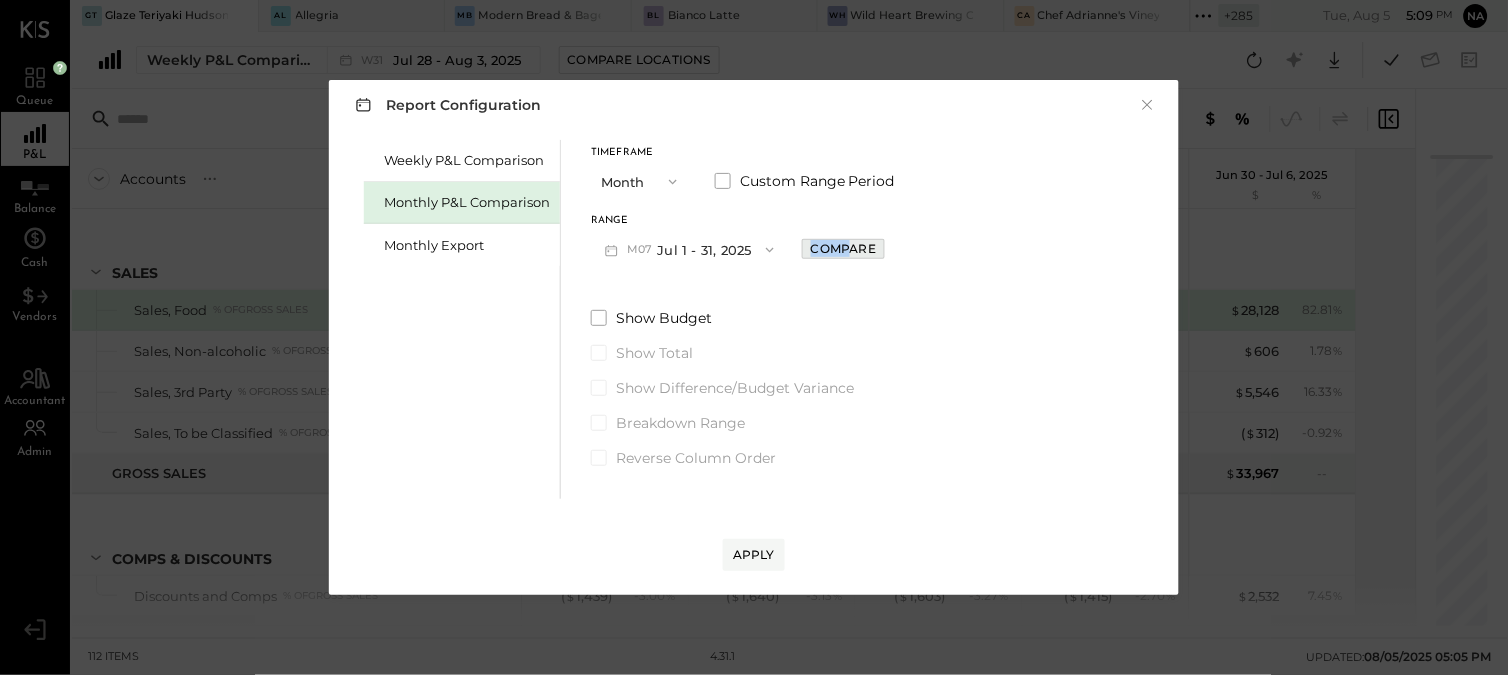 drag, startPoint x: 847, startPoint y: 231, endPoint x: 847, endPoint y: 251, distance: 20 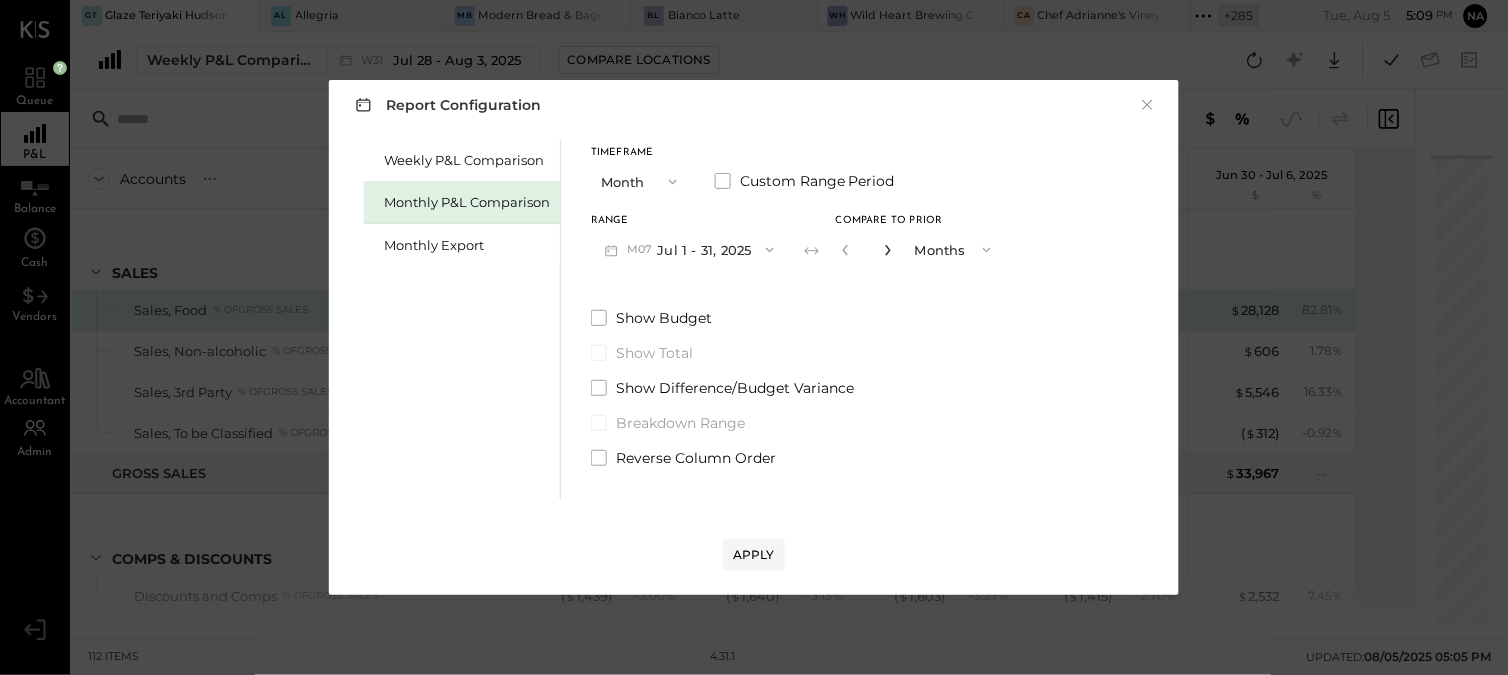 click 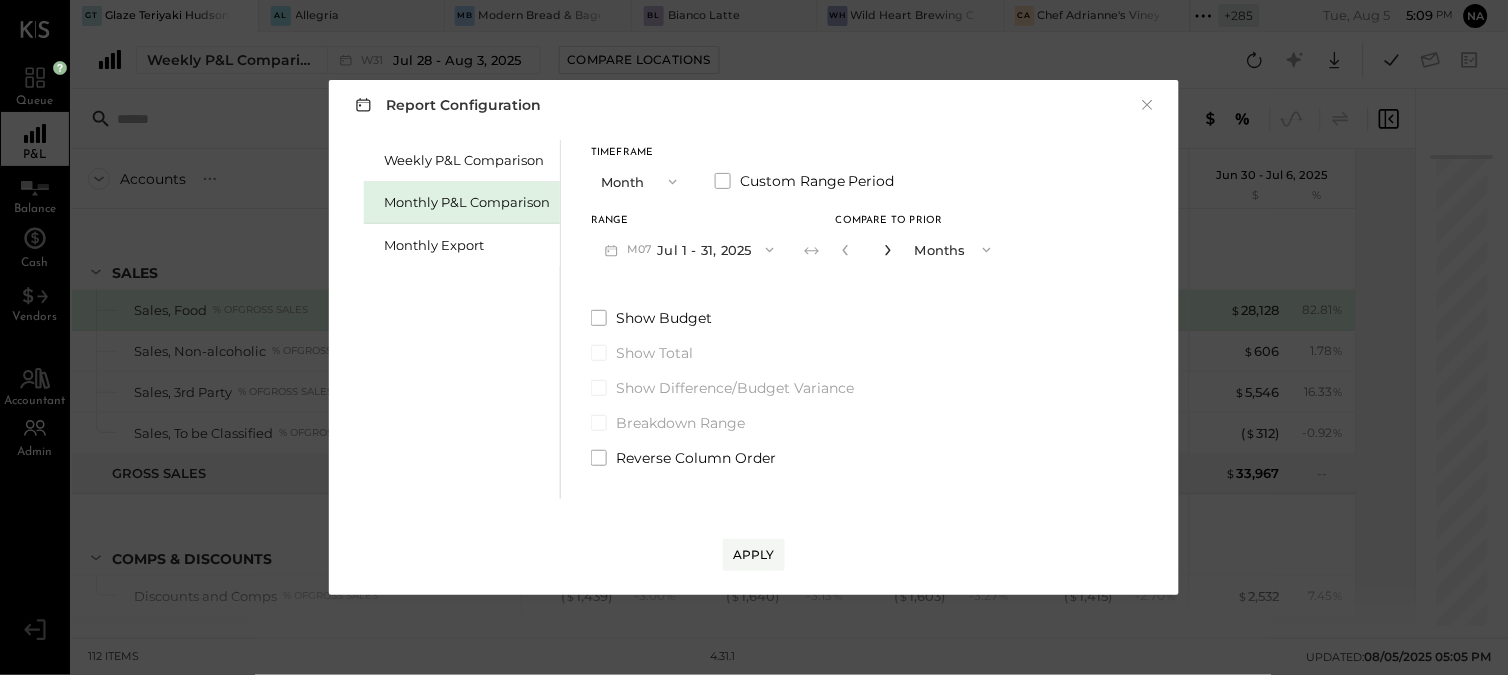 click 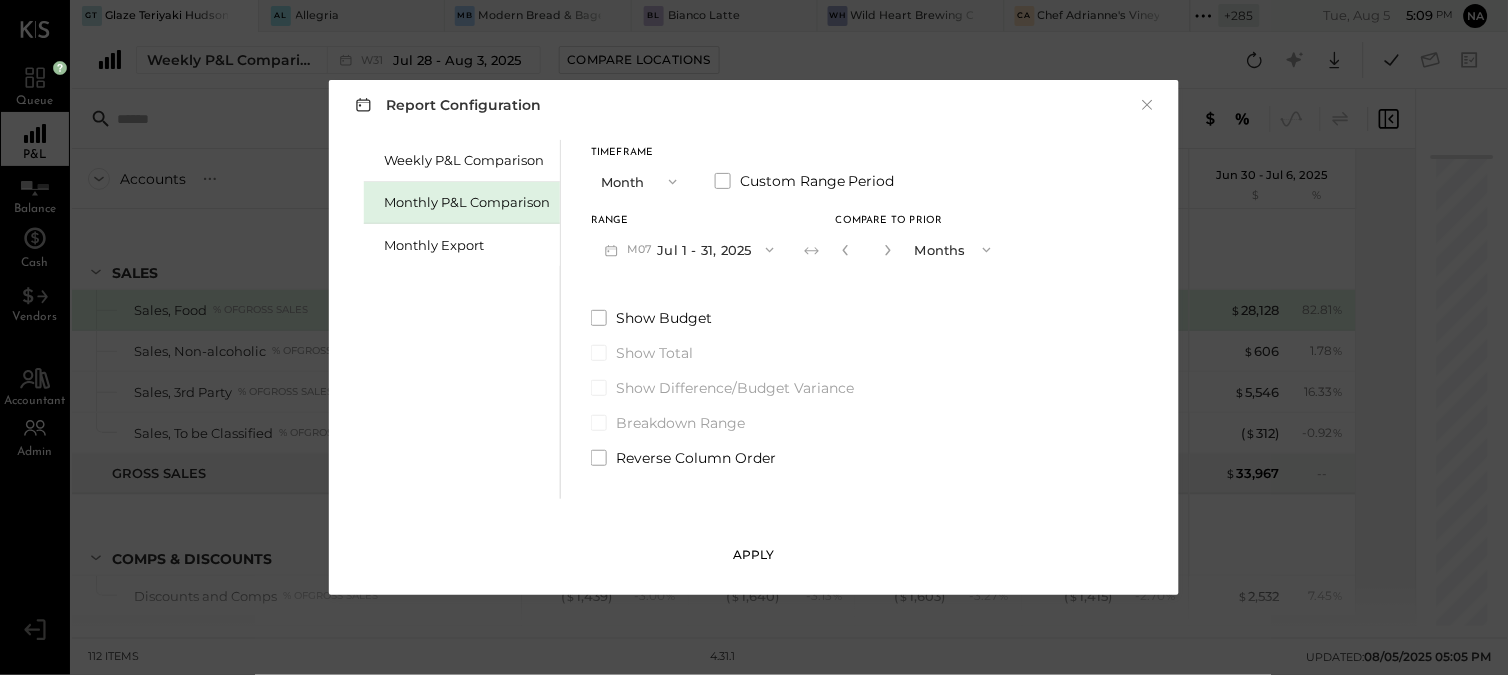 click on "Apply" at bounding box center (754, 554) 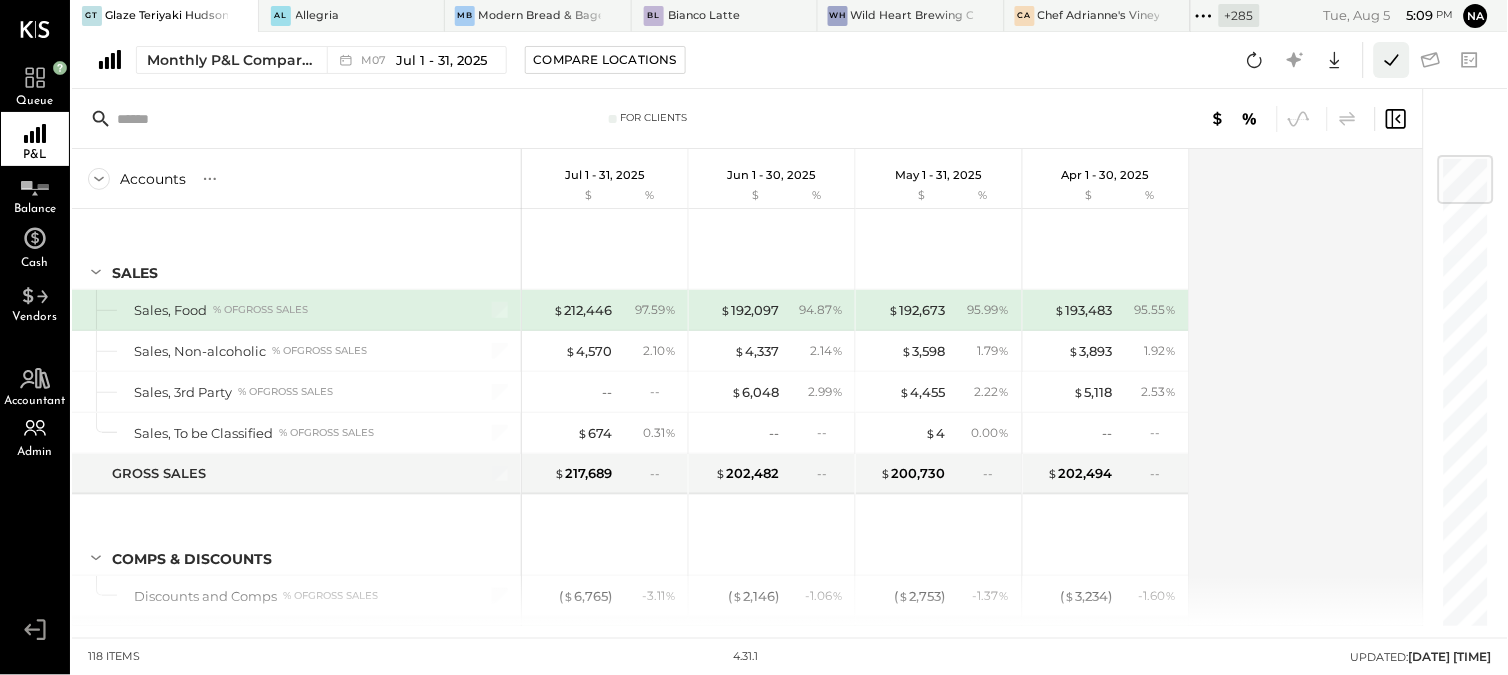 click 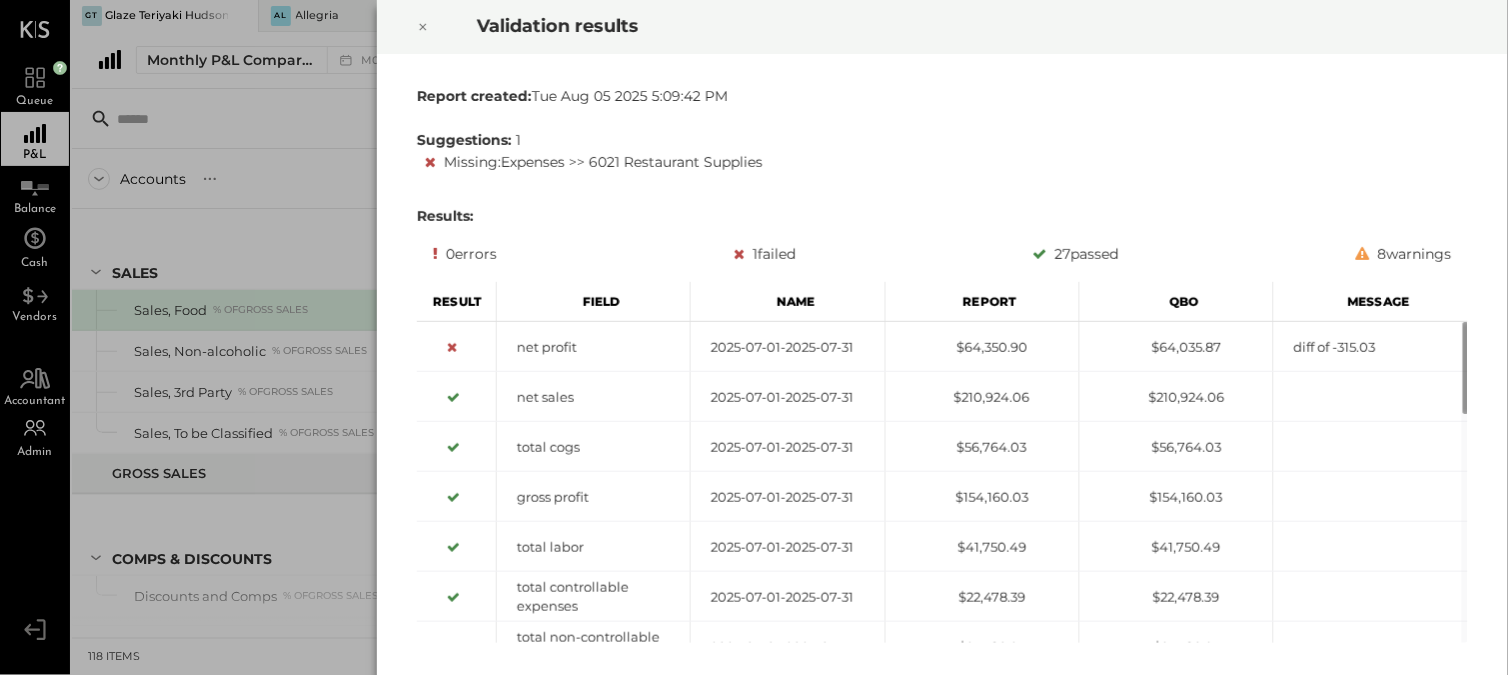 click 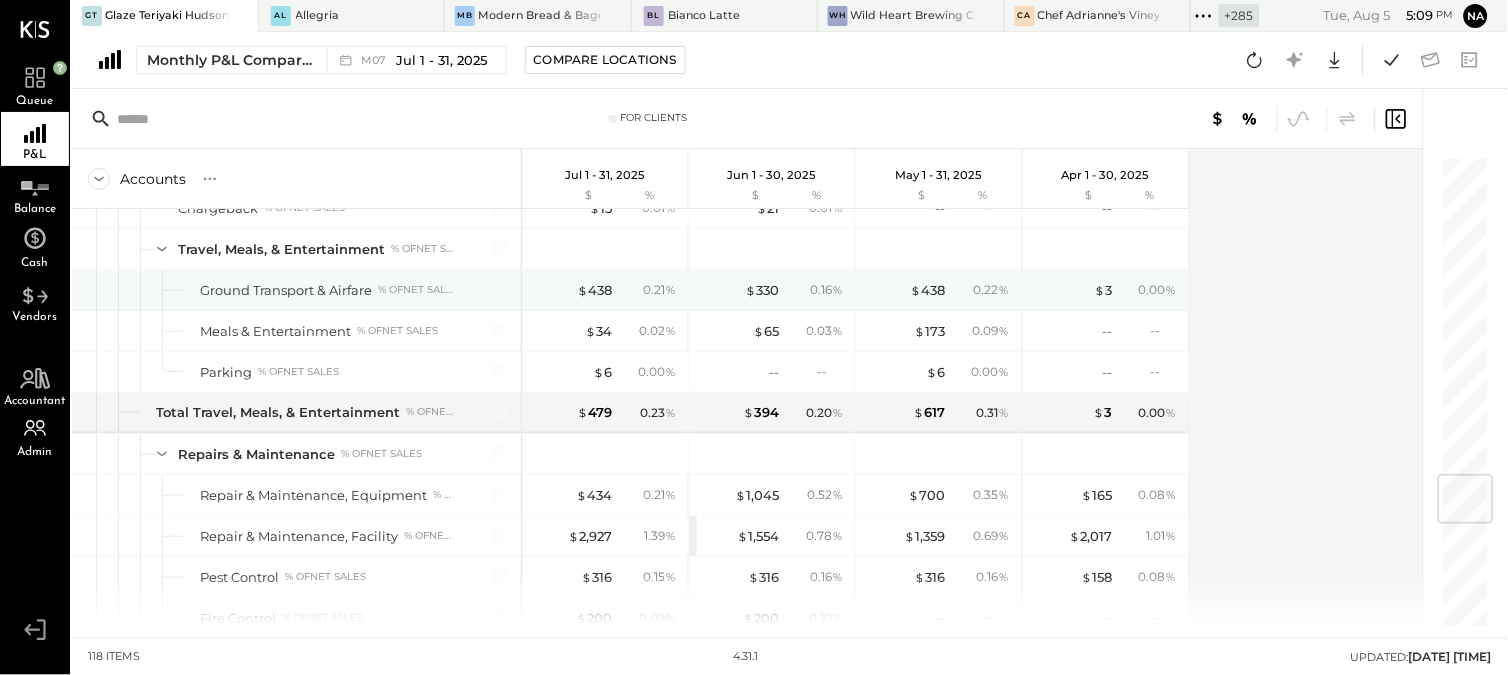 scroll, scrollTop: 2696, scrollLeft: 0, axis: vertical 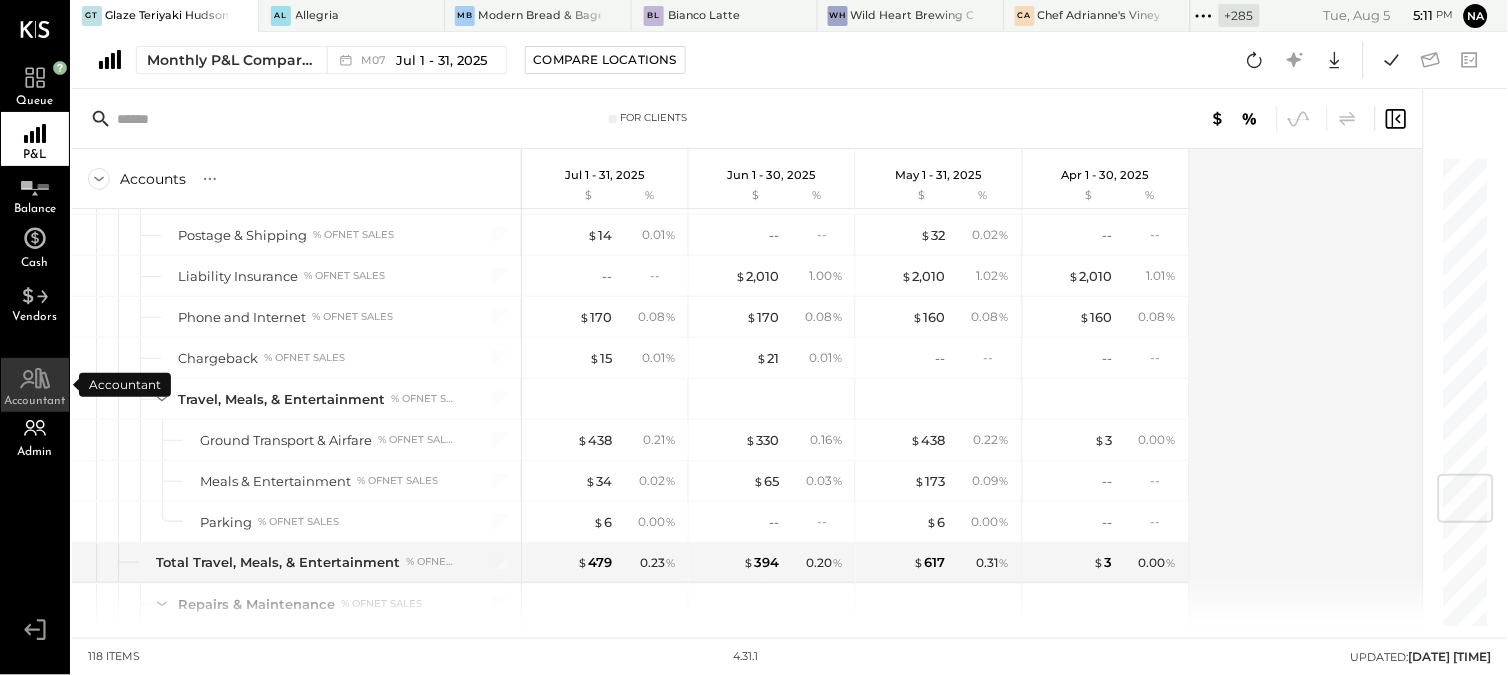 click 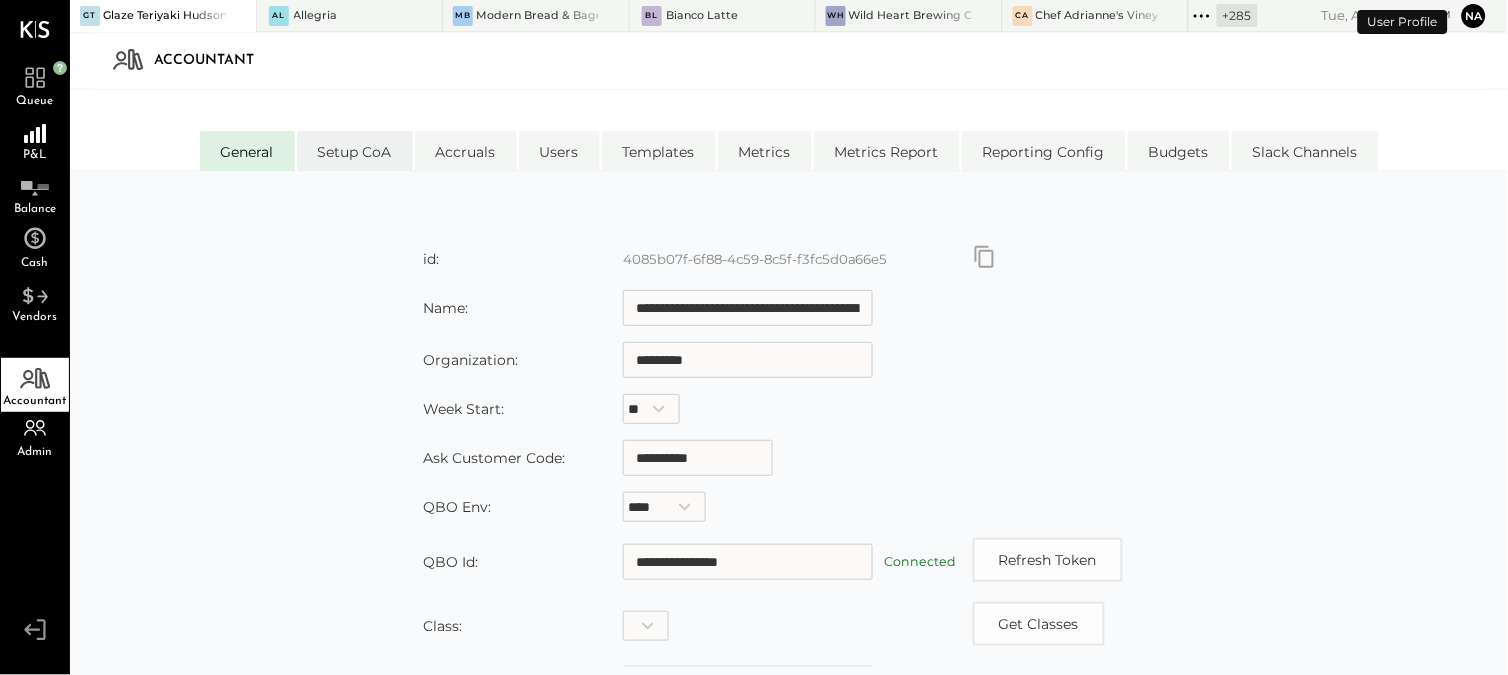 click on "Setup CoA" at bounding box center [355, 151] 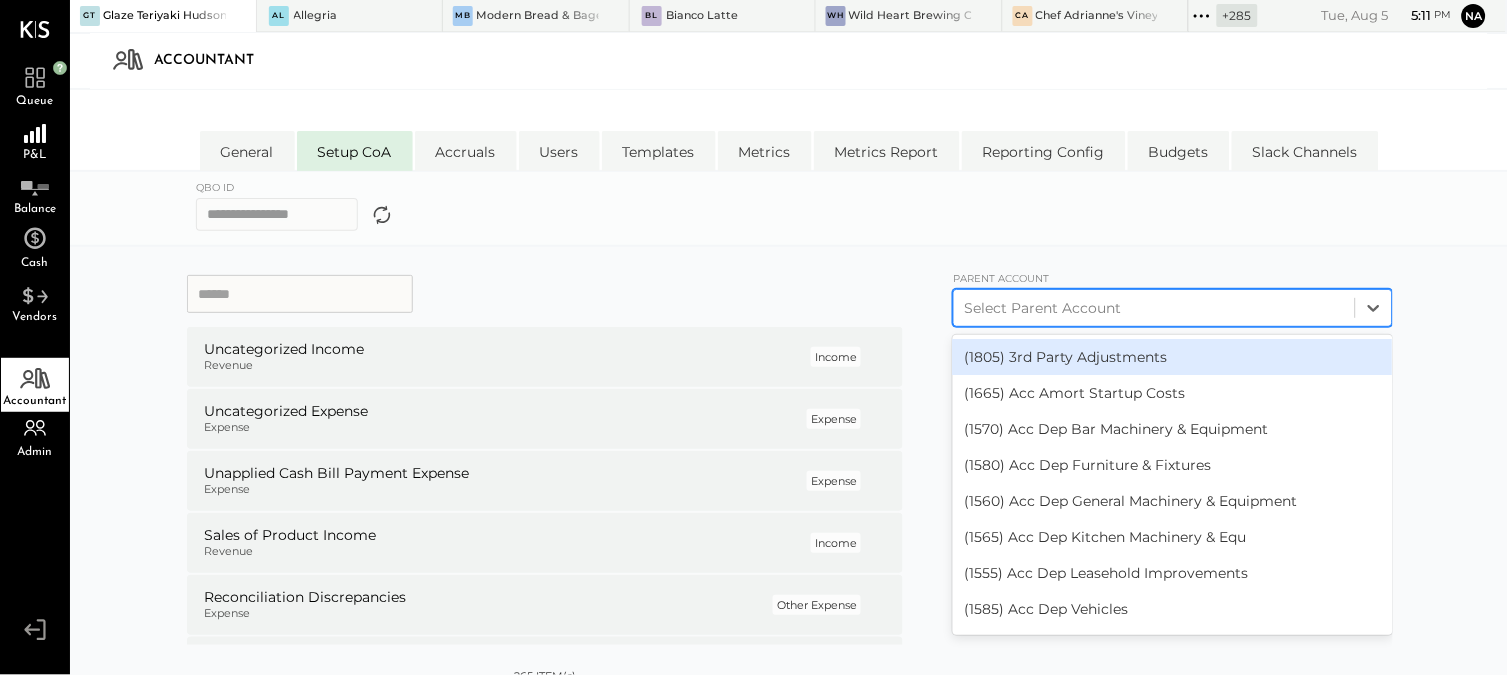 click at bounding box center (1154, 308) 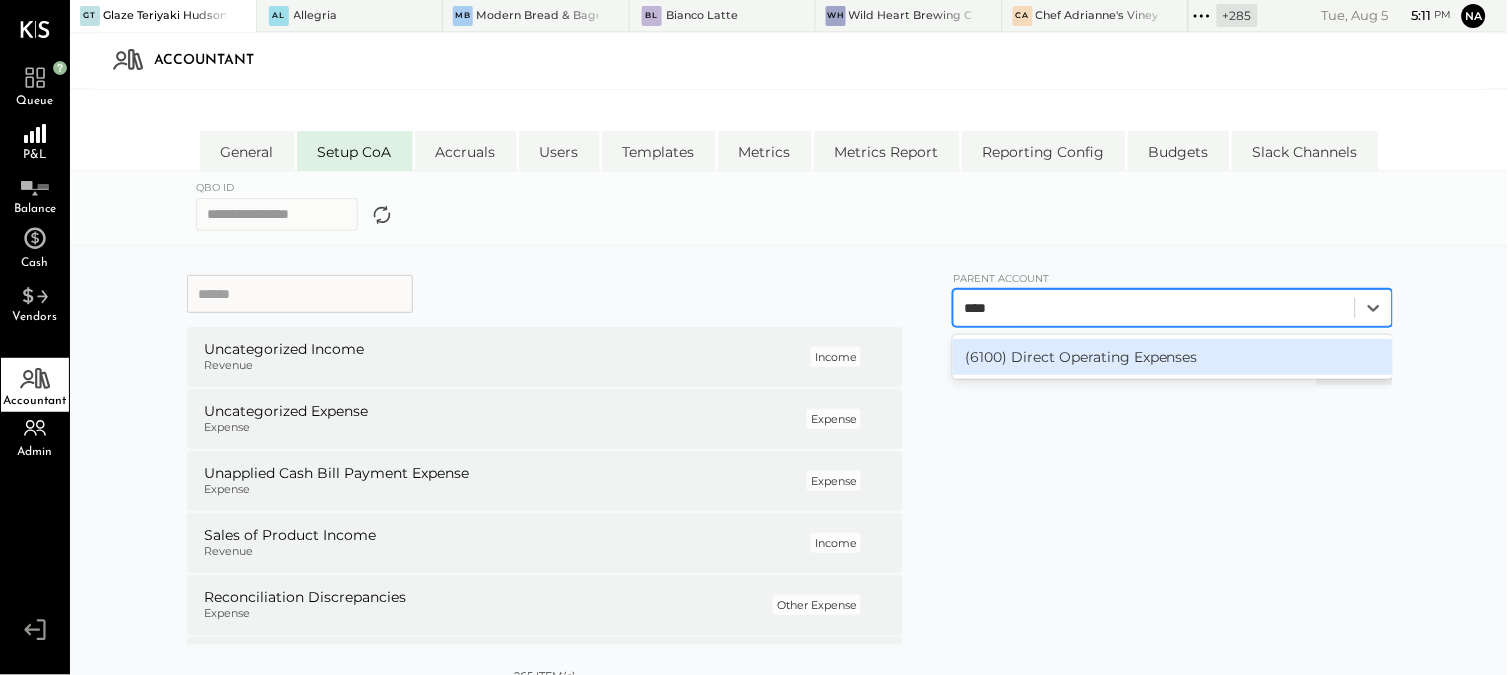 click on "(6100) Direct Operating Expenses" at bounding box center [1173, 357] 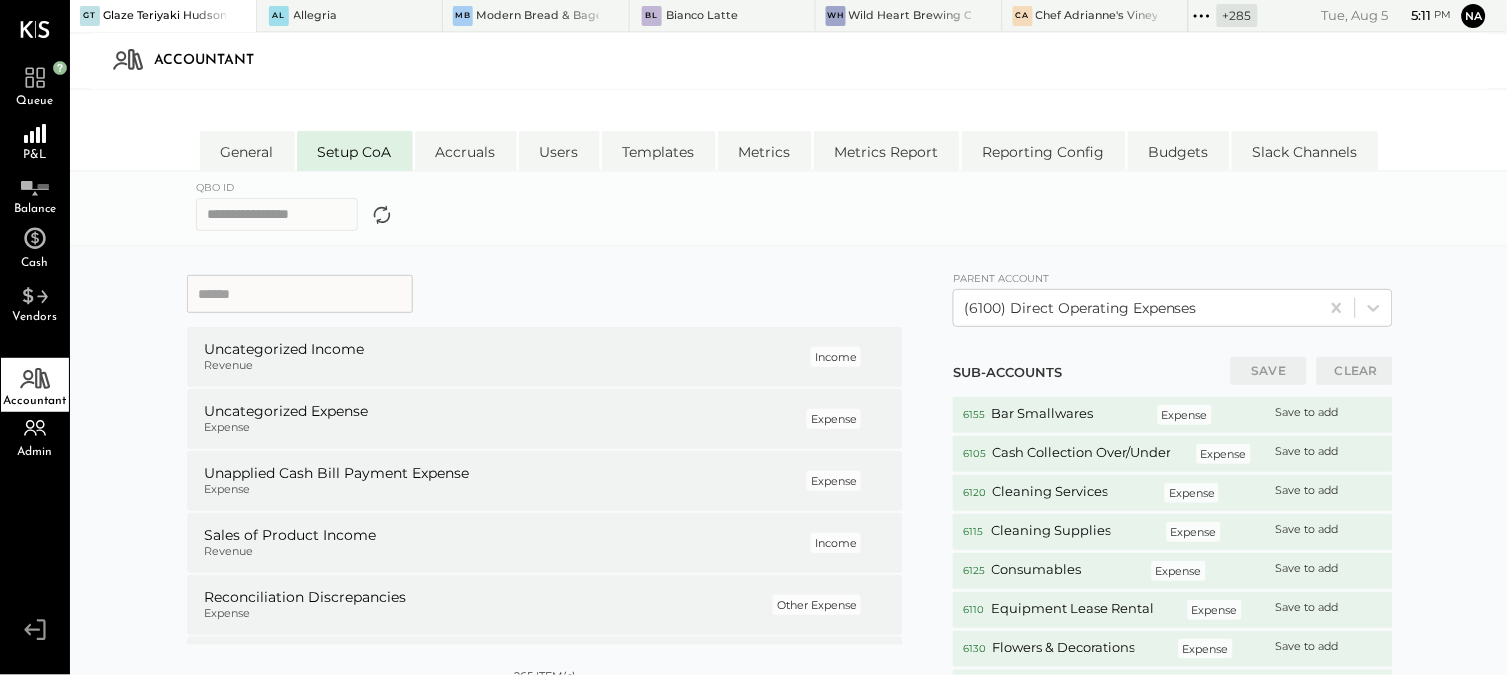 click at bounding box center [300, 294] 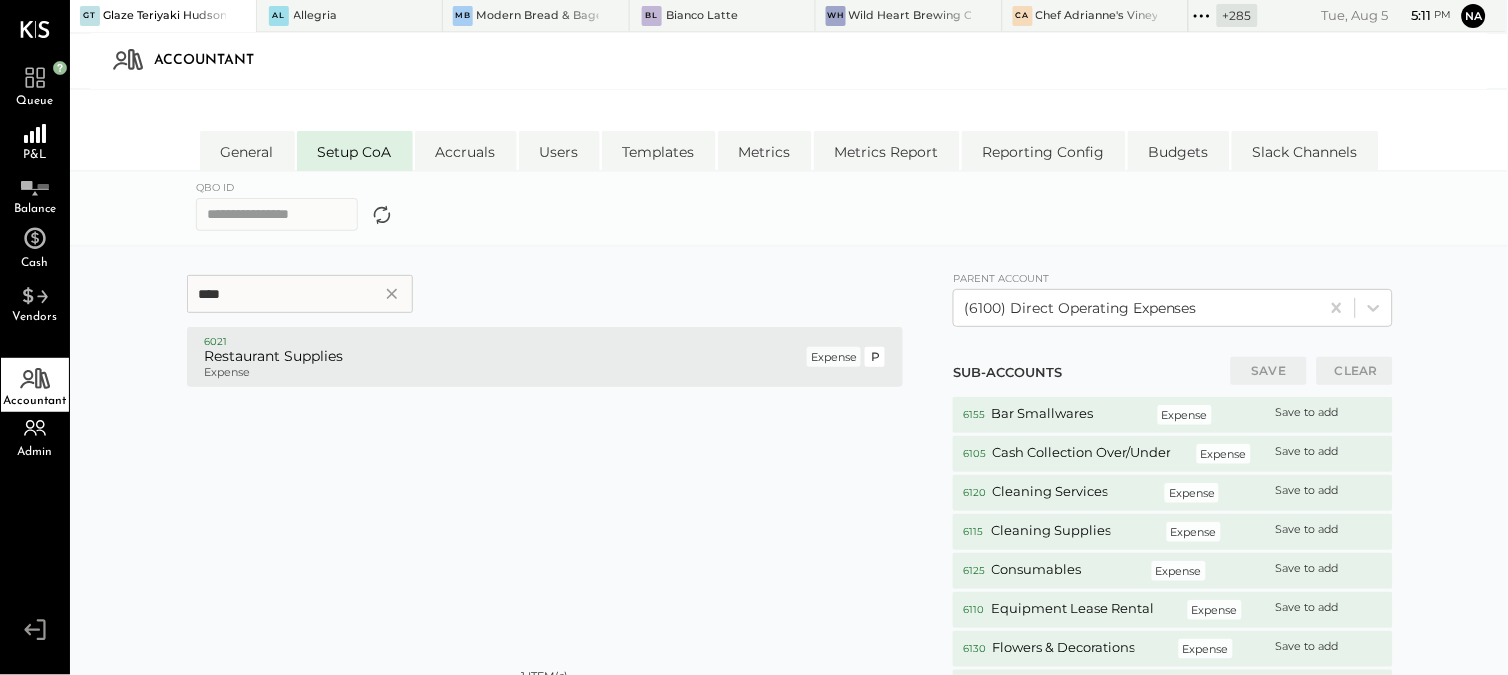 click on "6021" at bounding box center [504, 342] 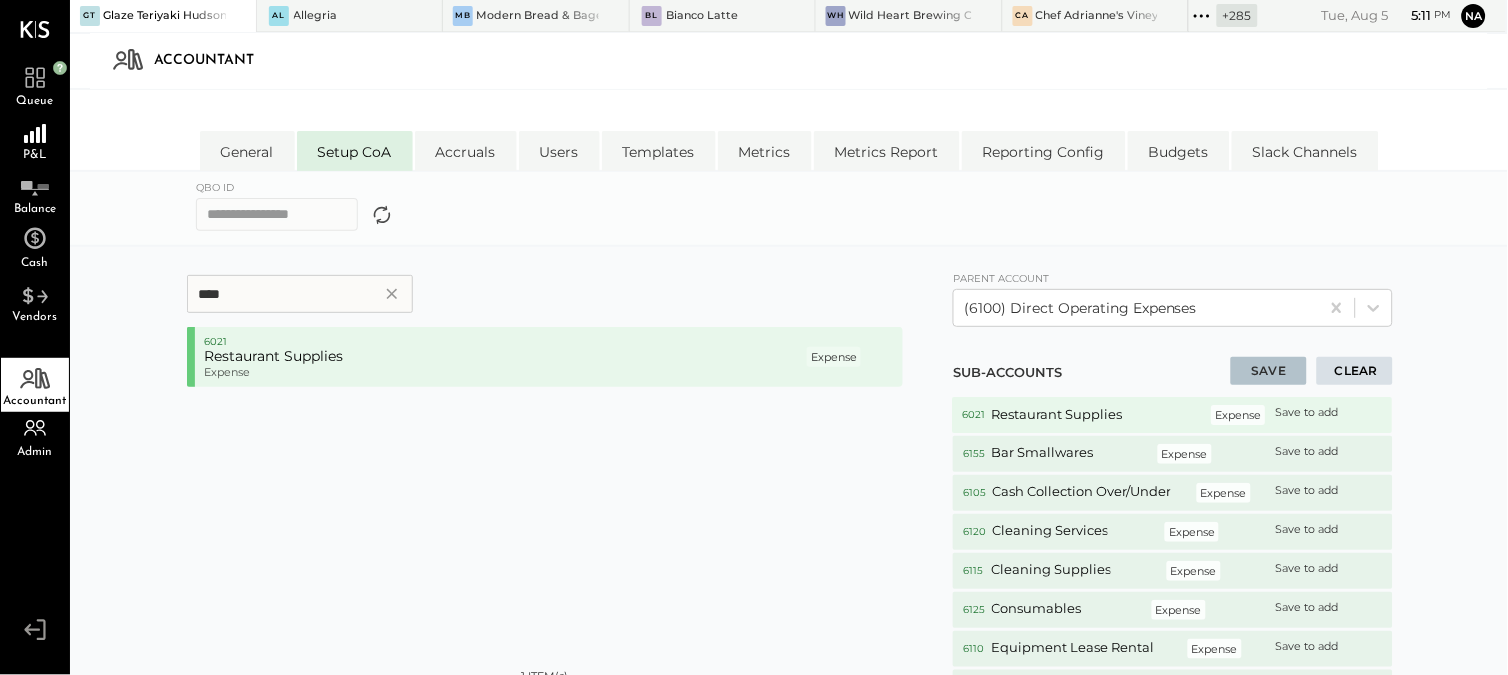 click on "SAVE" at bounding box center [1269, 371] 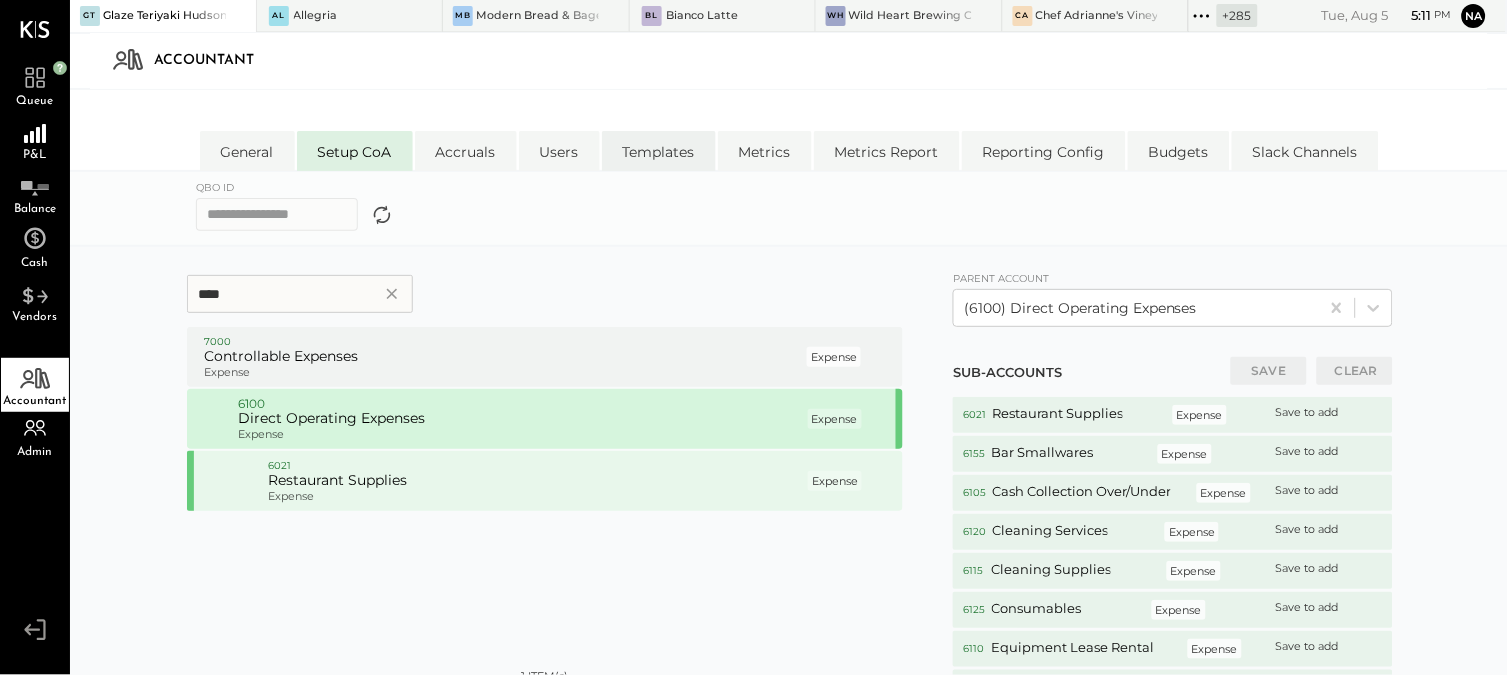 click on "Templates" at bounding box center (659, 151) 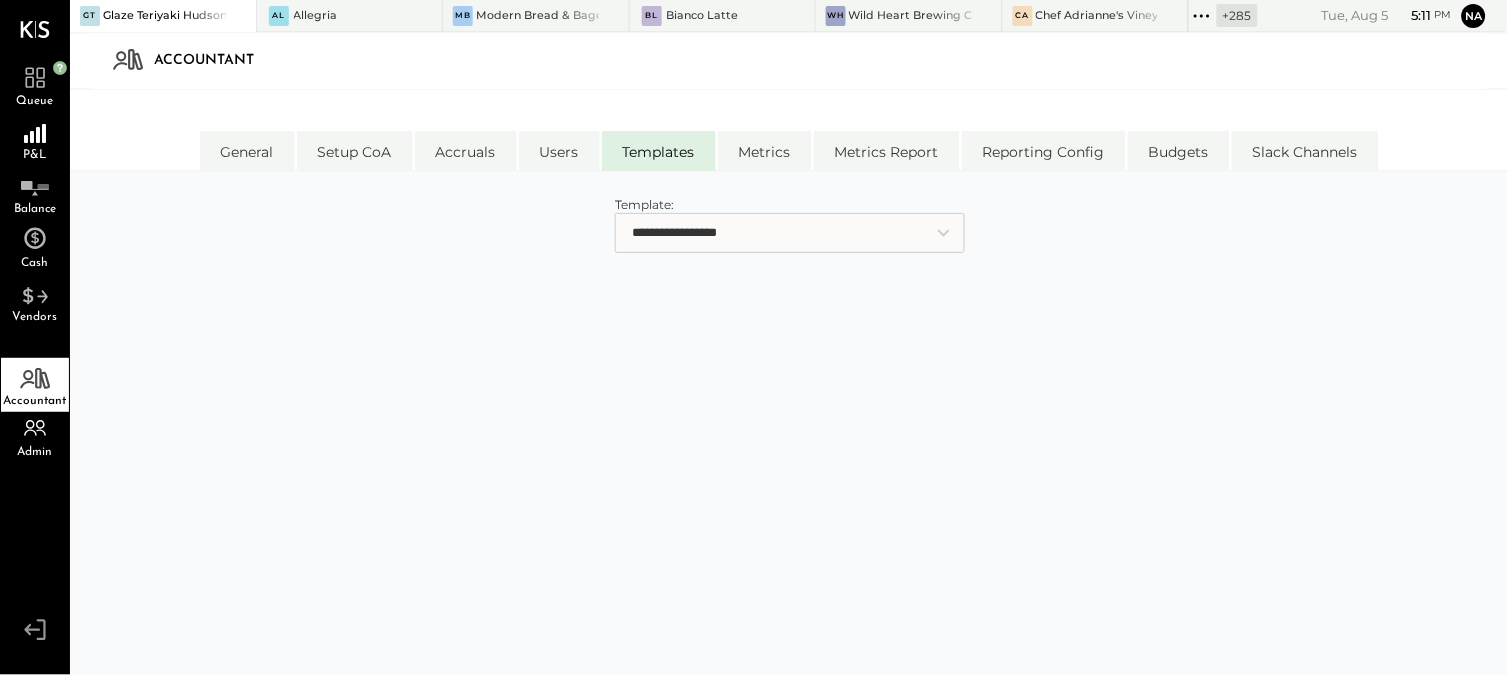 click on "**********" at bounding box center [790, 233] 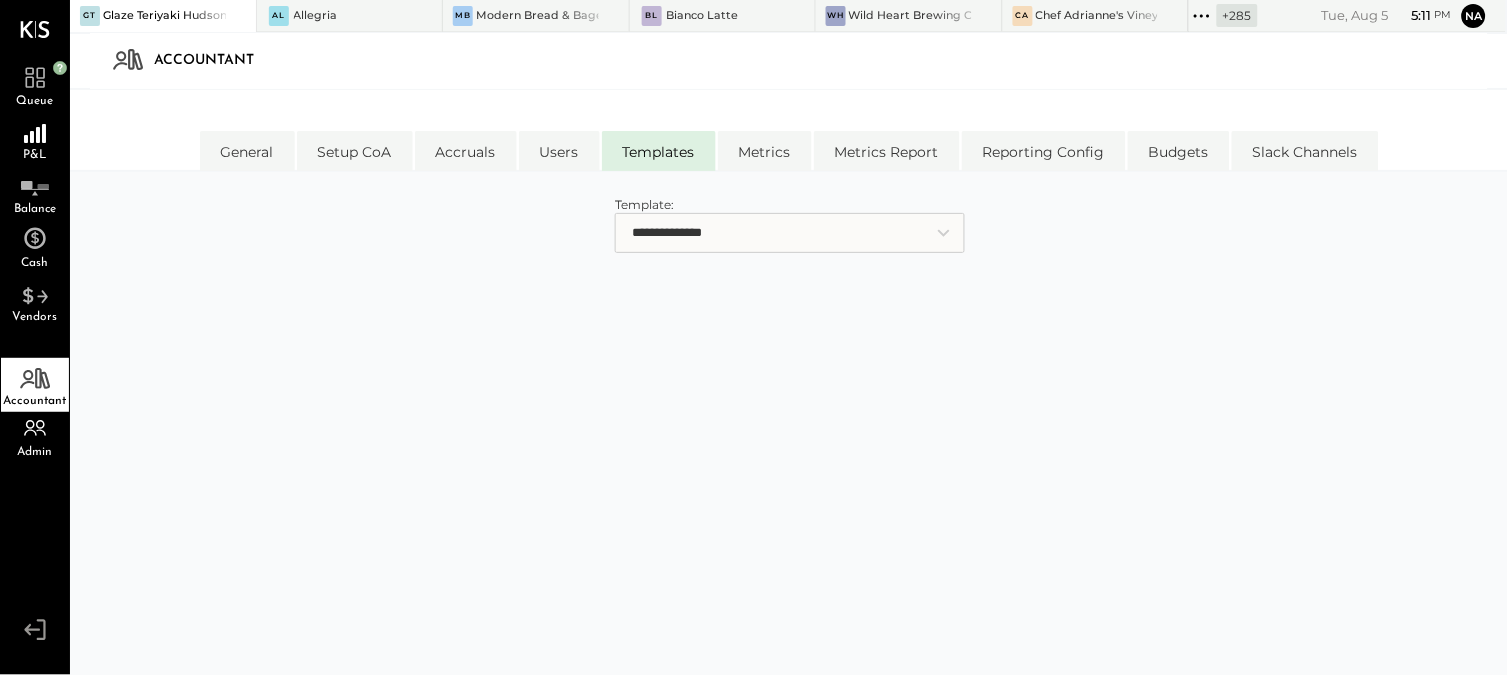 click on "**********" at bounding box center [790, 233] 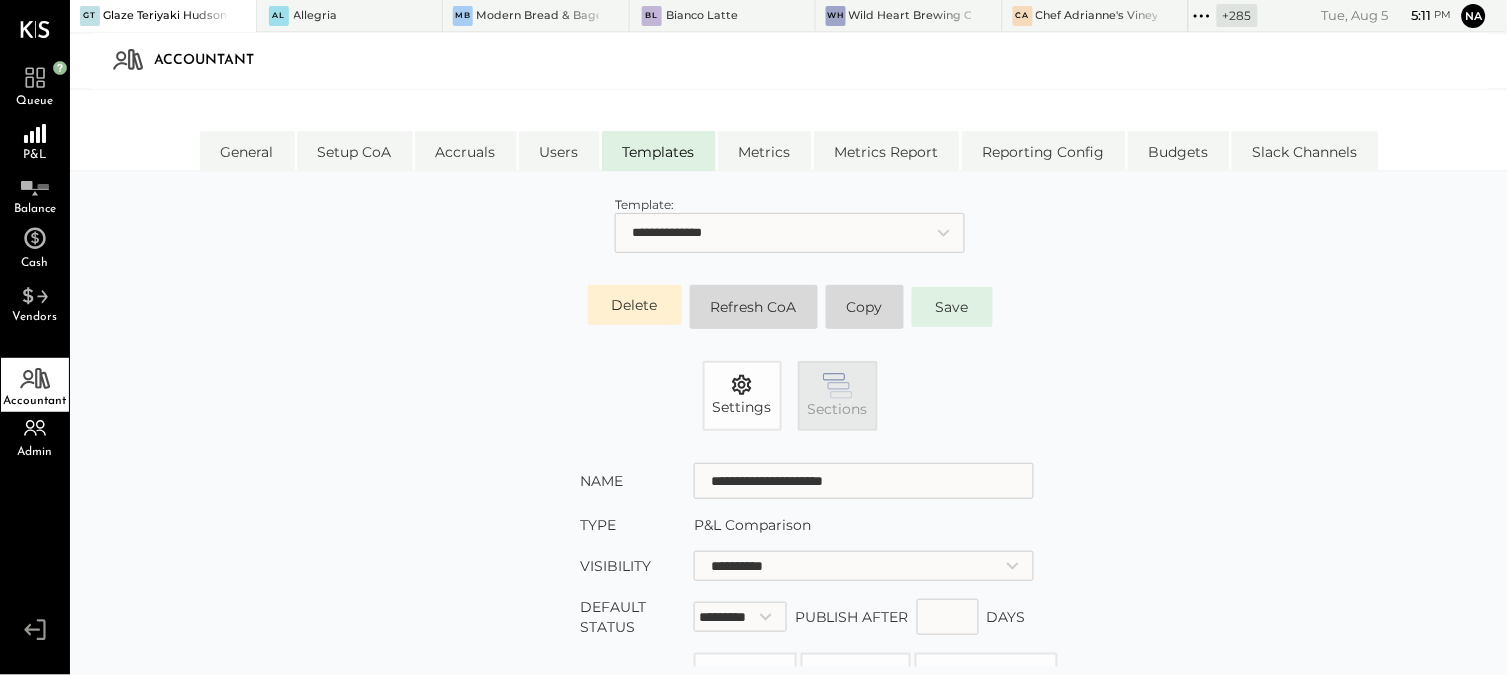 click on "Sections" at bounding box center [838, 396] 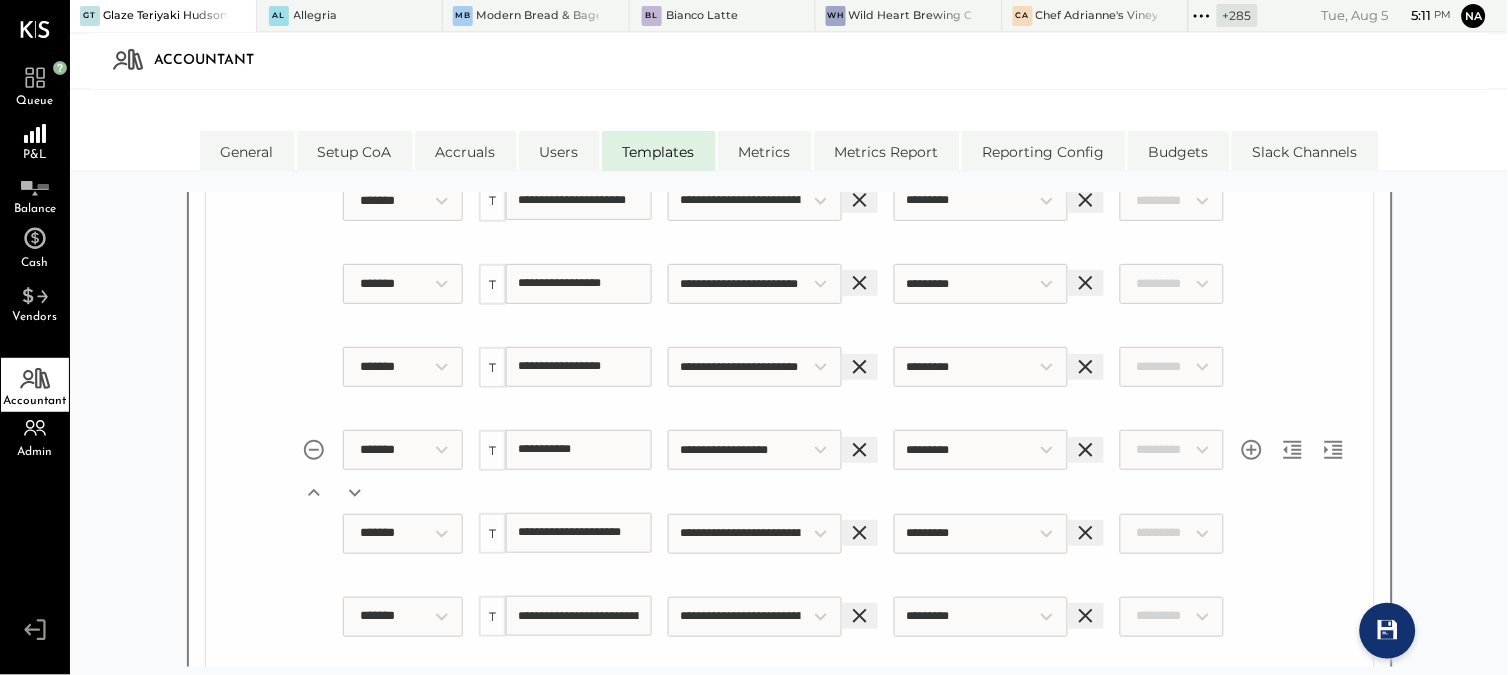 scroll, scrollTop: 8367, scrollLeft: 0, axis: vertical 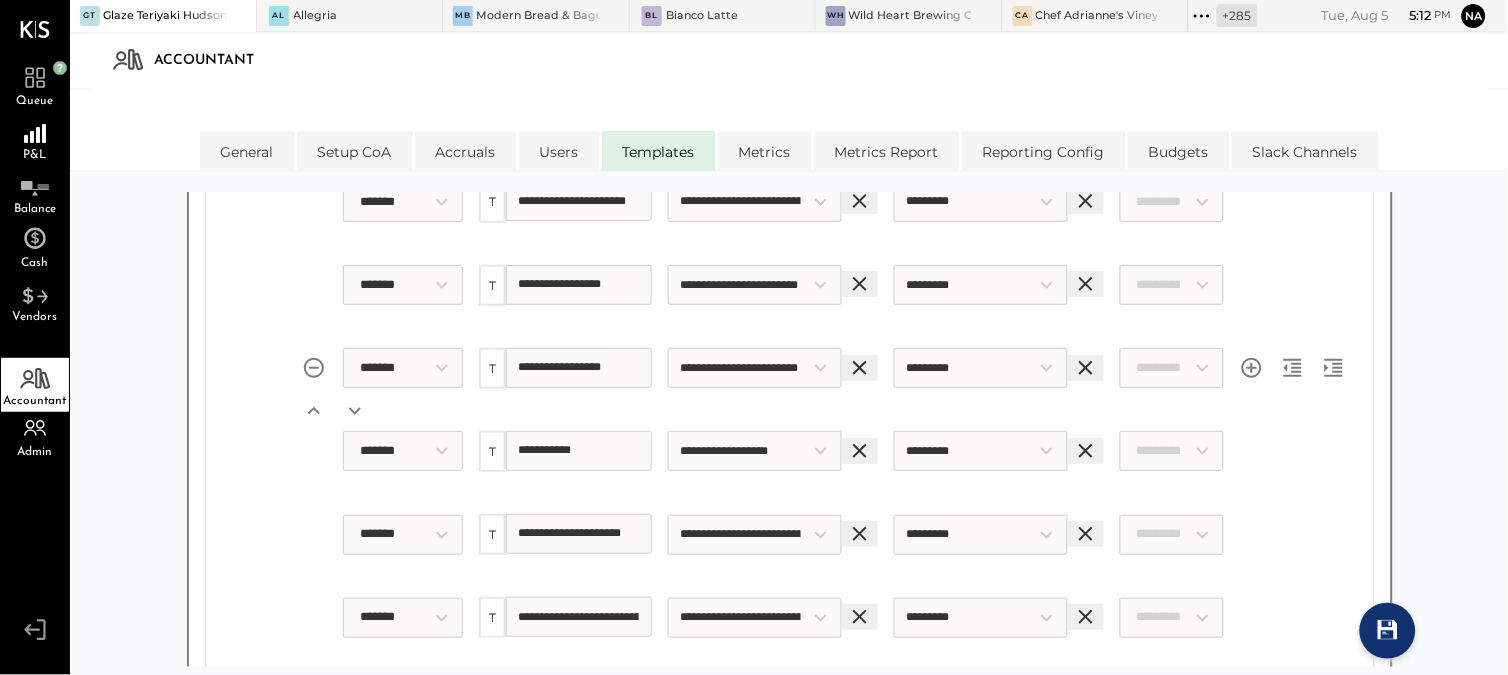 click 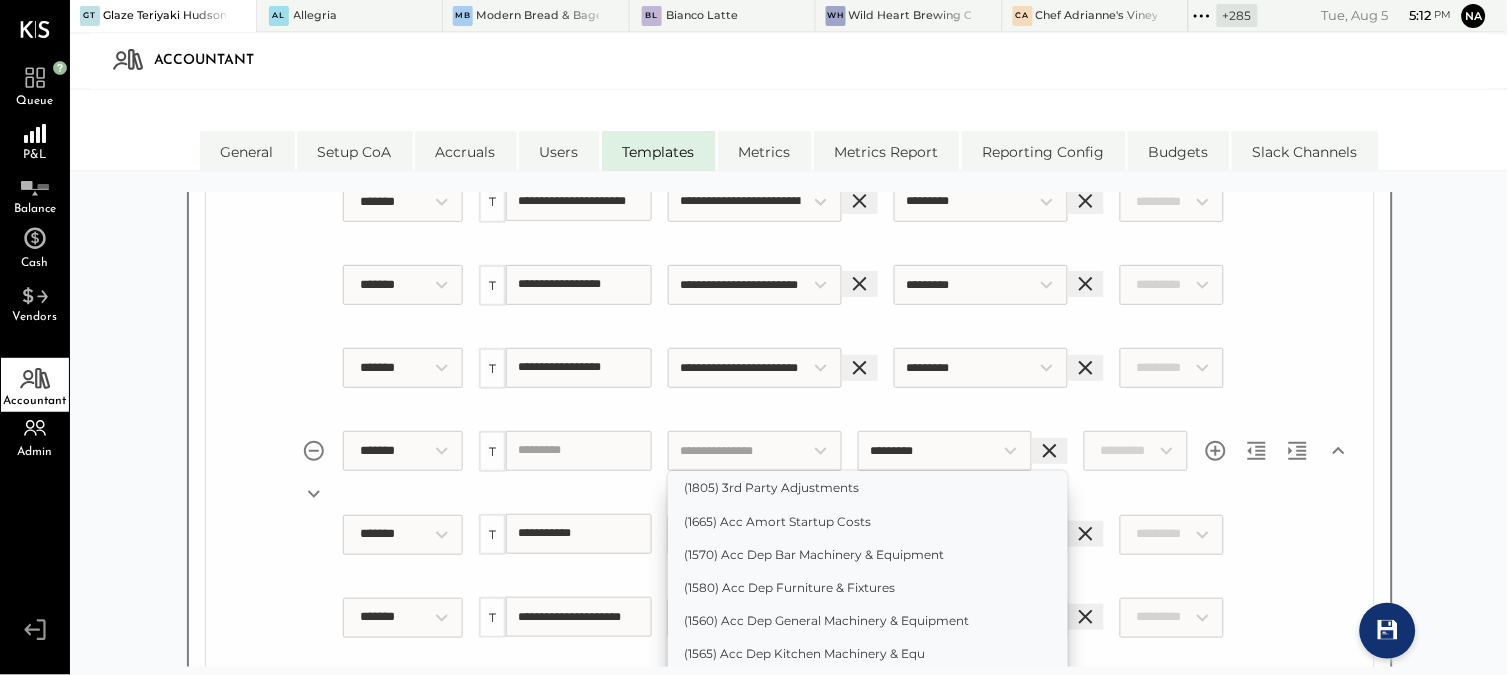click on "Choose an account:" at bounding box center (755, 451) 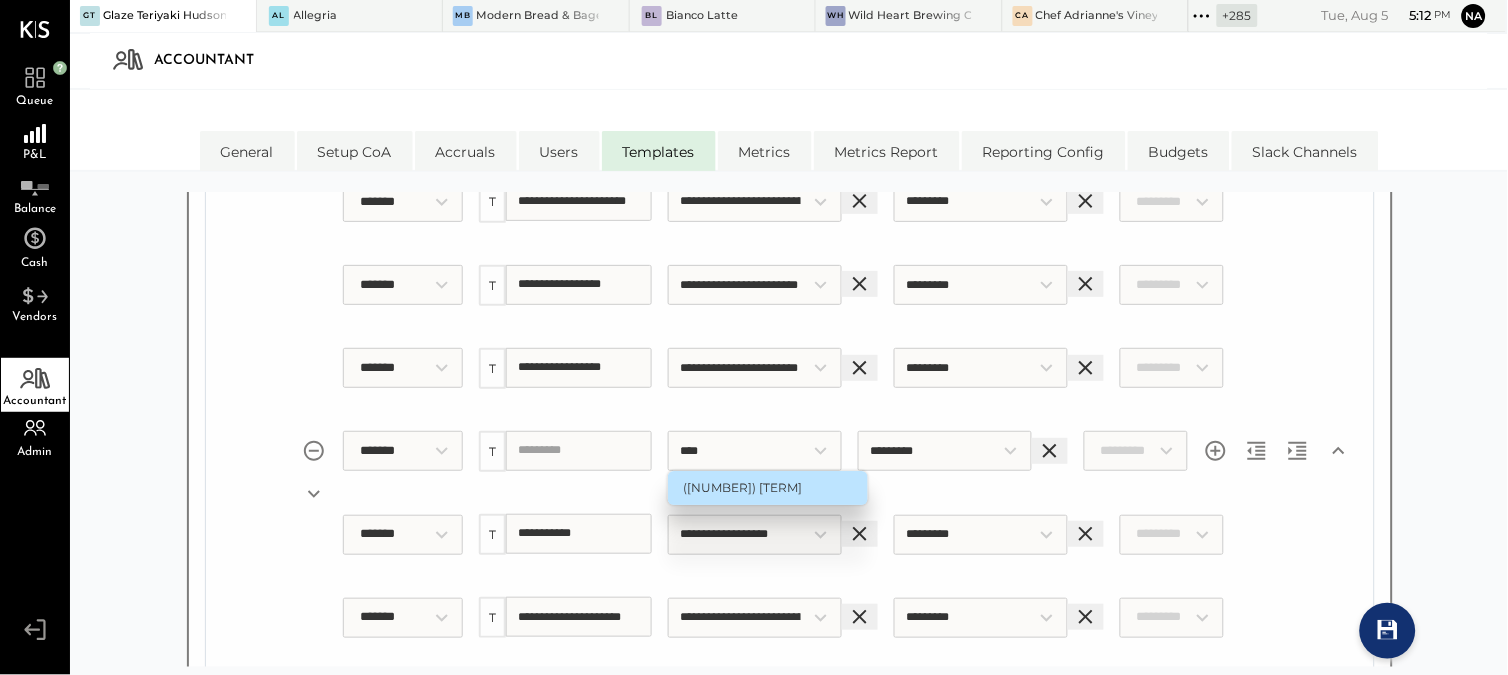 click on "([NUMBER]) [TERM]" at bounding box center [768, 487] 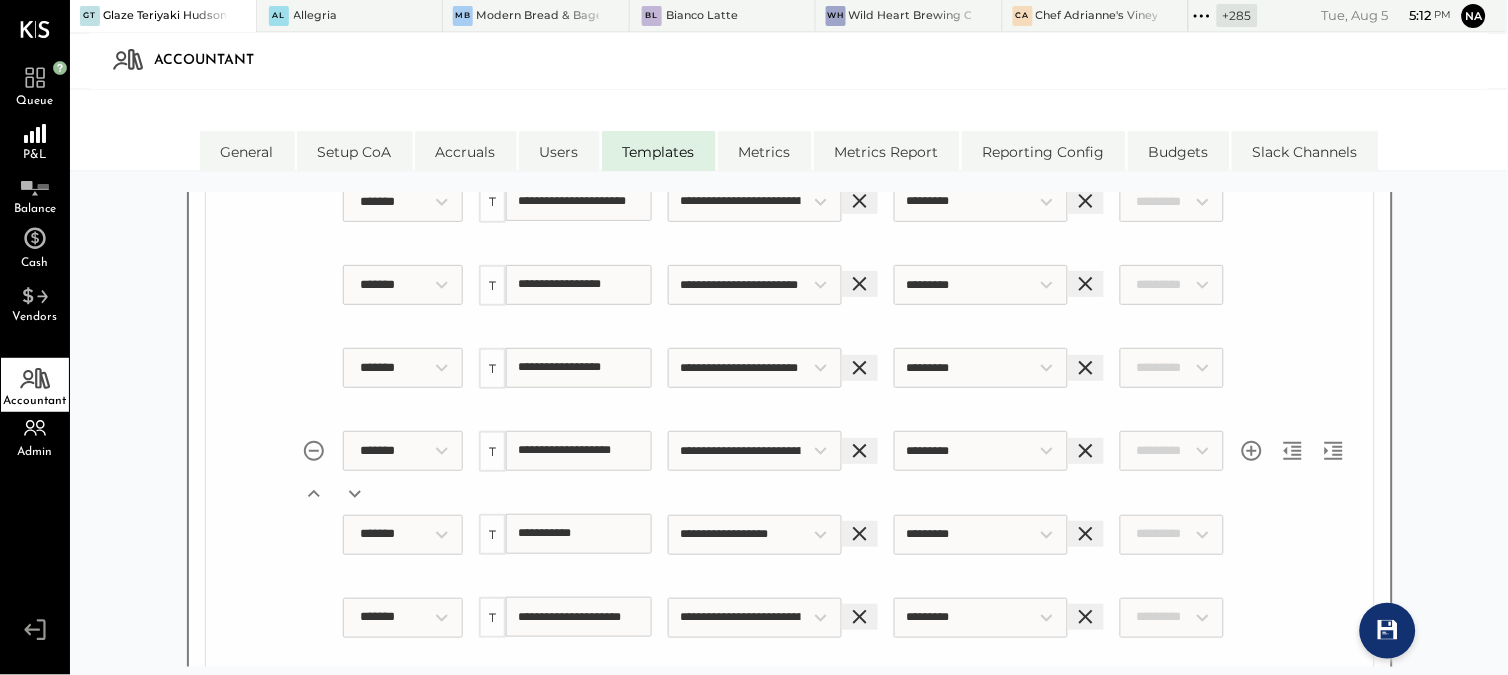 click on "**********" at bounding box center (789, 433) 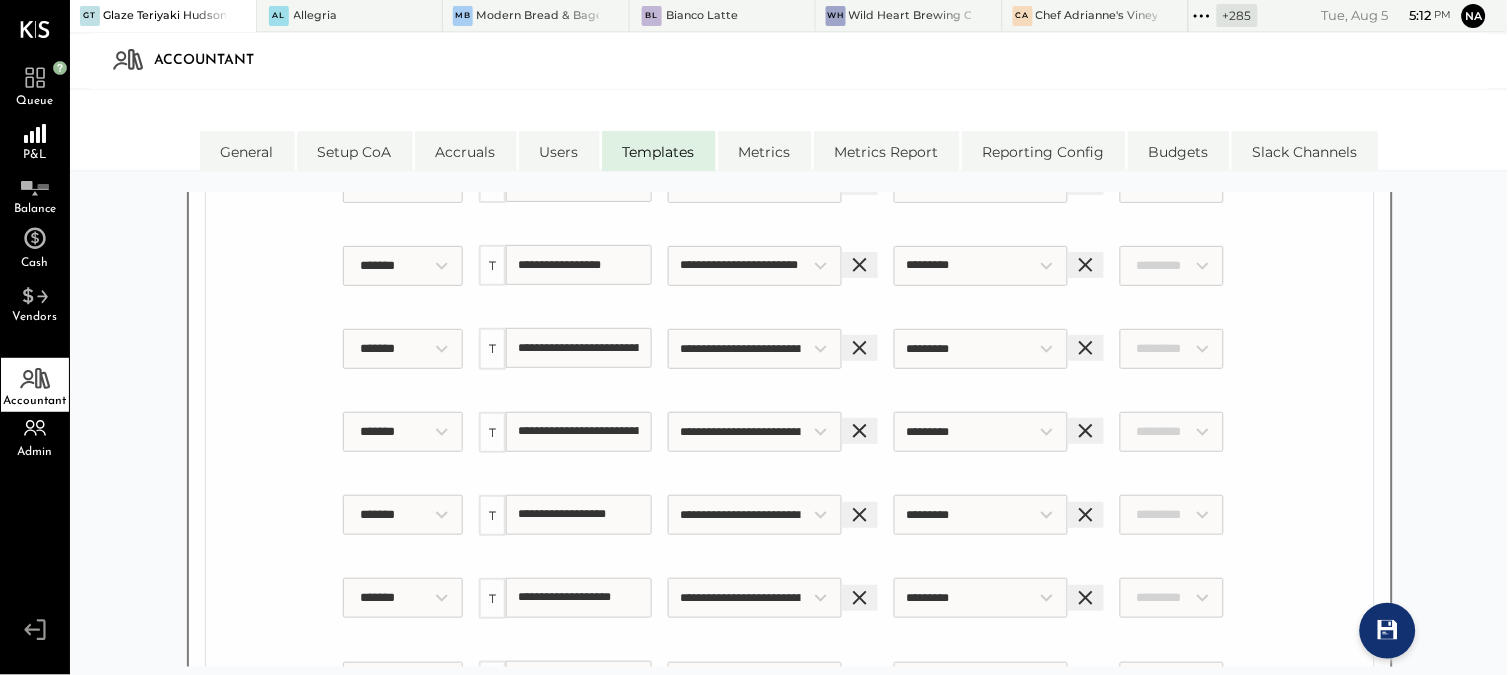 scroll, scrollTop: 11457, scrollLeft: 0, axis: vertical 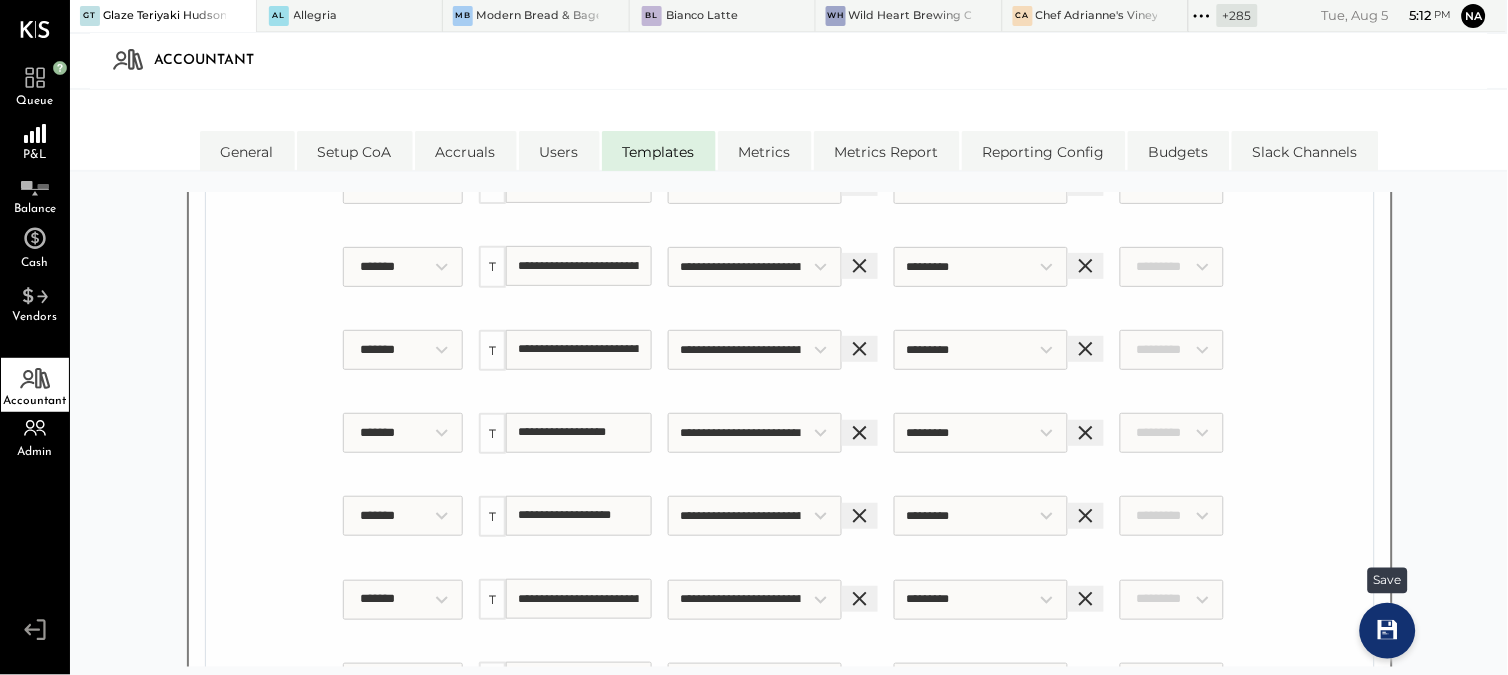 click 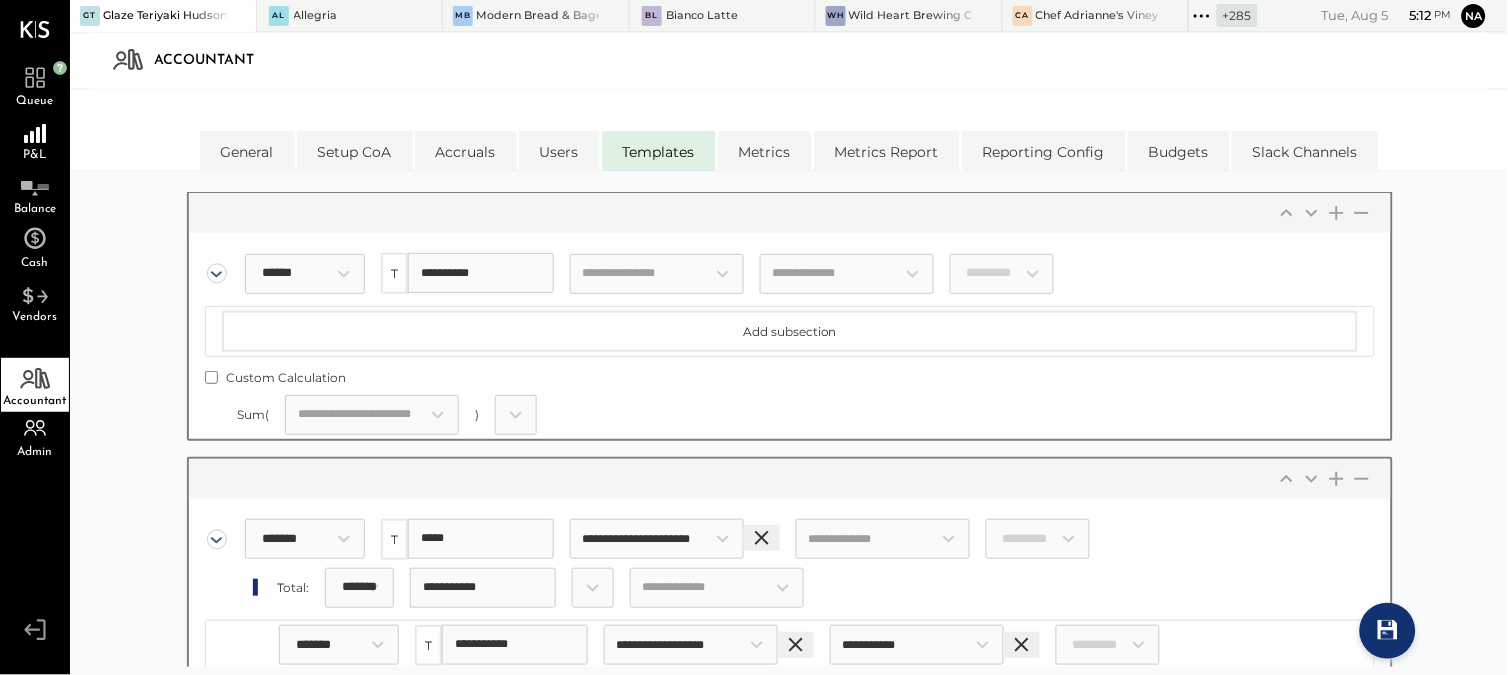 scroll, scrollTop: 0, scrollLeft: 0, axis: both 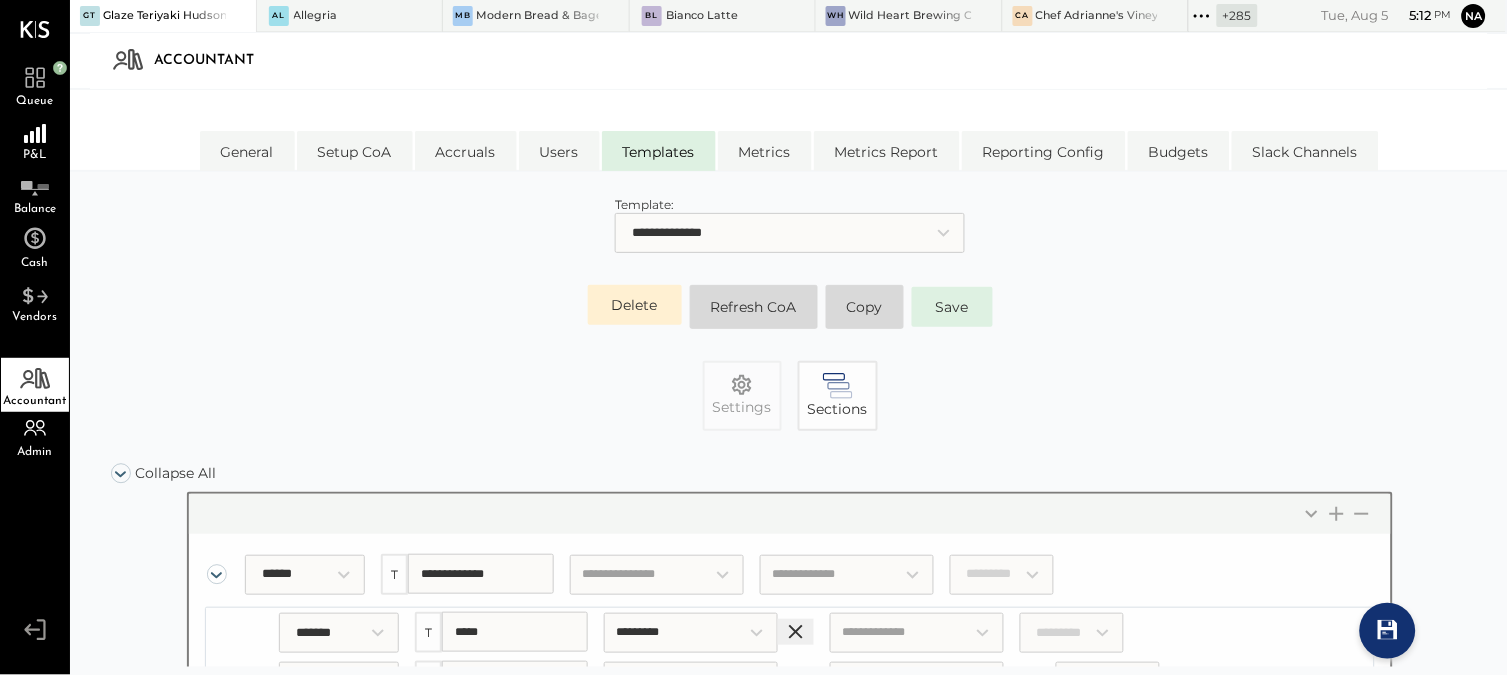 click on "**********" at bounding box center (790, 233) 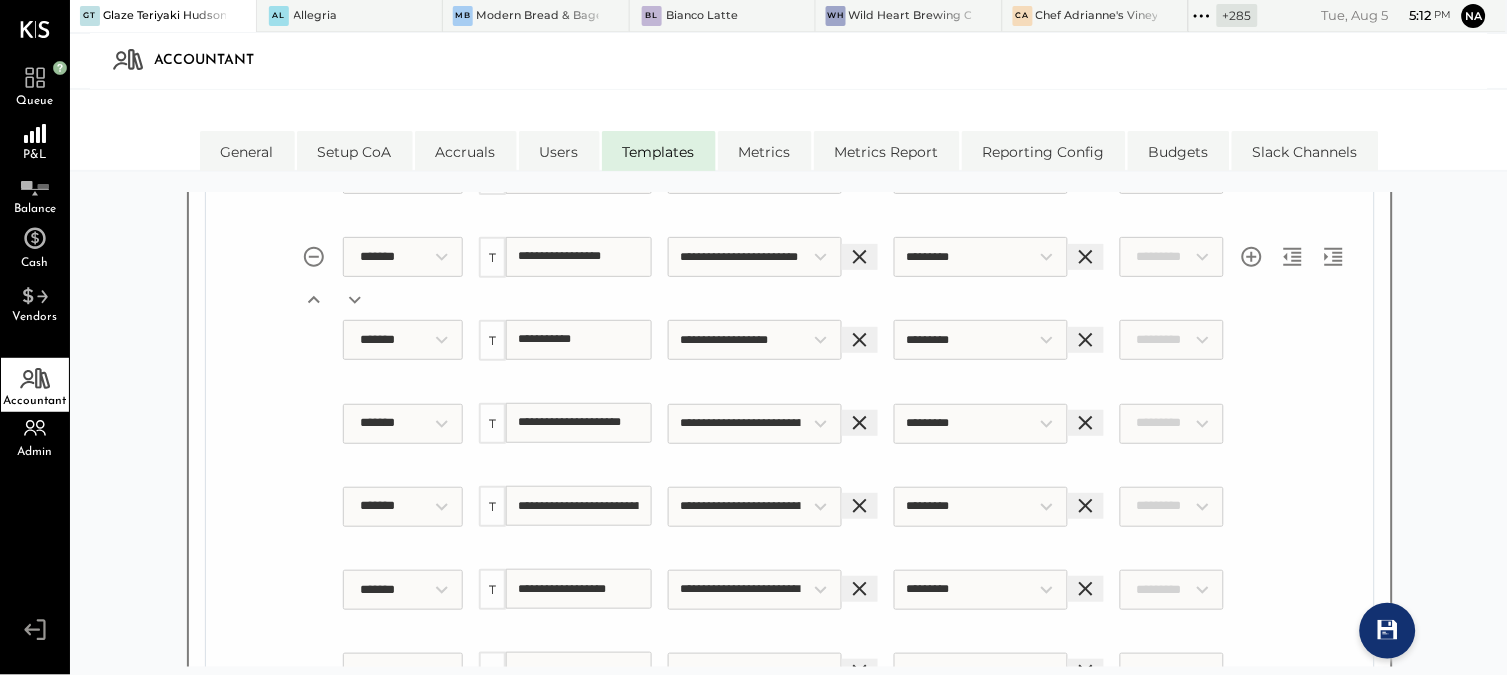 scroll, scrollTop: 8482, scrollLeft: 0, axis: vertical 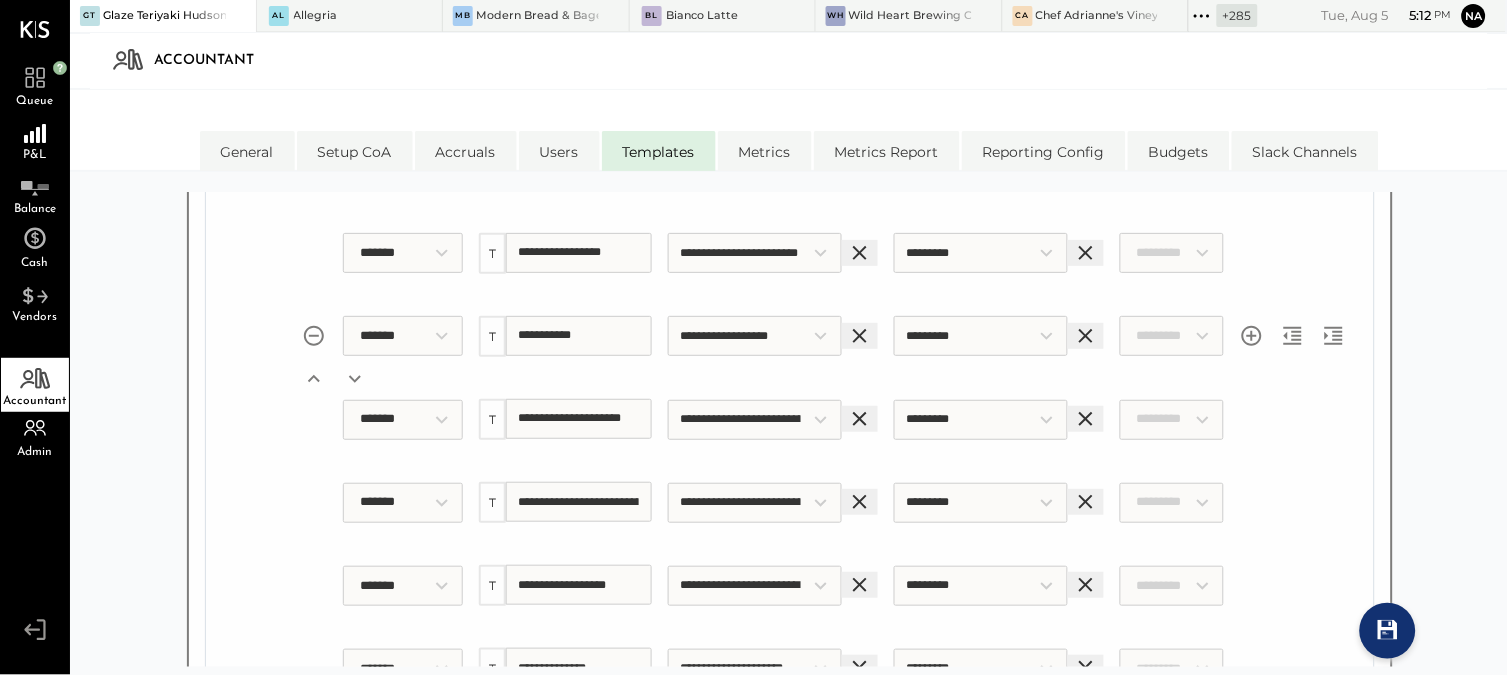 click 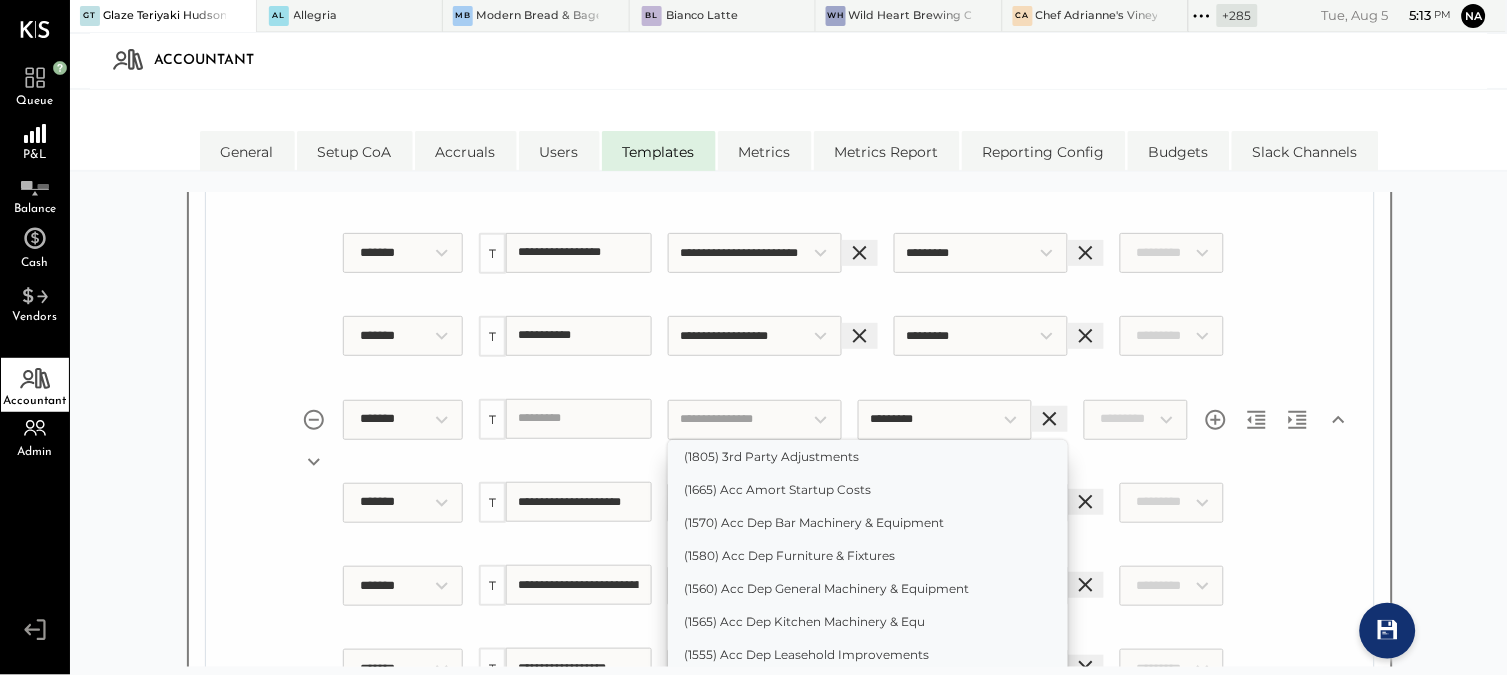 click on "Choose an account:" at bounding box center [755, 420] 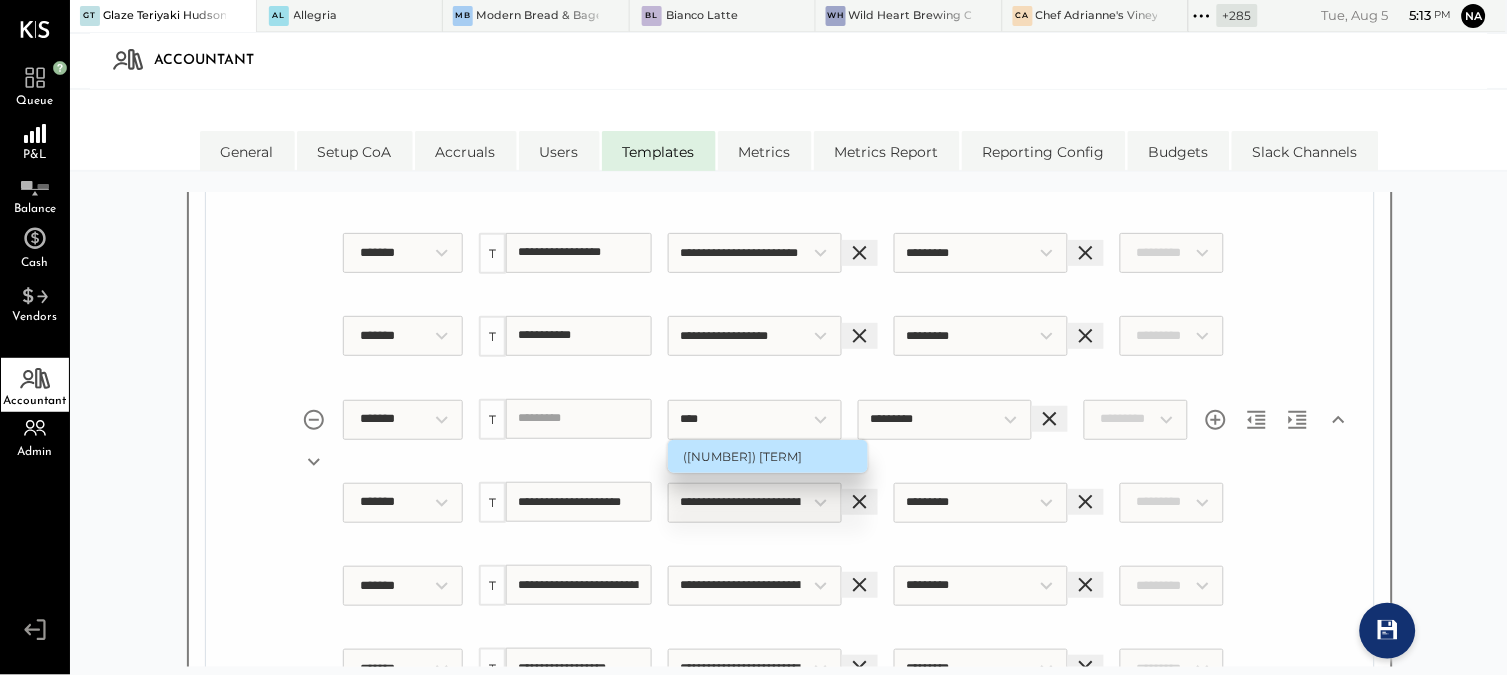 click on "([NUMBER]) [TERM]" at bounding box center (768, 456) 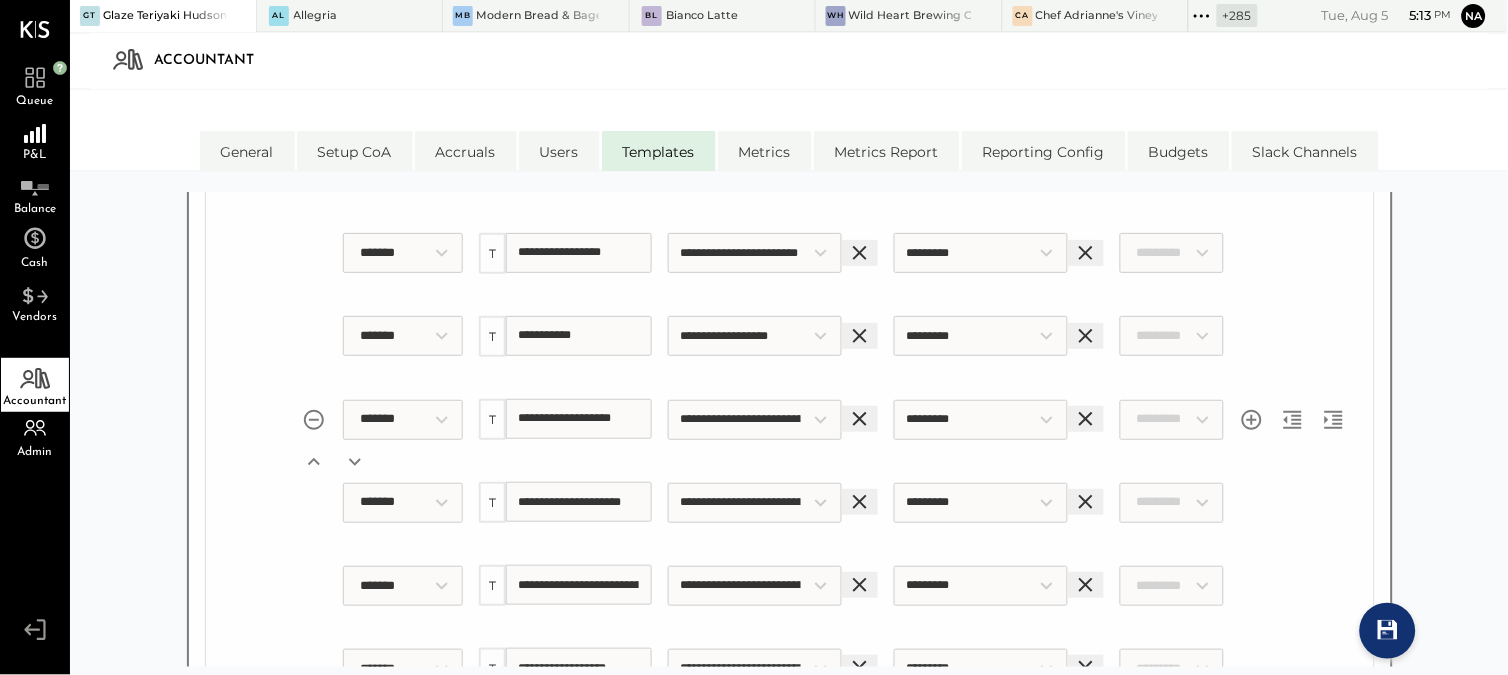click on "**********" at bounding box center [789, 294] 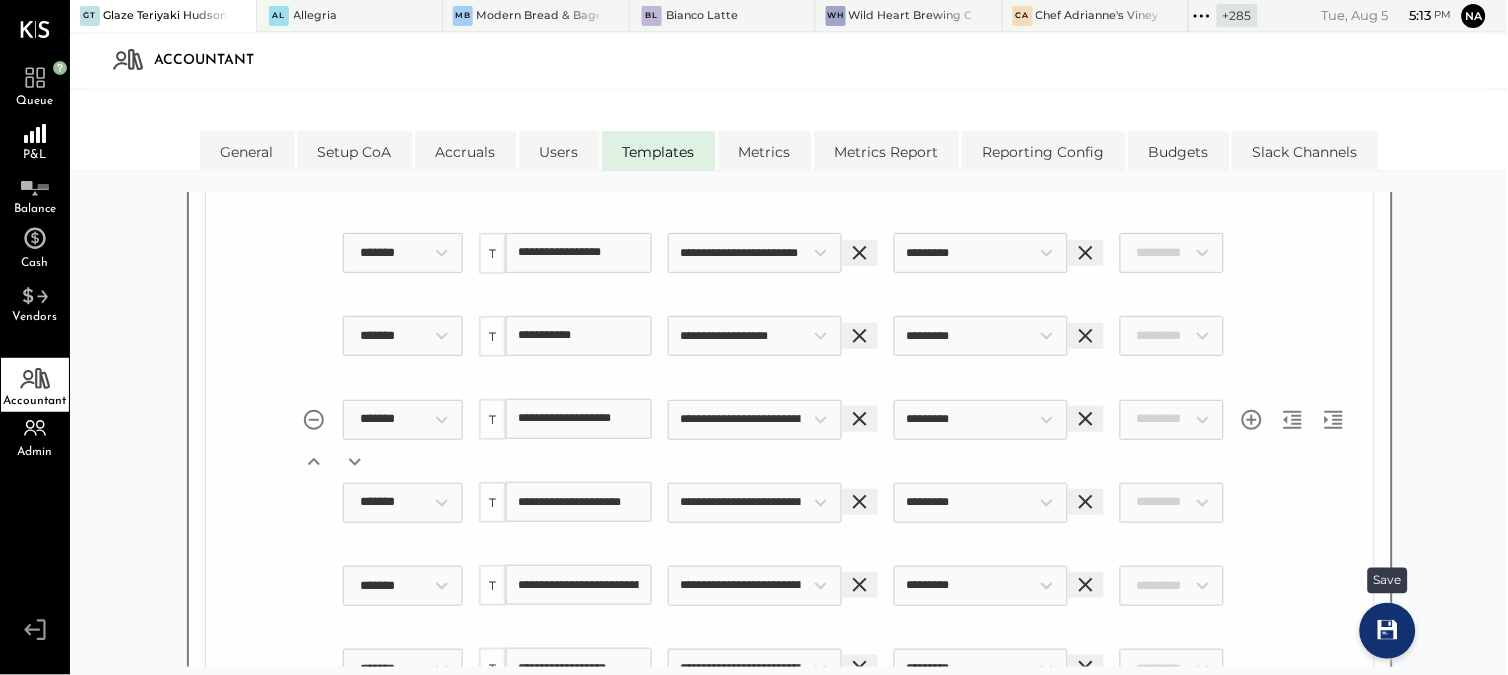 click 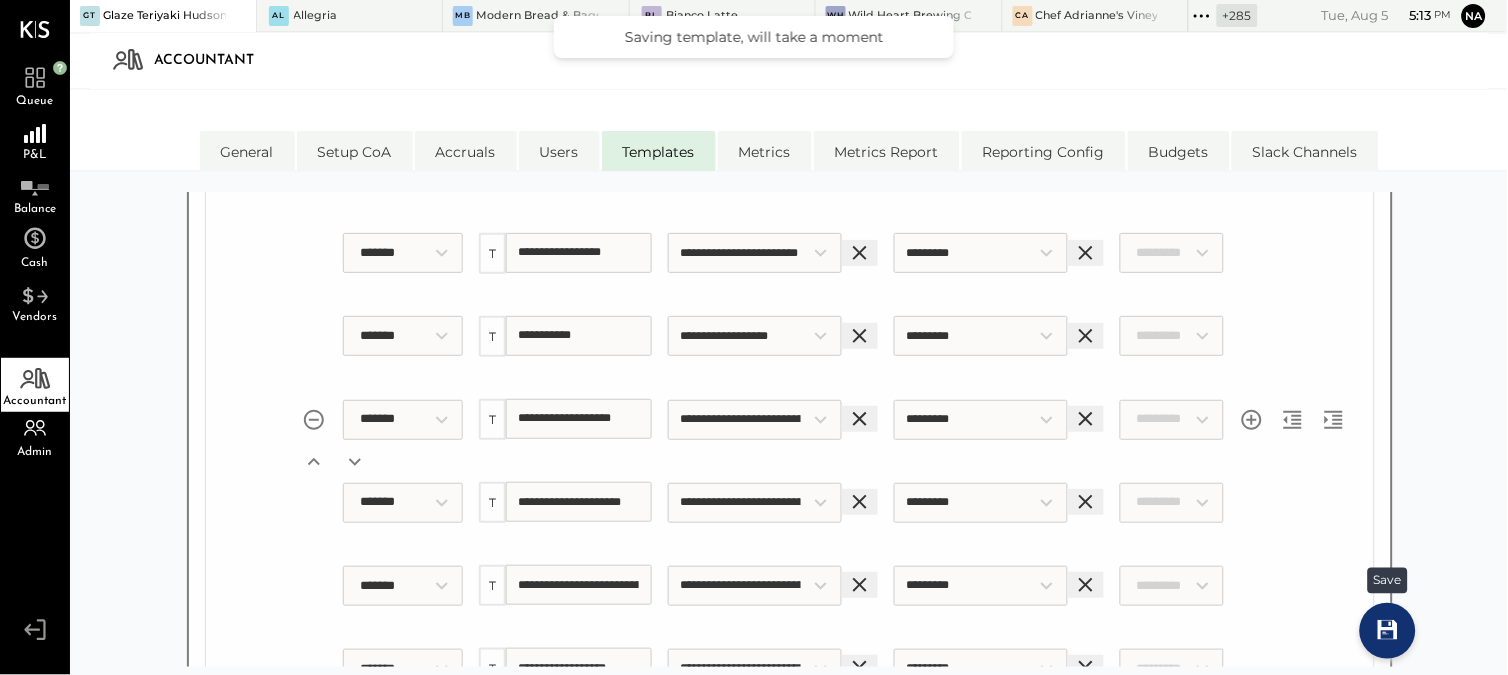 click 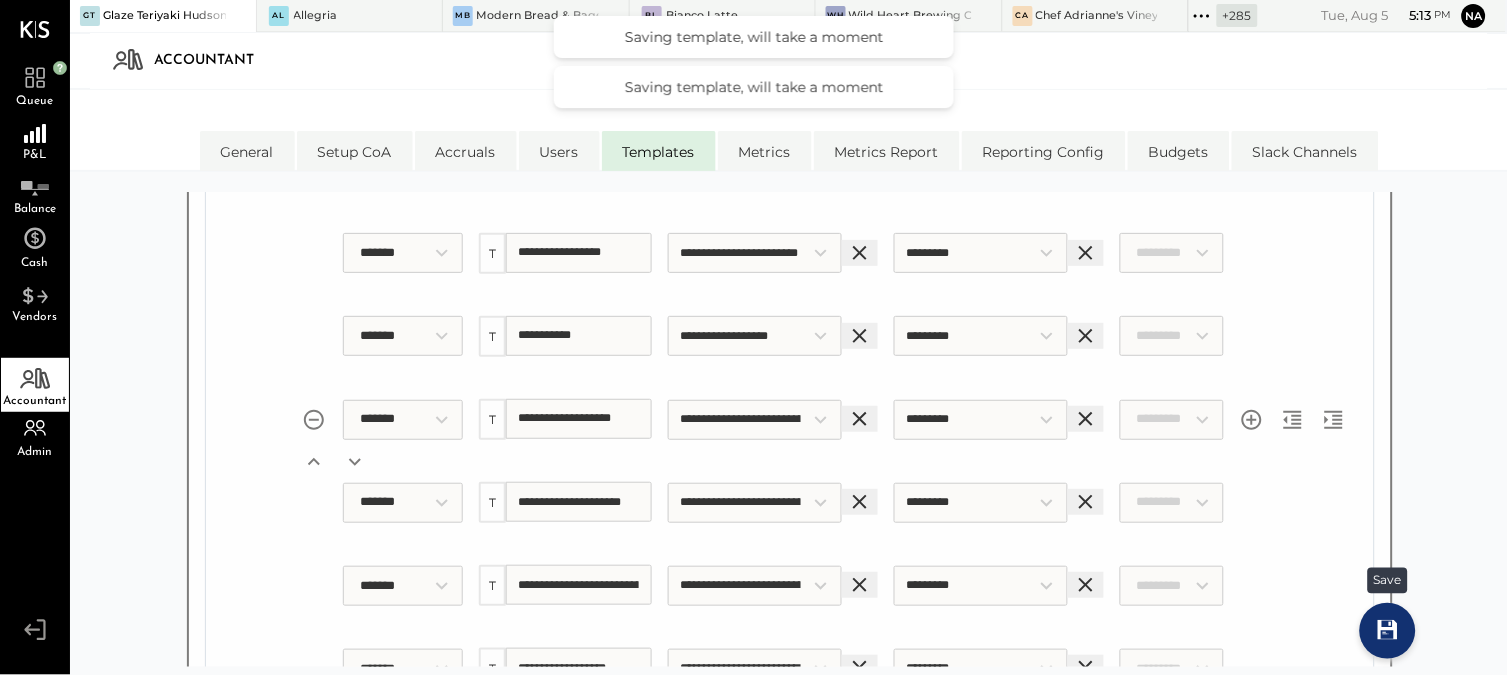 click 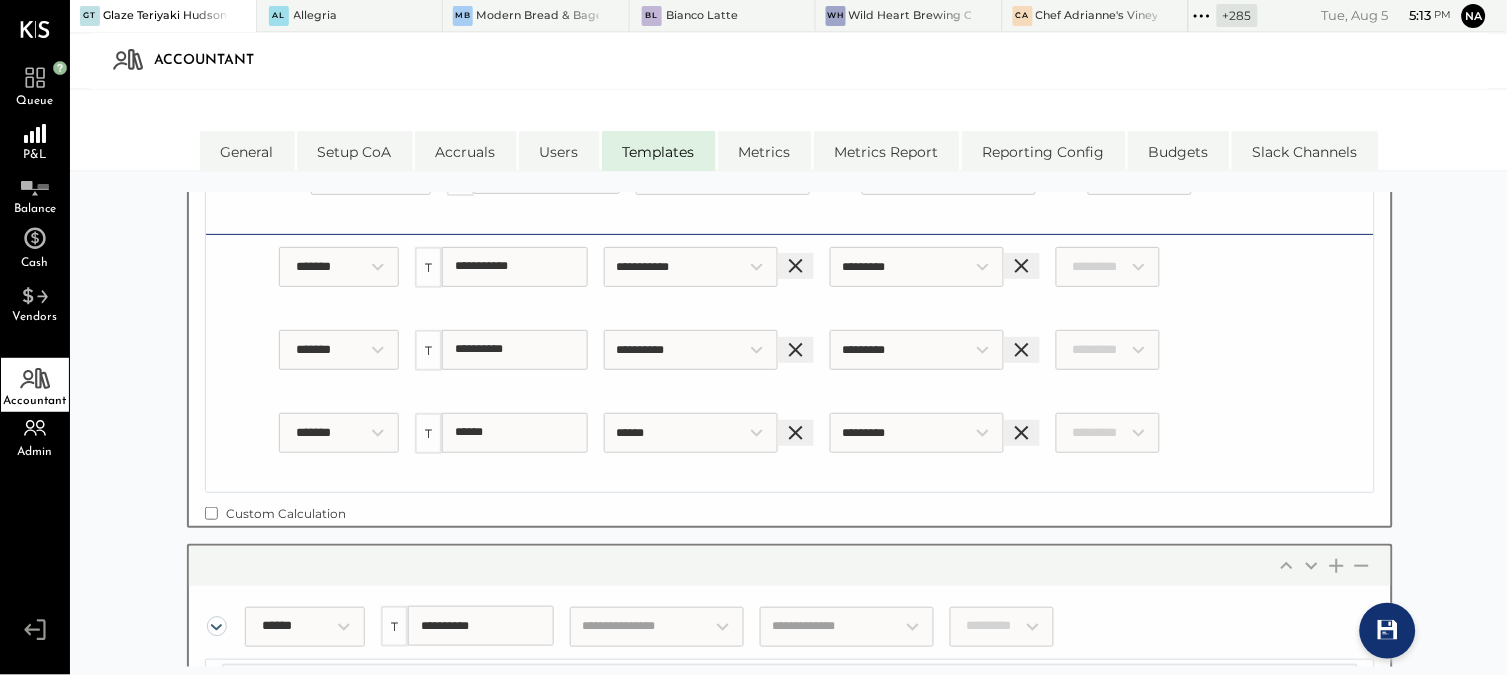 scroll, scrollTop: 0, scrollLeft: 0, axis: both 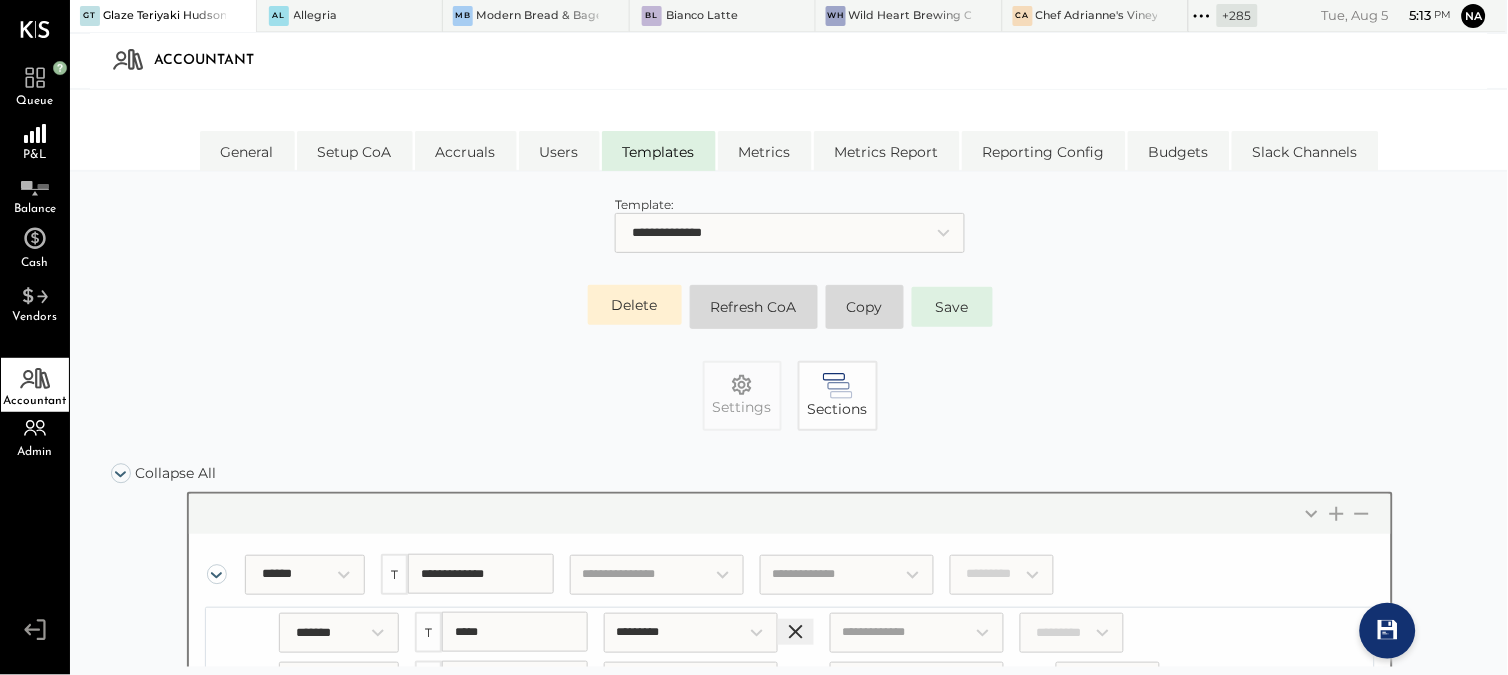 click on "**********" at bounding box center (790, 233) 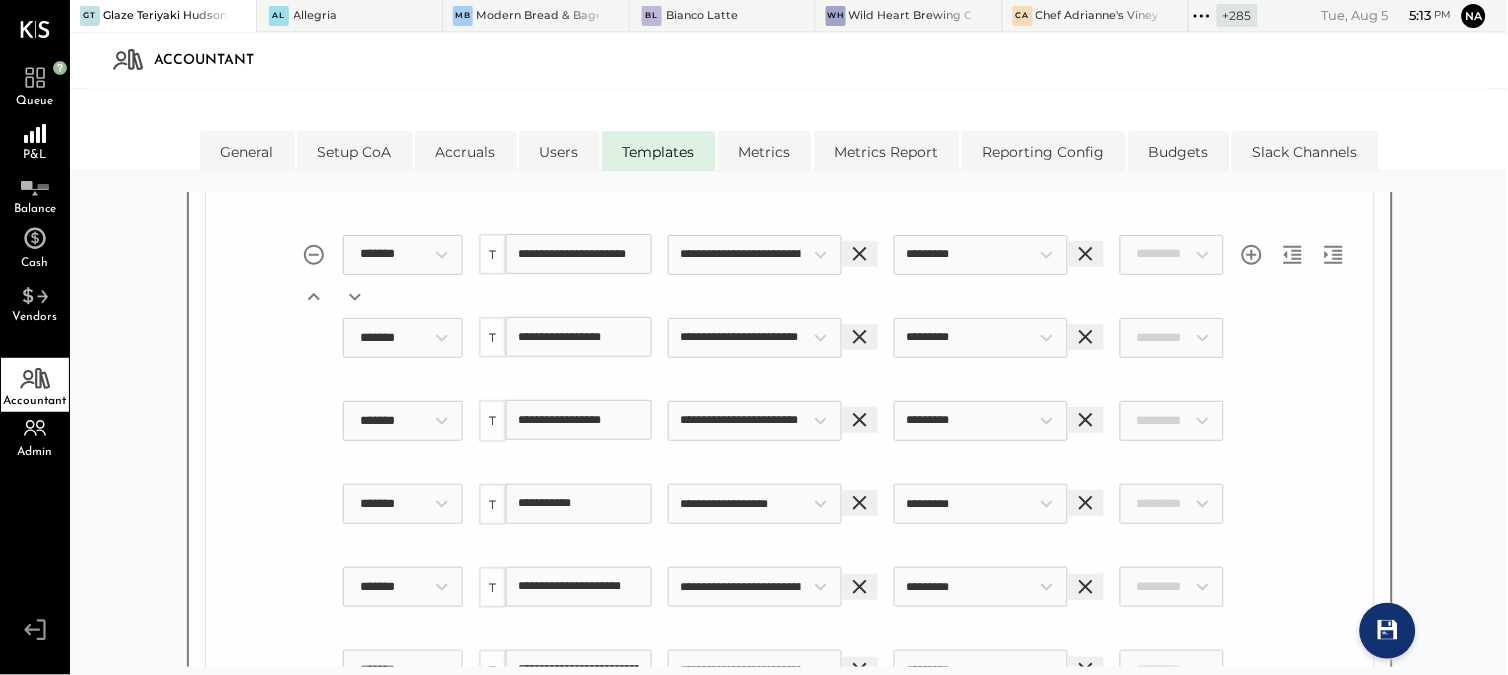 scroll, scrollTop: 8843, scrollLeft: 0, axis: vertical 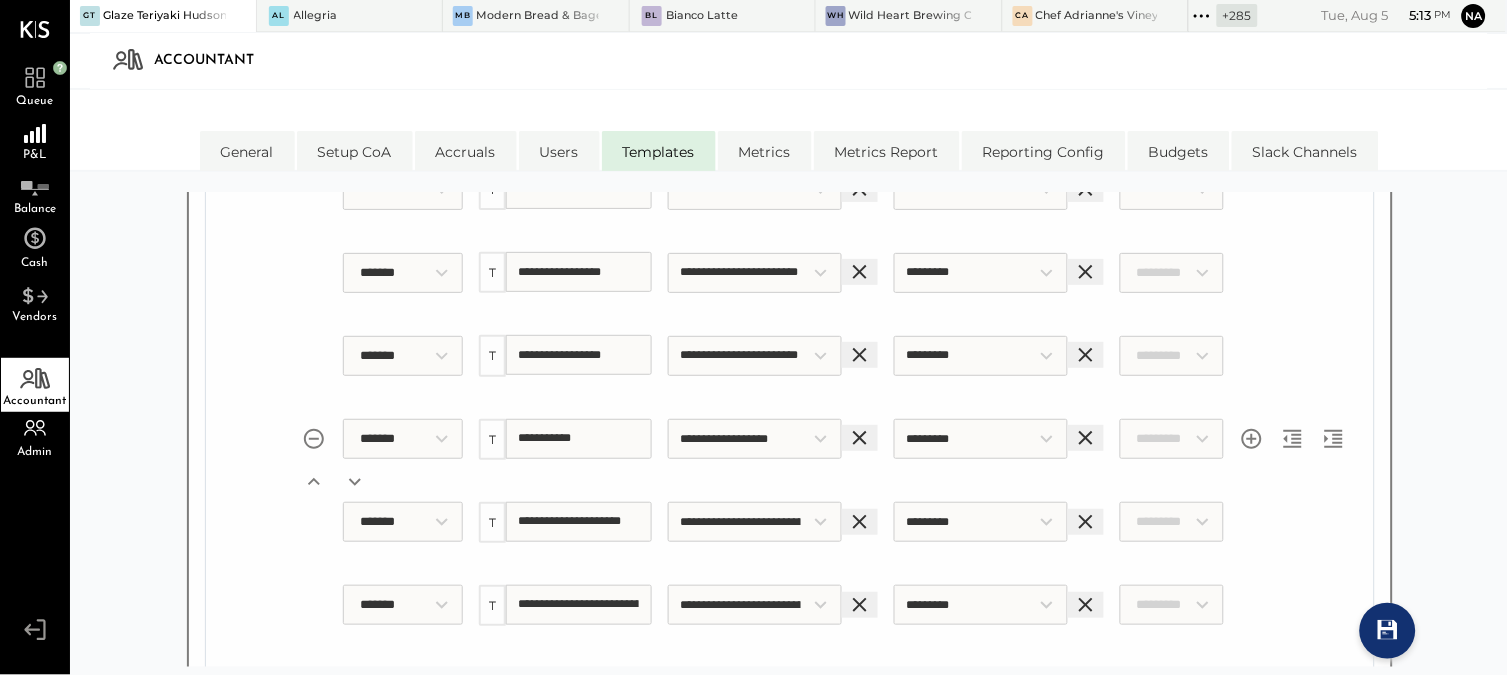 click 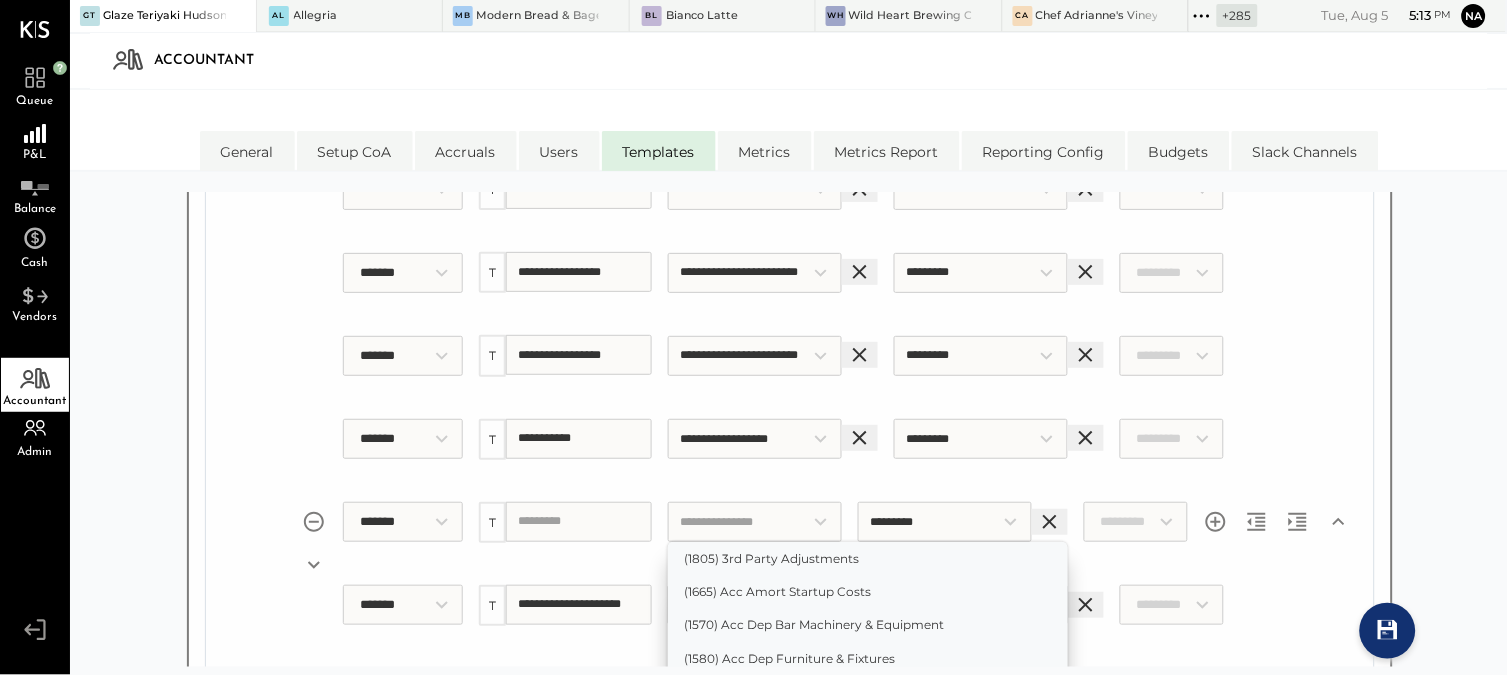 click on "Choose an account:" at bounding box center [755, 522] 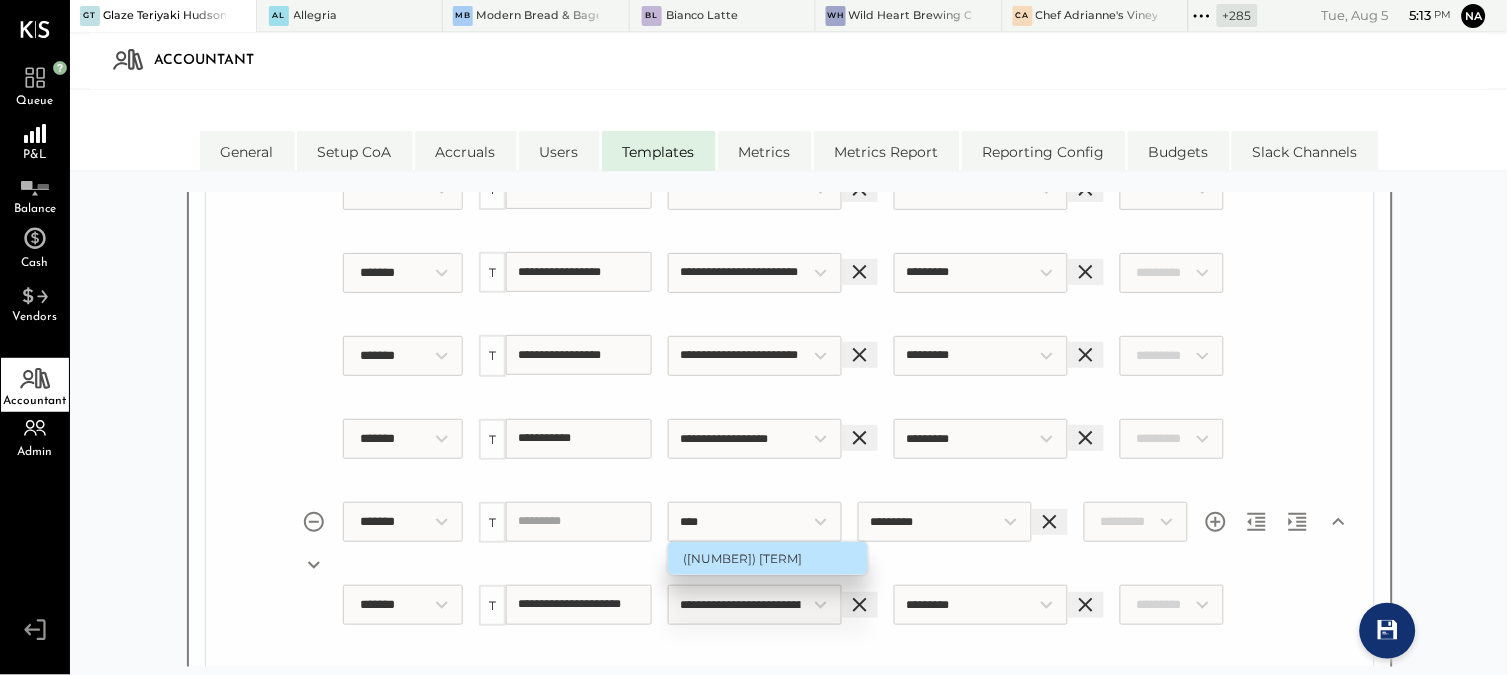 click on "([NUMBER]) [TERM]" at bounding box center (768, 558) 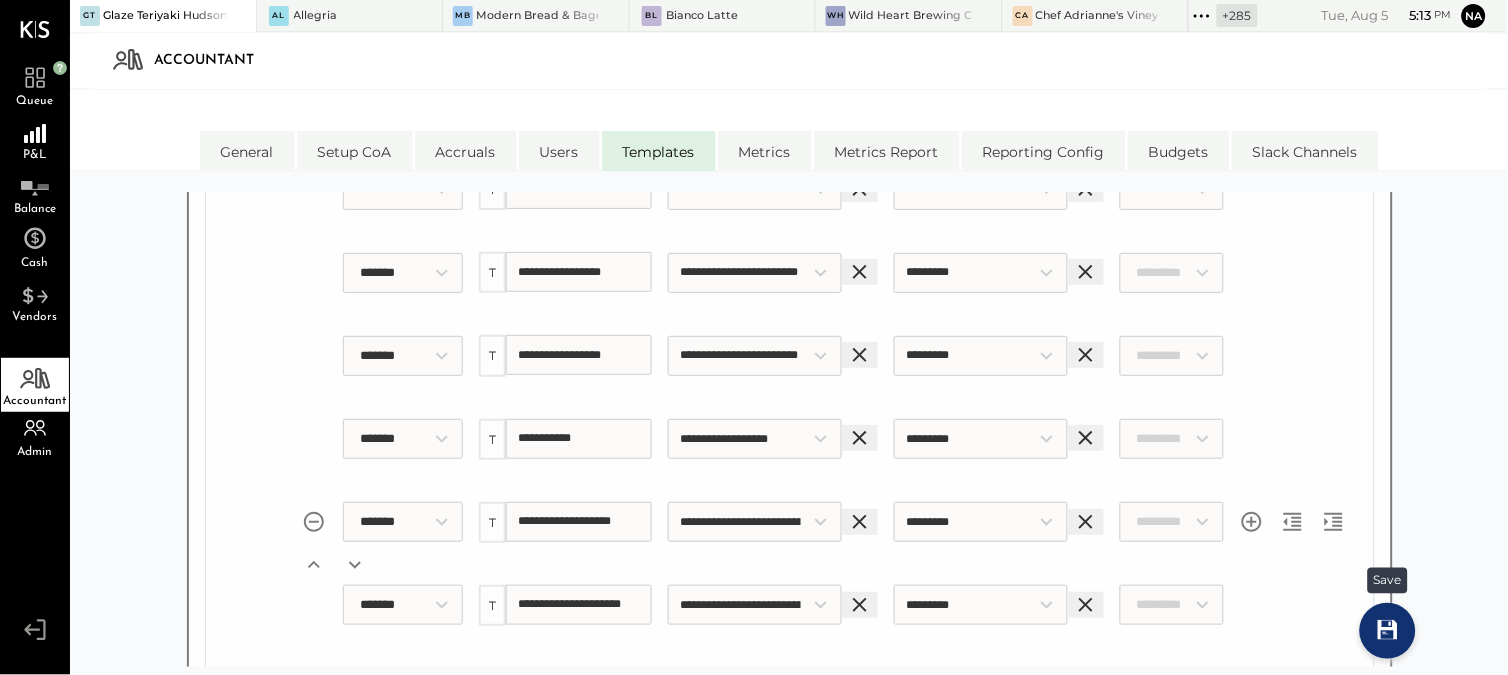 click 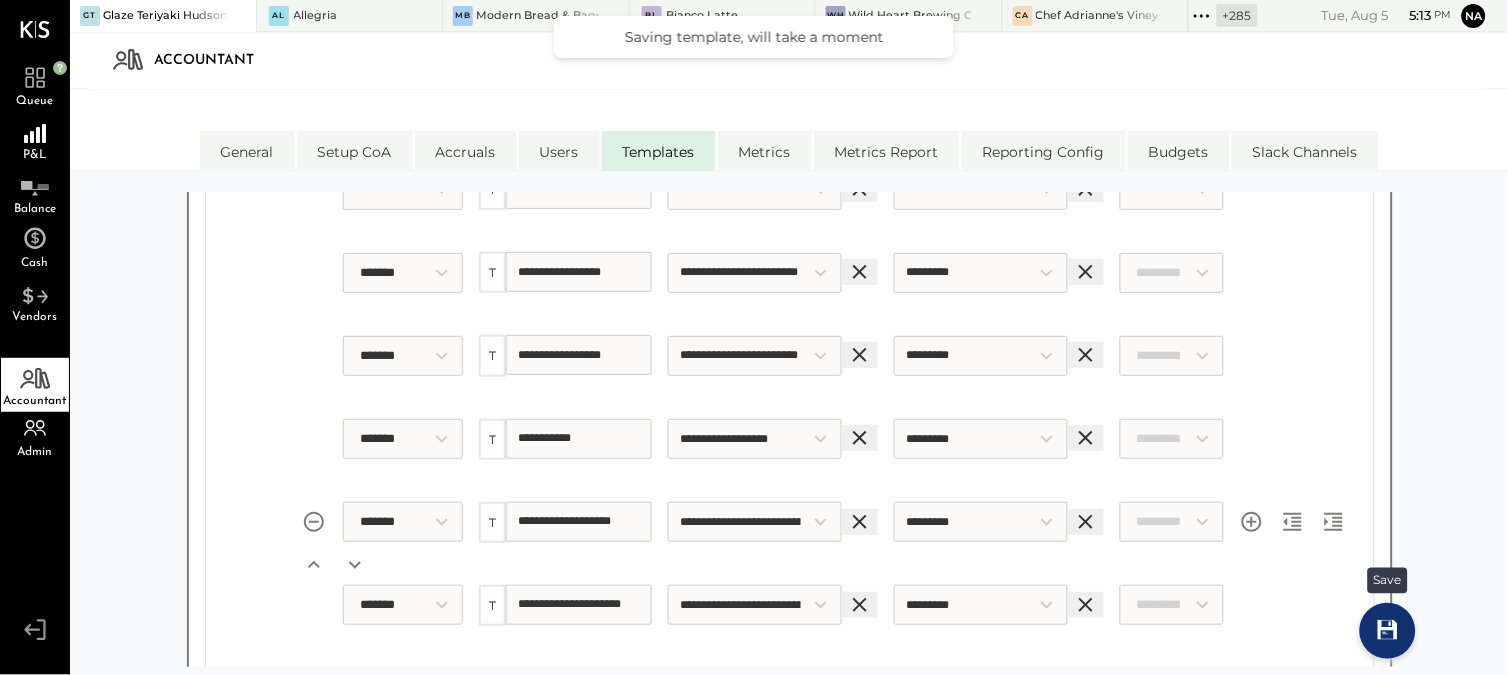 click 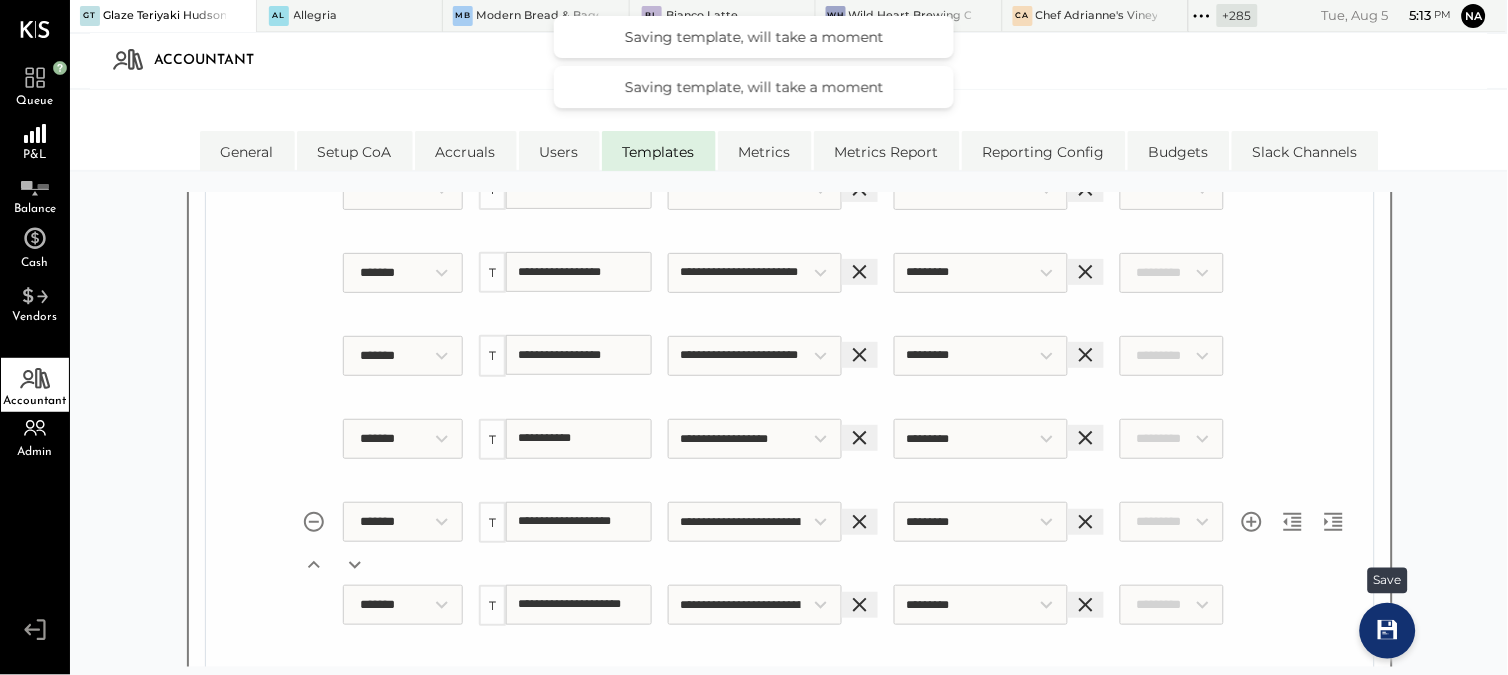 click 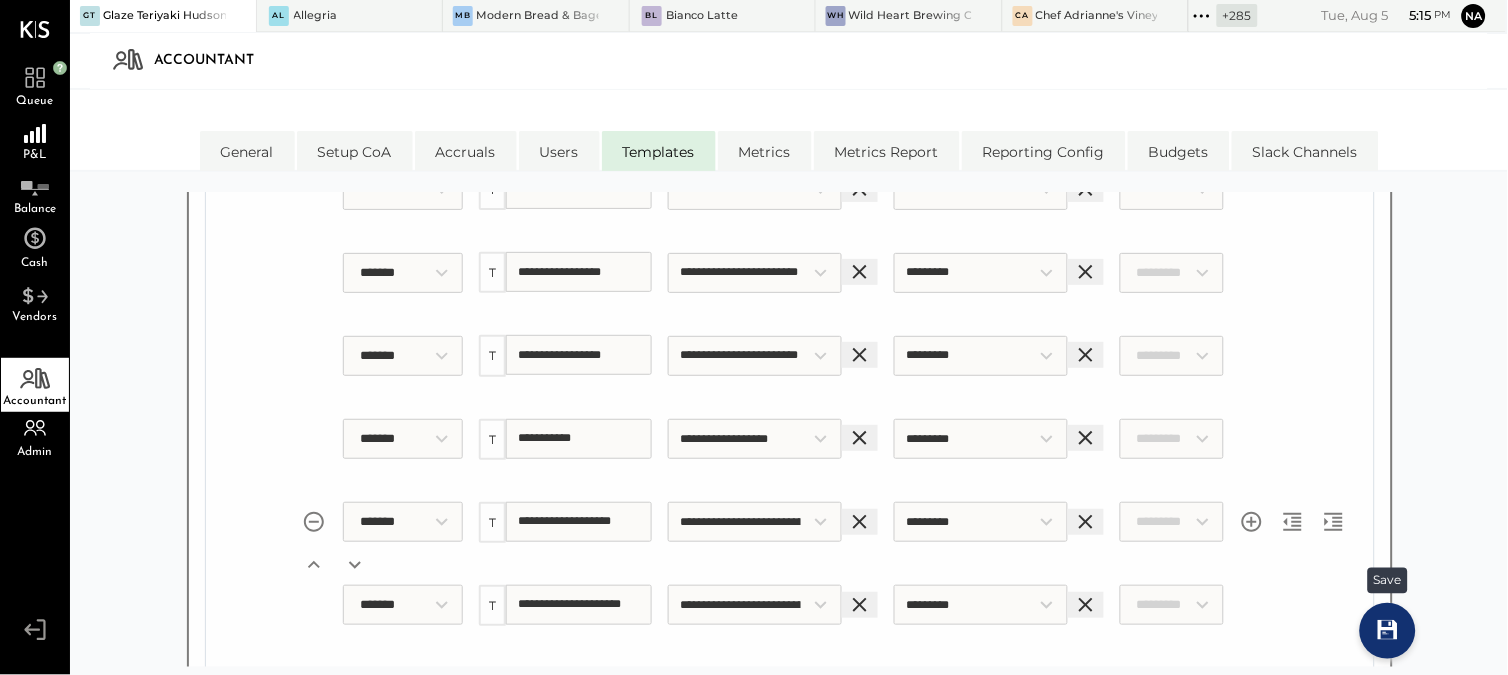 click on "Save" at bounding box center (1388, 631) 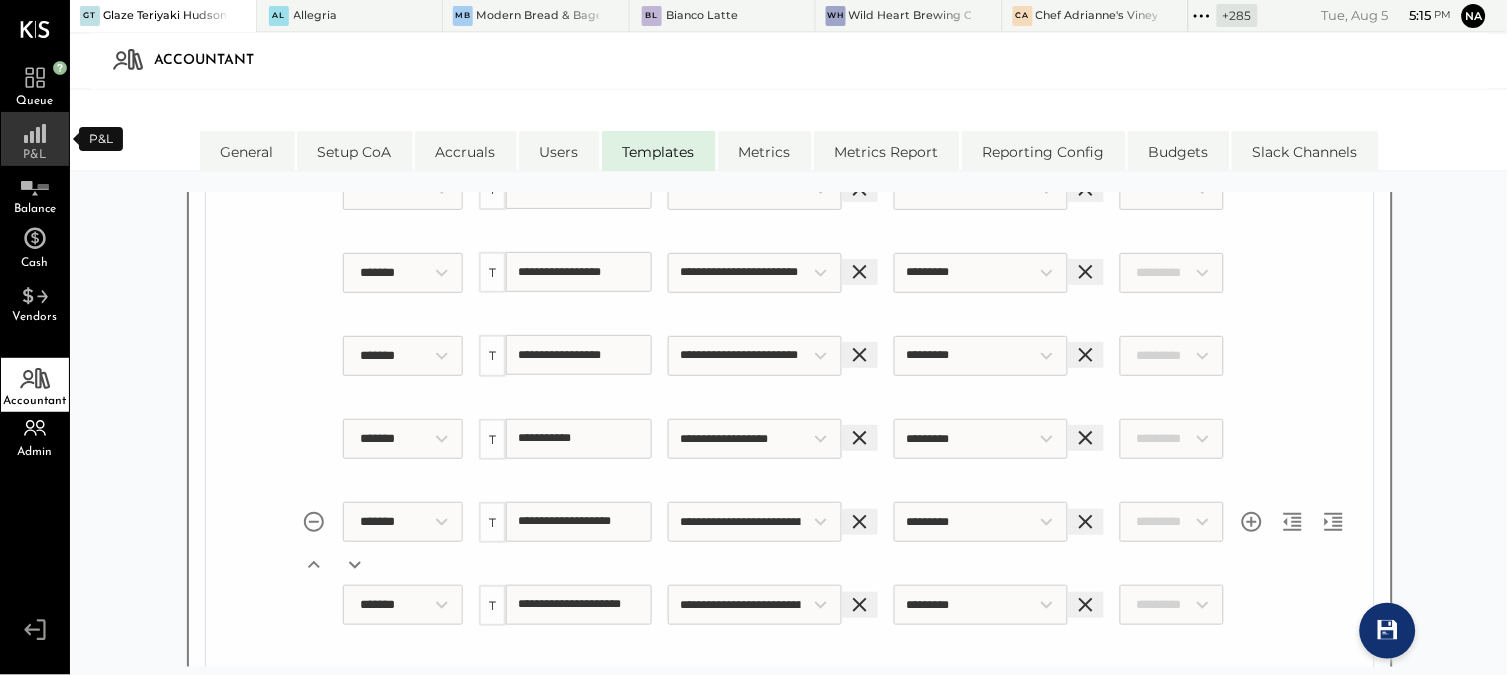 click on "P&L" at bounding box center (35, 155) 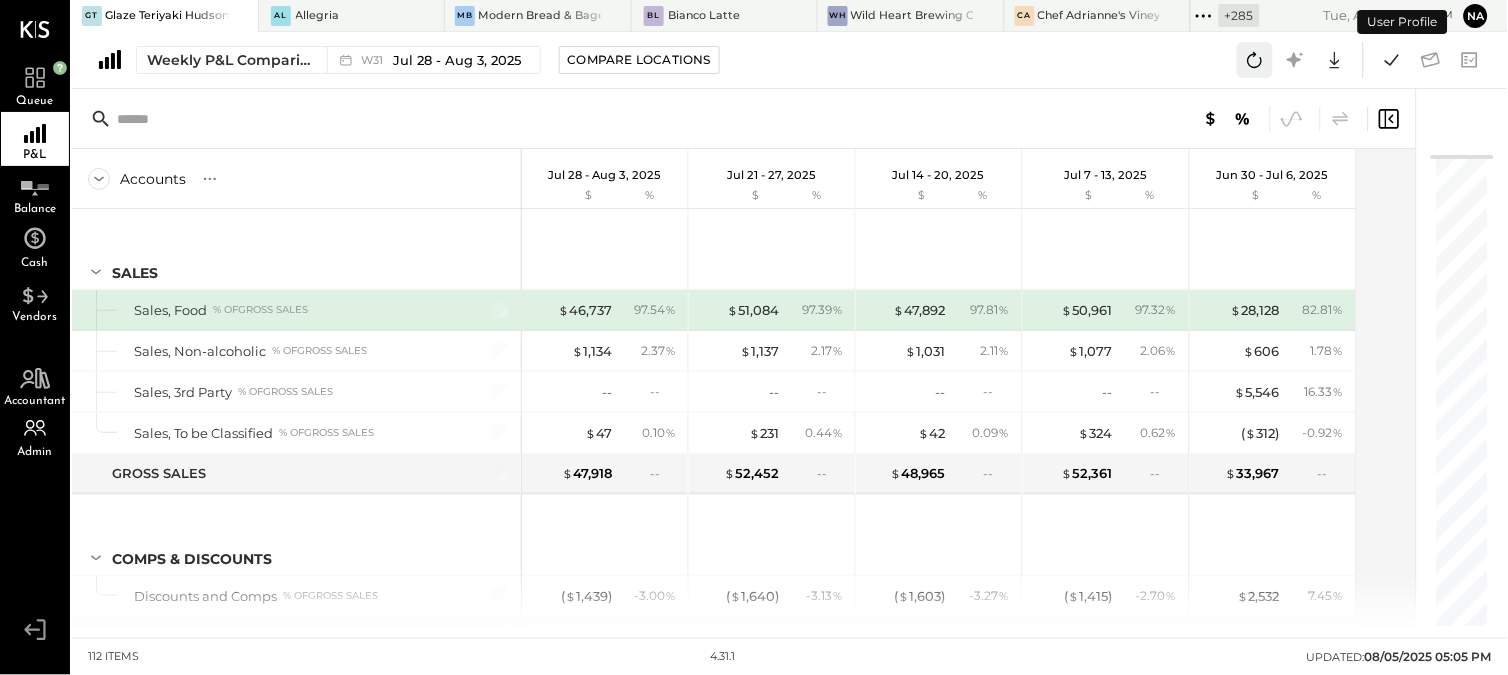 click 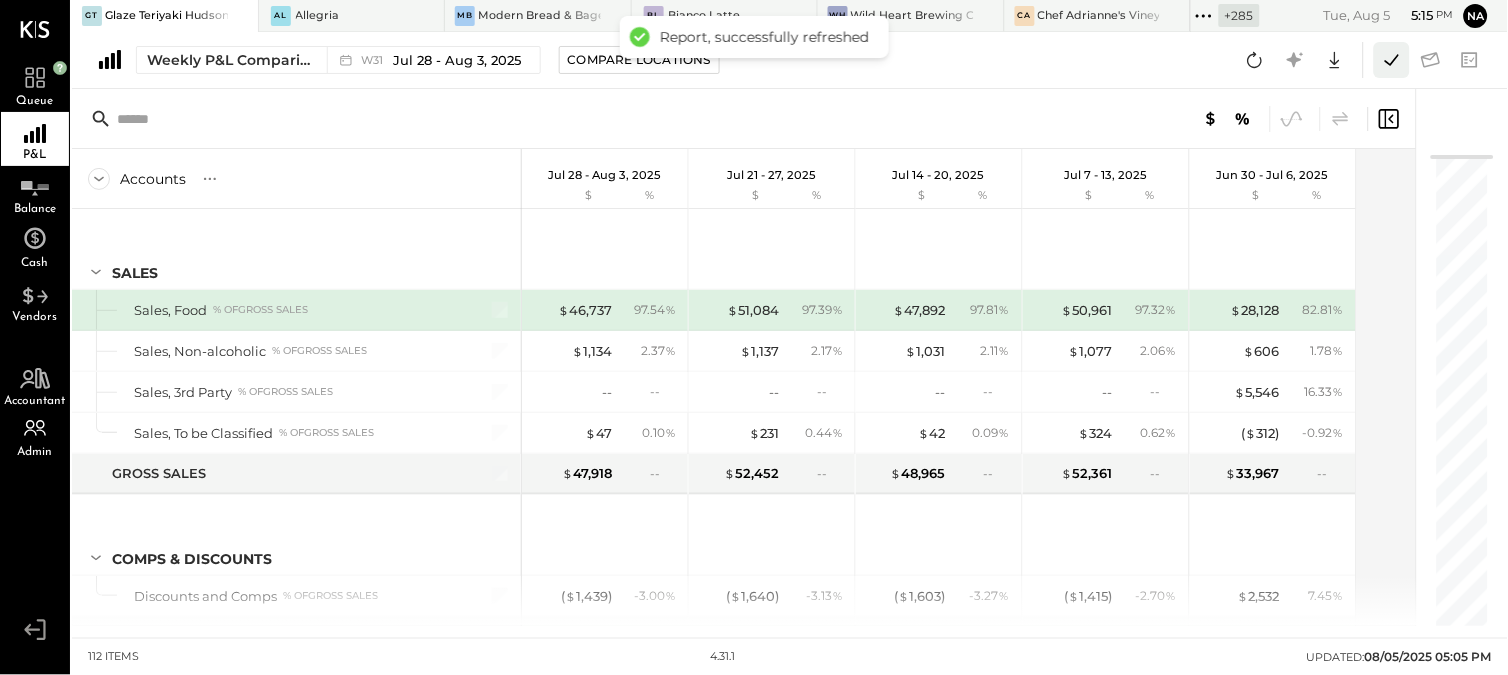 click 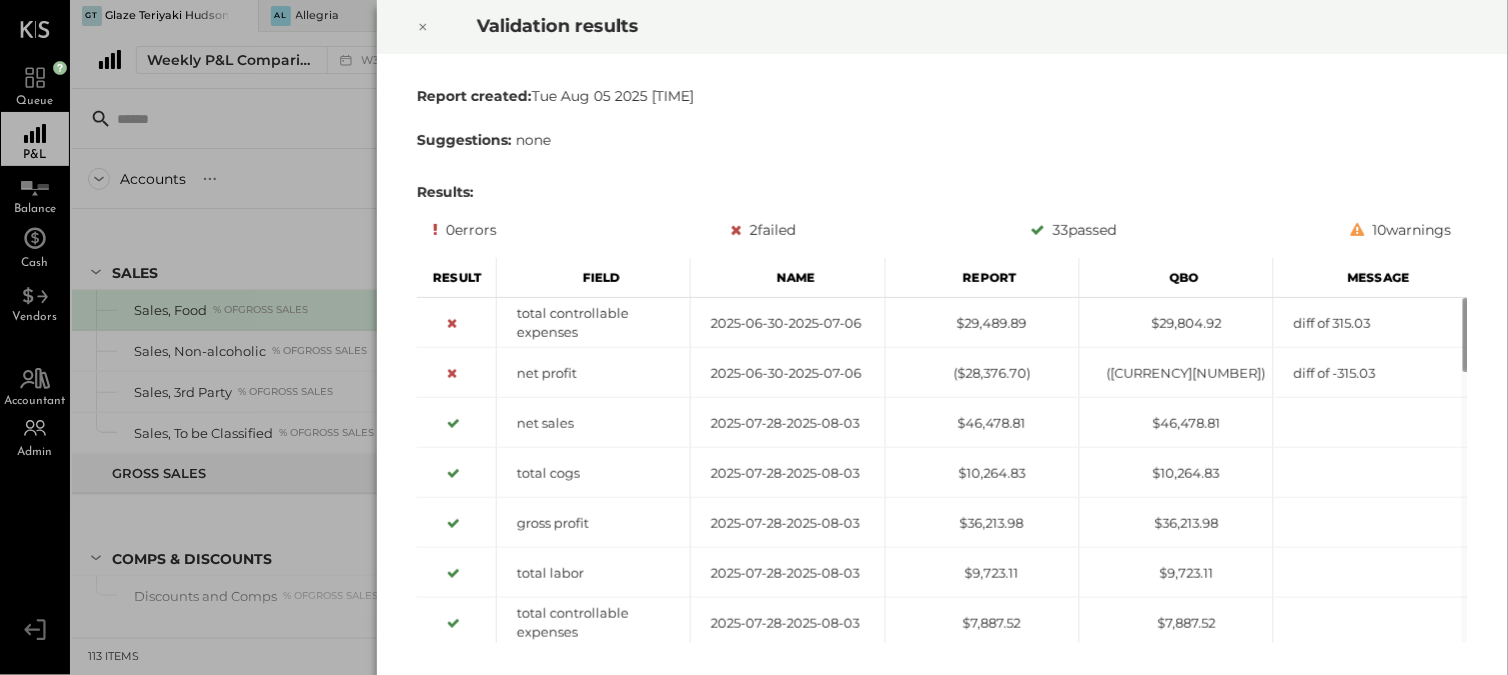 click at bounding box center (423, 27) 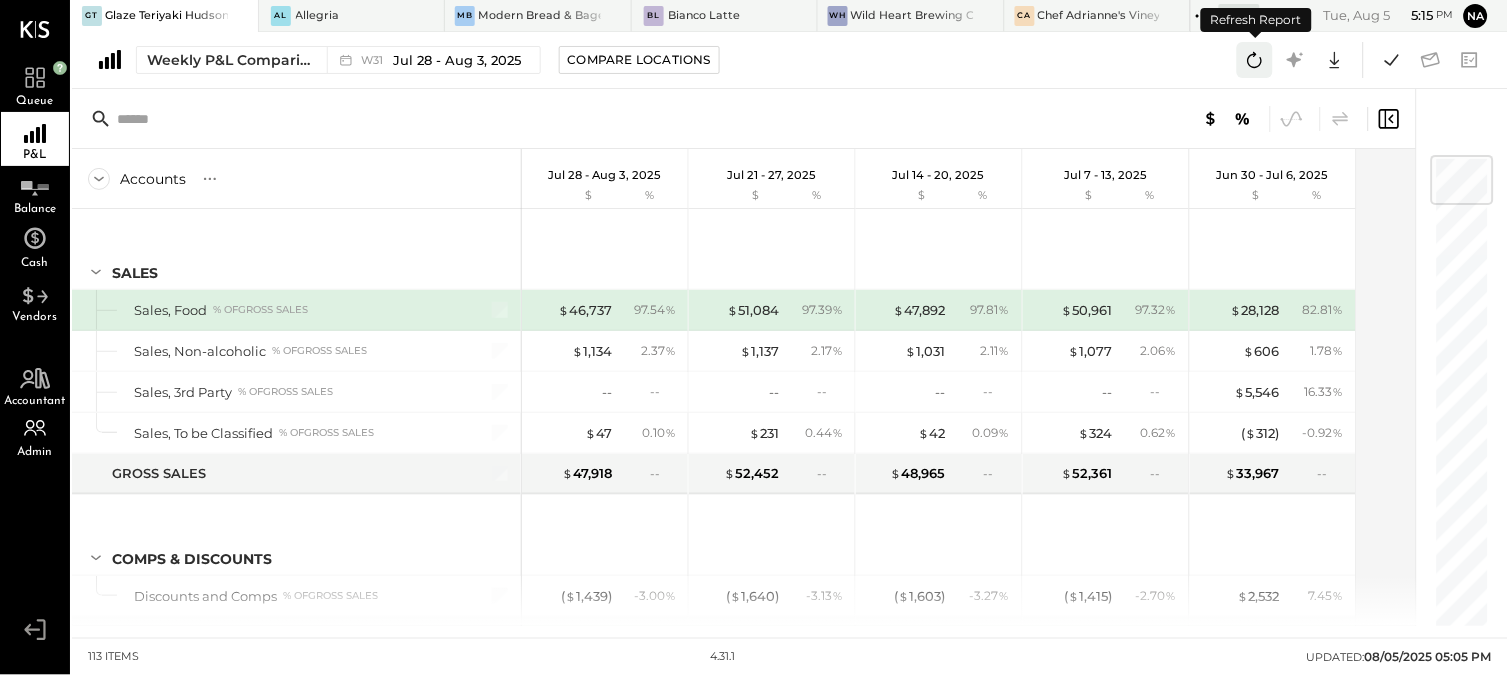 click 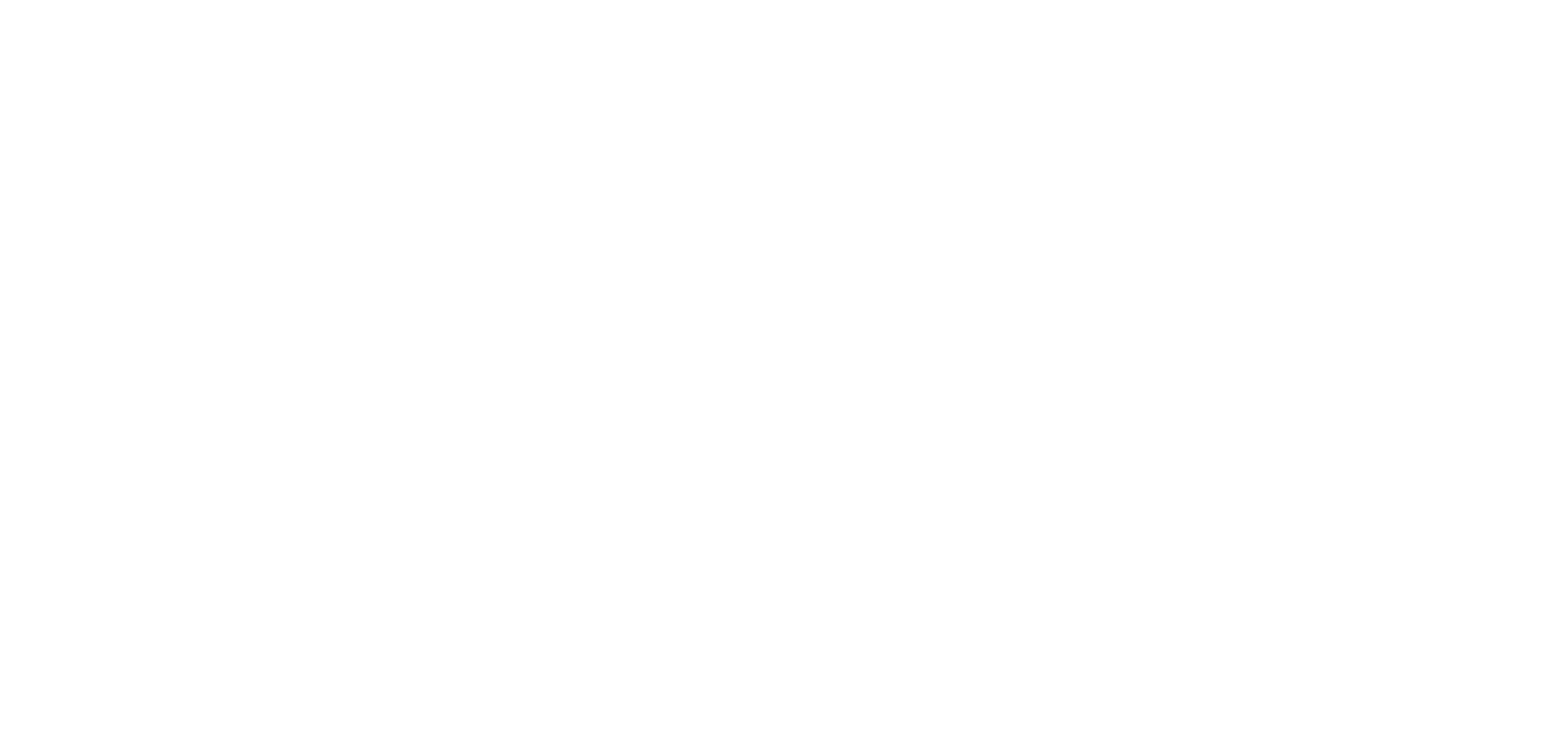 scroll, scrollTop: 0, scrollLeft: 0, axis: both 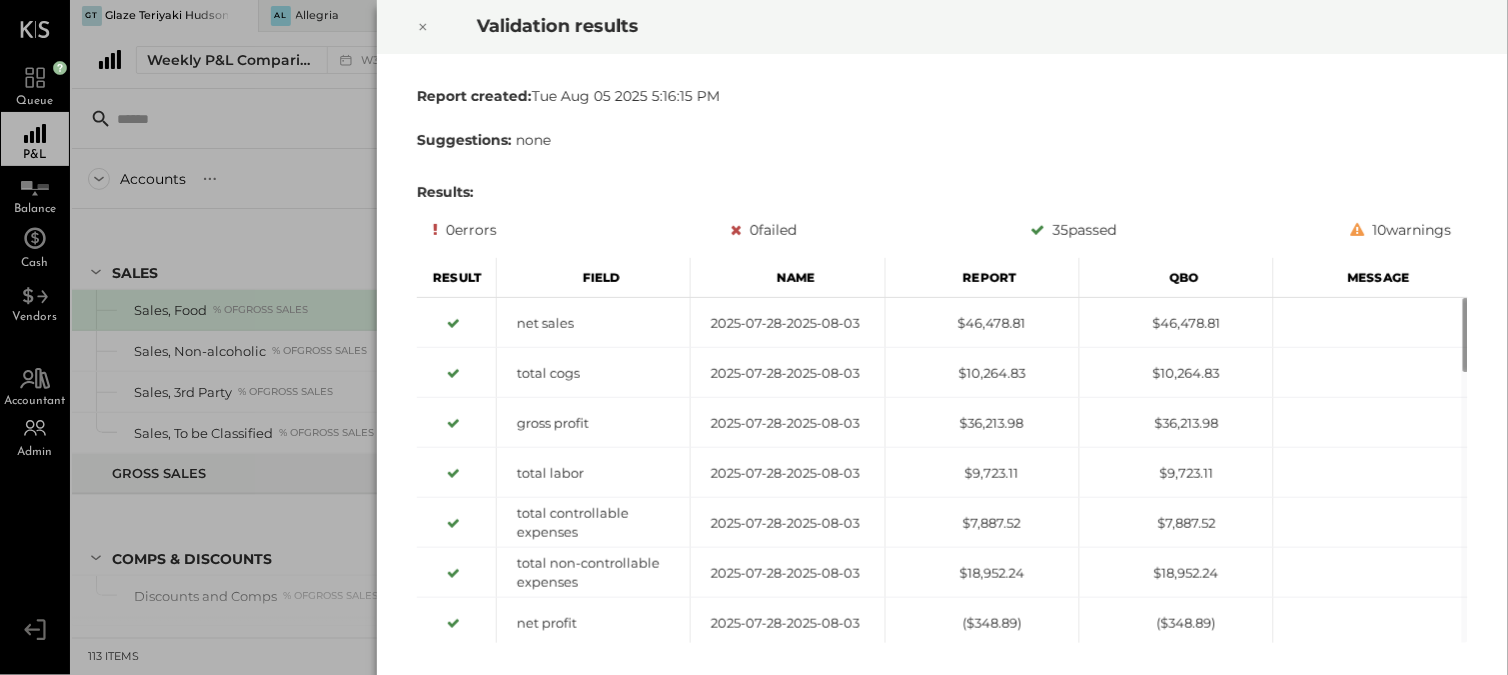 click 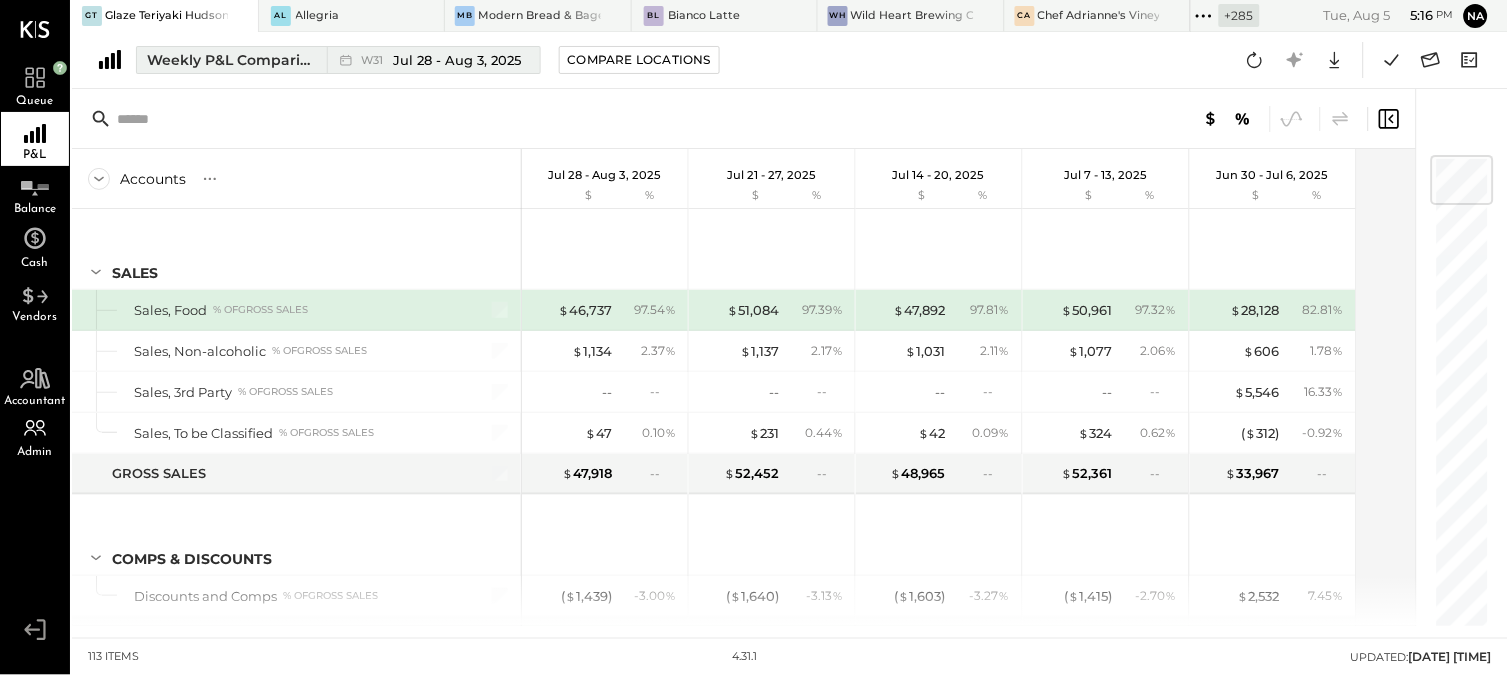 click on "Weekly P&L Comparison" at bounding box center [231, 60] 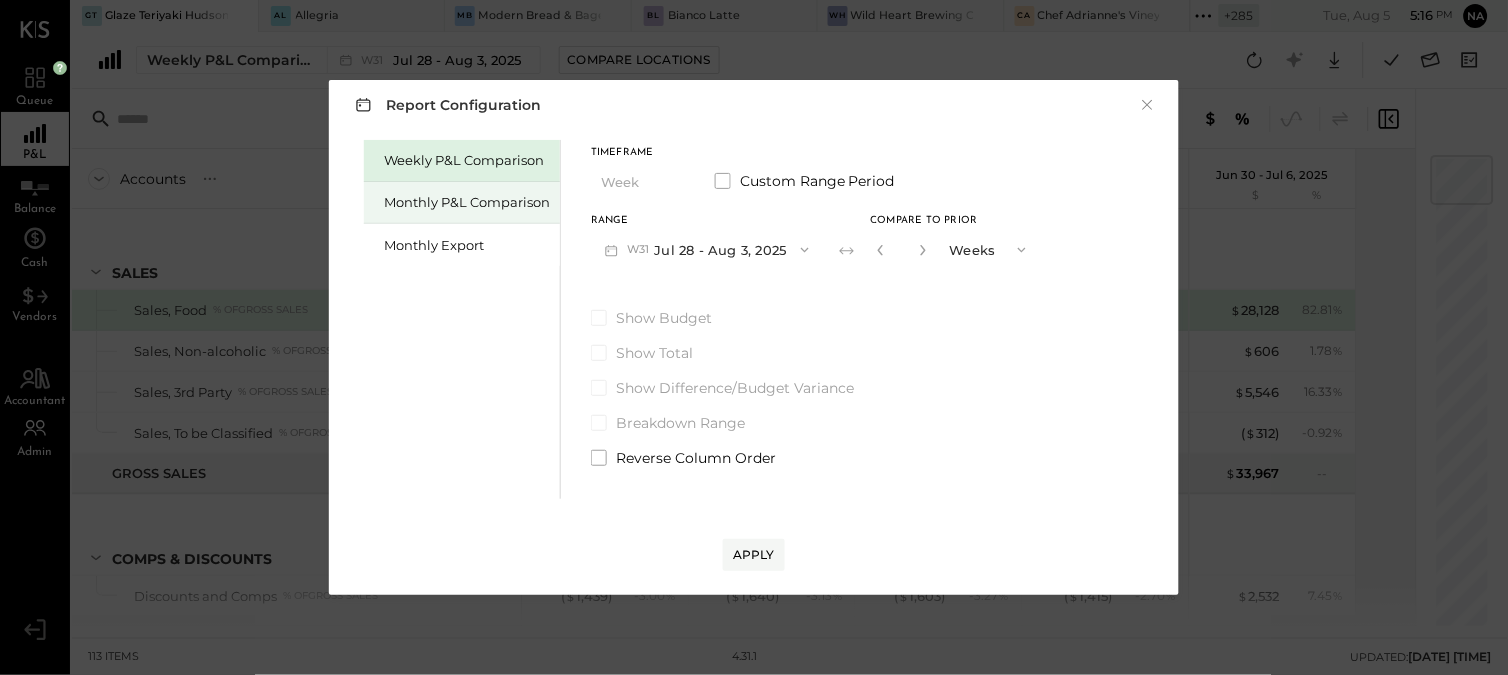 click on "Monthly P&L Comparison" at bounding box center (467, 202) 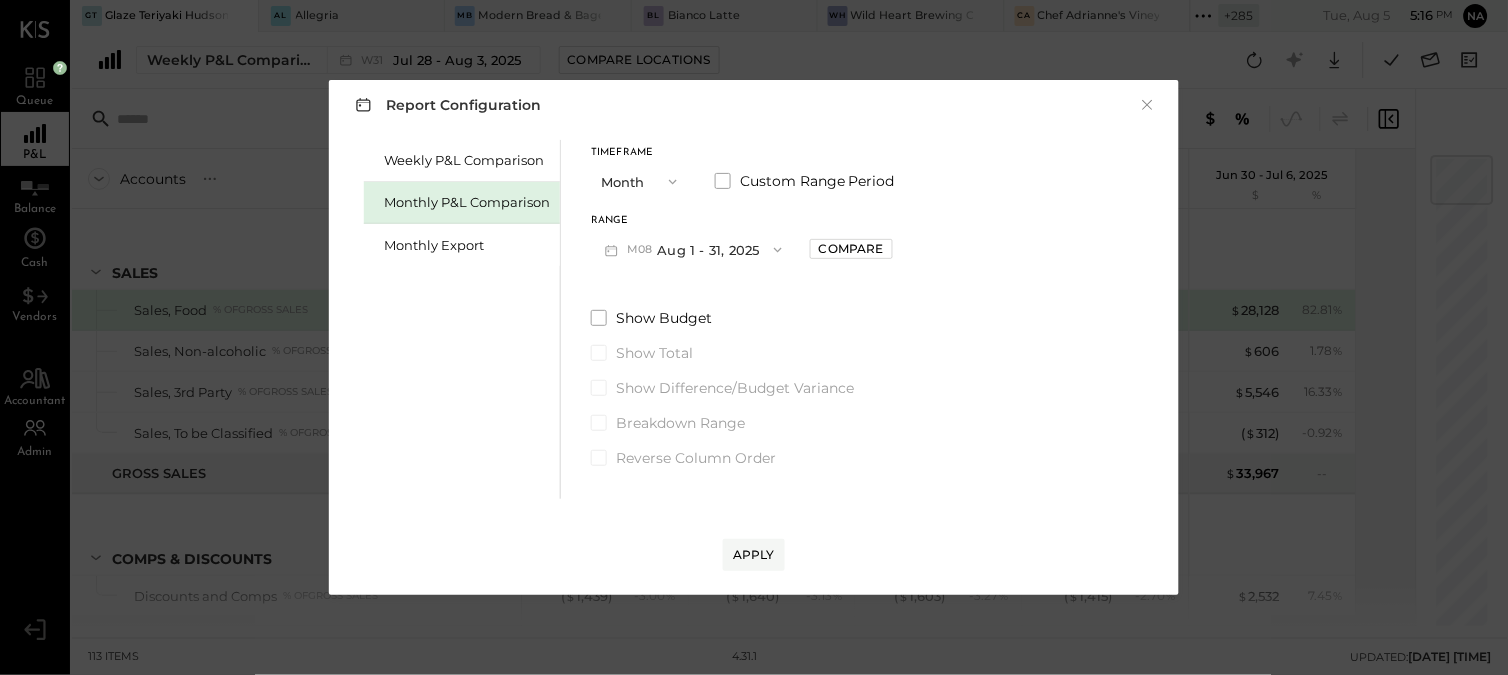 click on "M08 Aug 1 - 31, 2025" at bounding box center [693, 249] 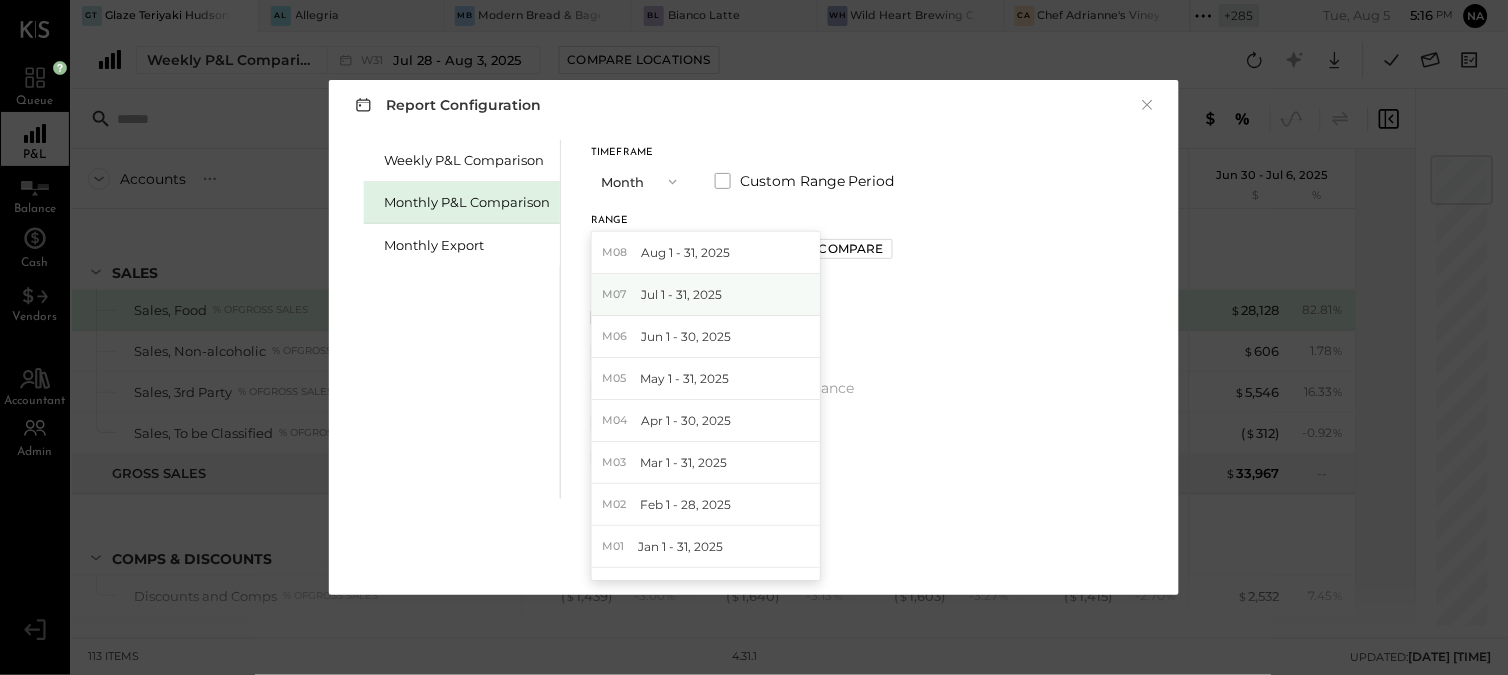 click on "M07   Jul 1 - 31, 2025" at bounding box center [706, 295] 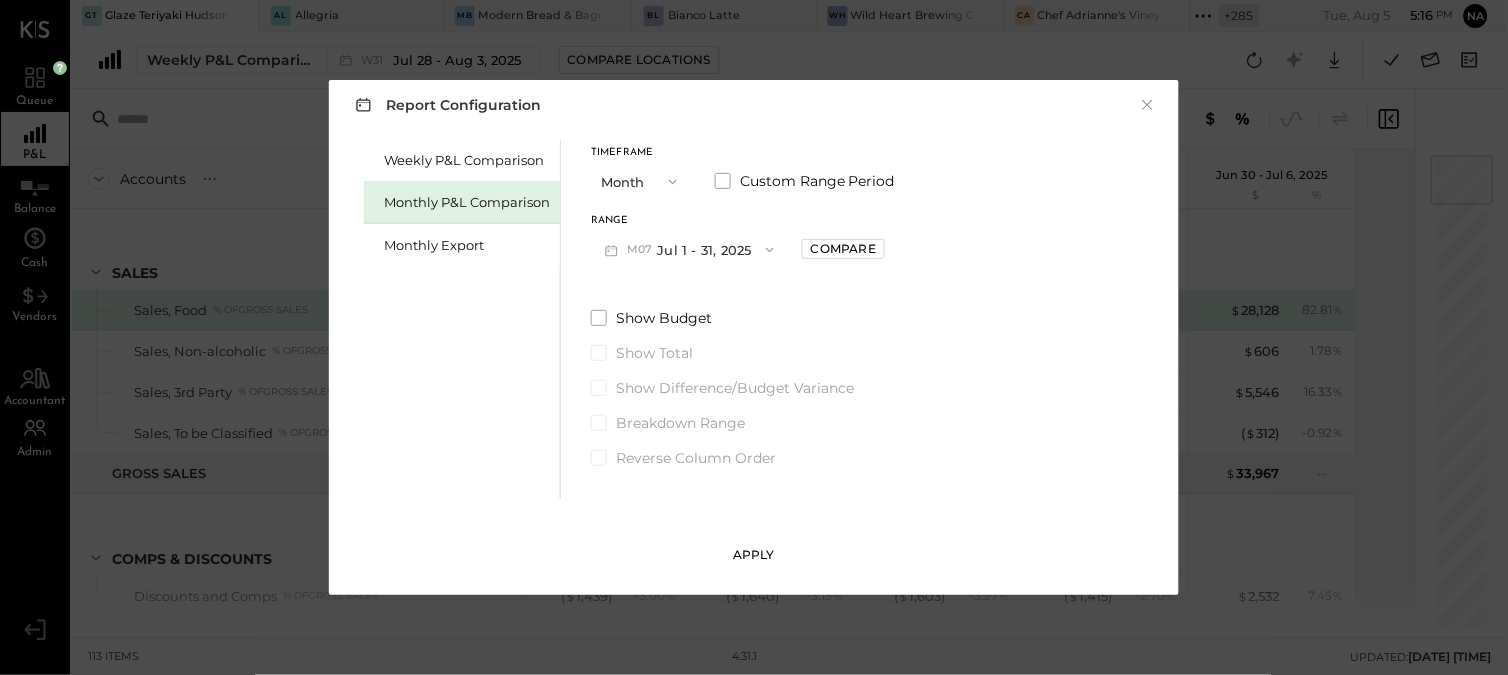 click on "Apply" at bounding box center [754, 554] 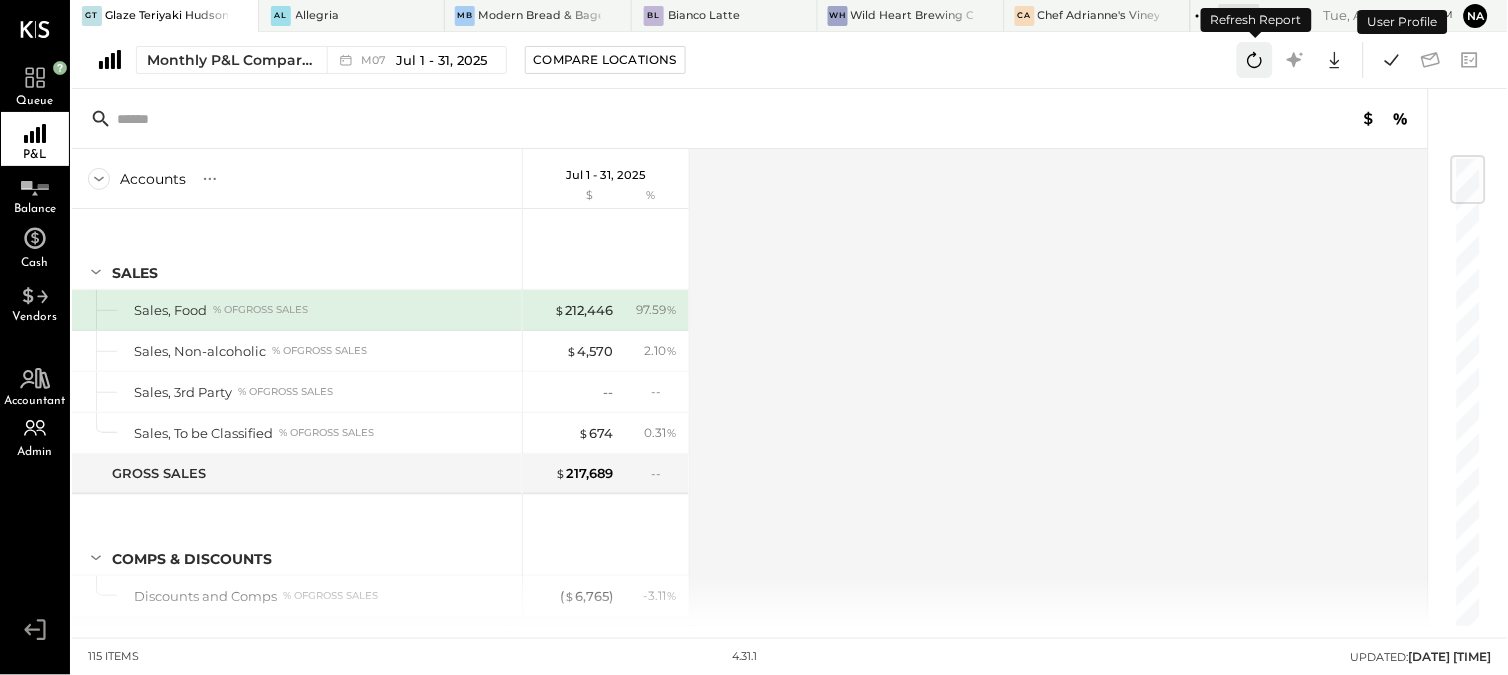 click 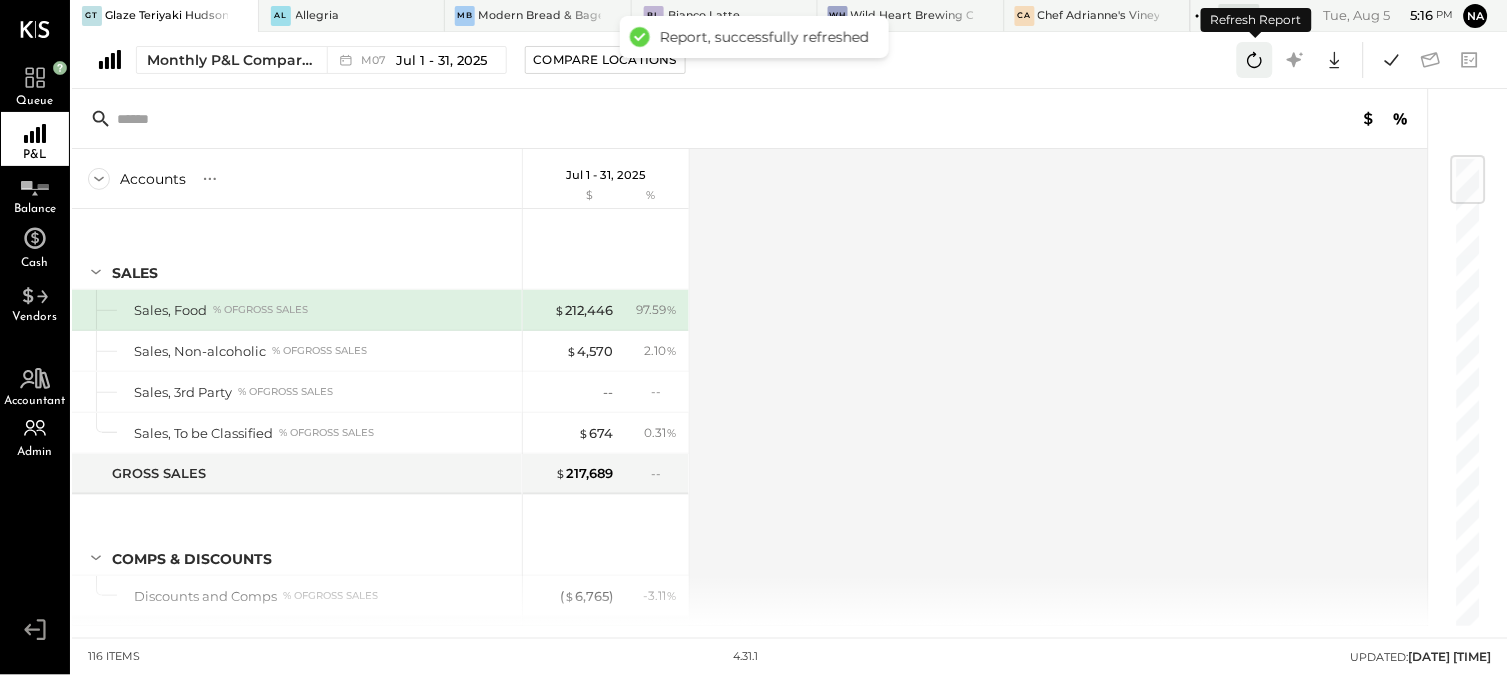 click 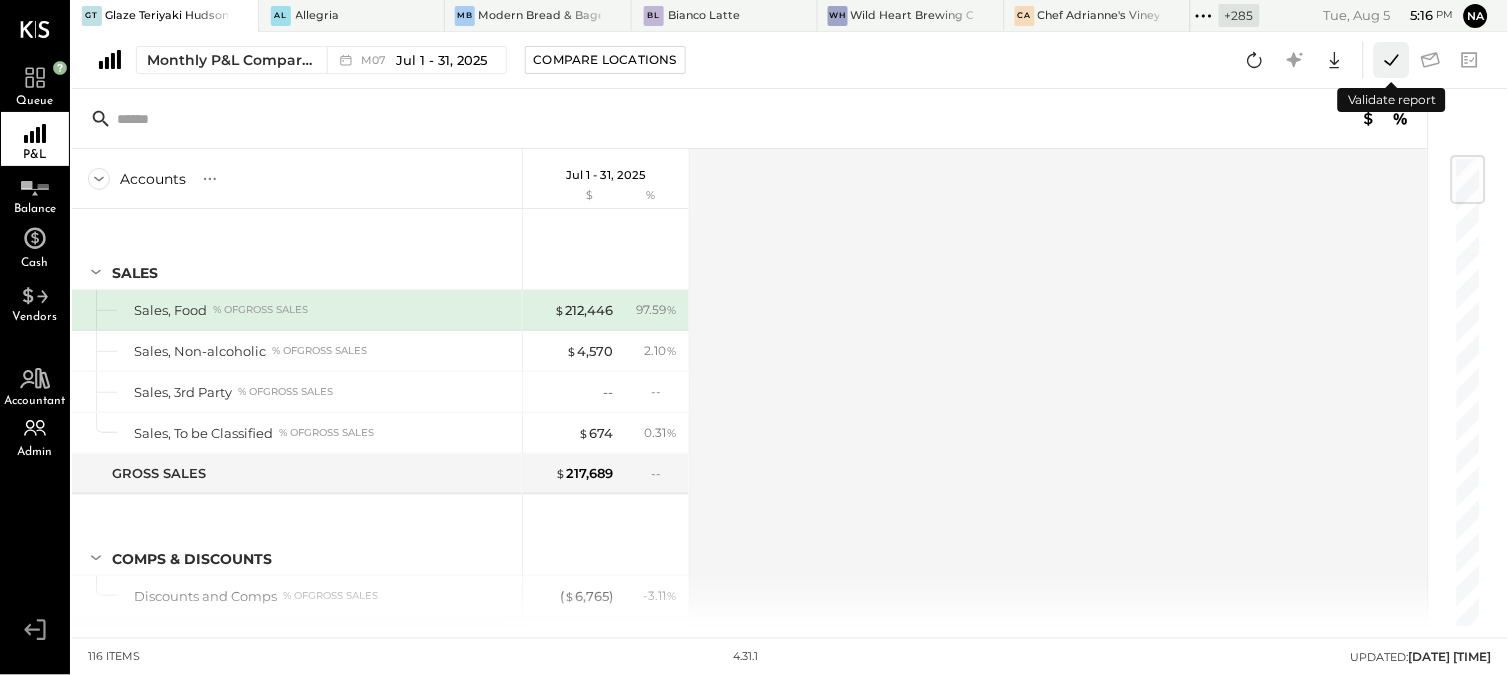 click 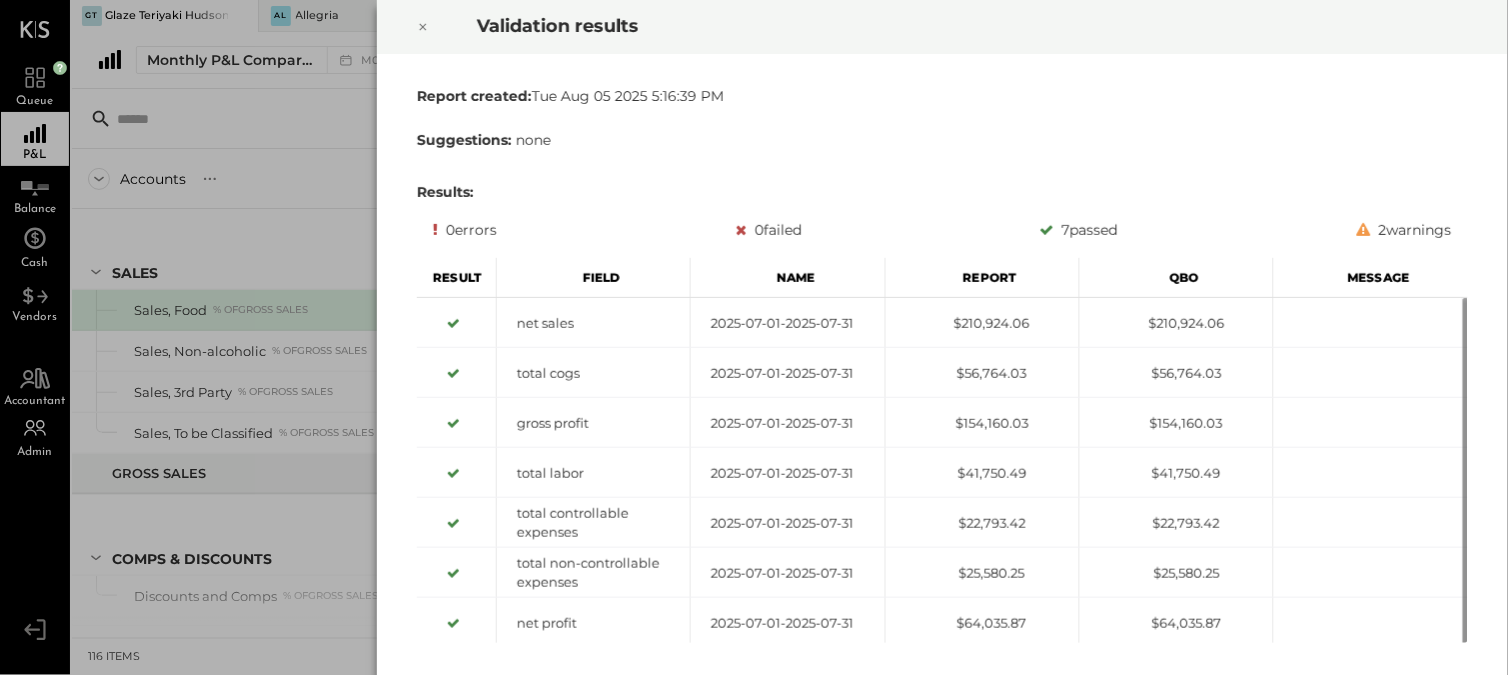 click 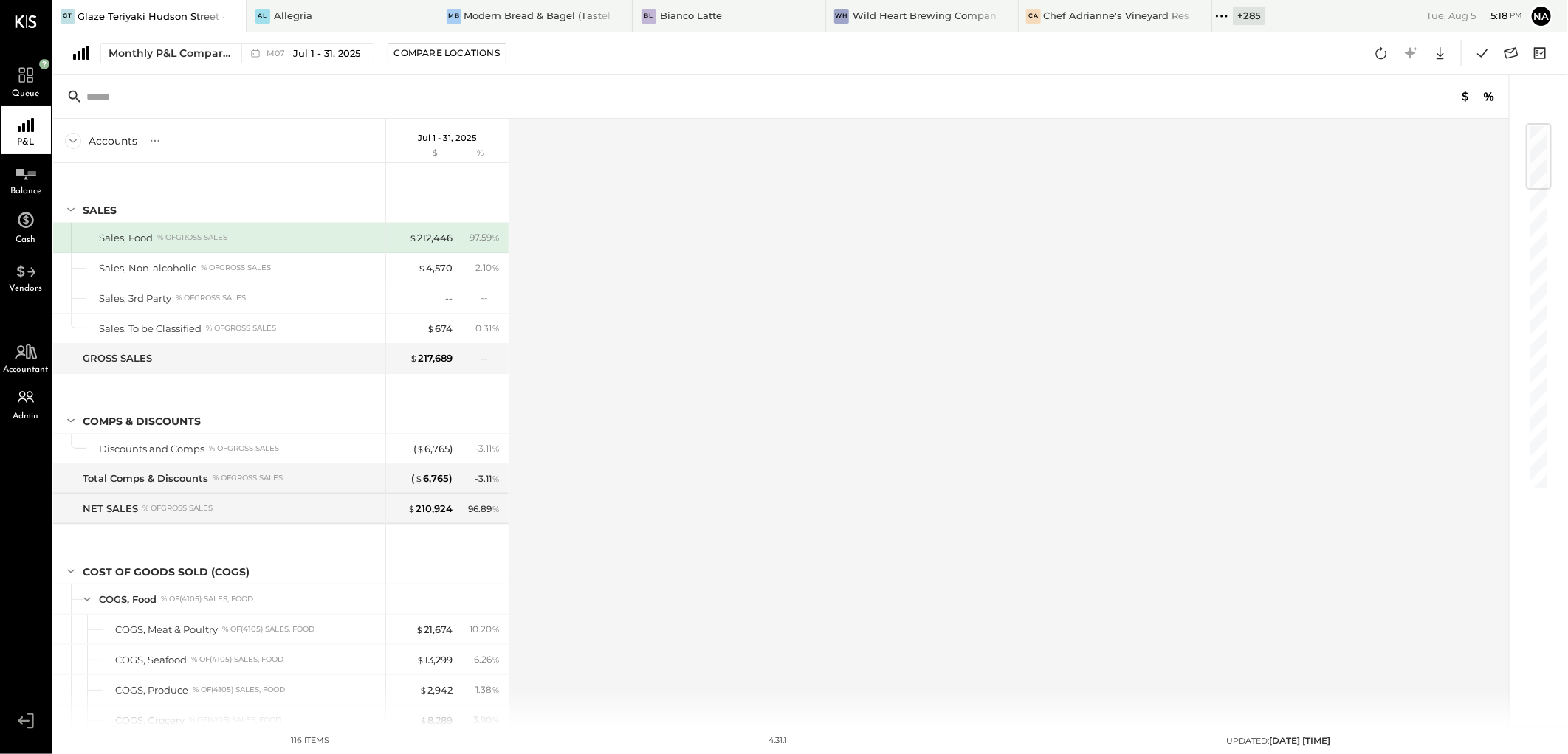 click on "Monthly P&L Comparison   M07 Jul 1 - 31, 2025 Compare Locations Google Sheets Excel" at bounding box center (811, 53) 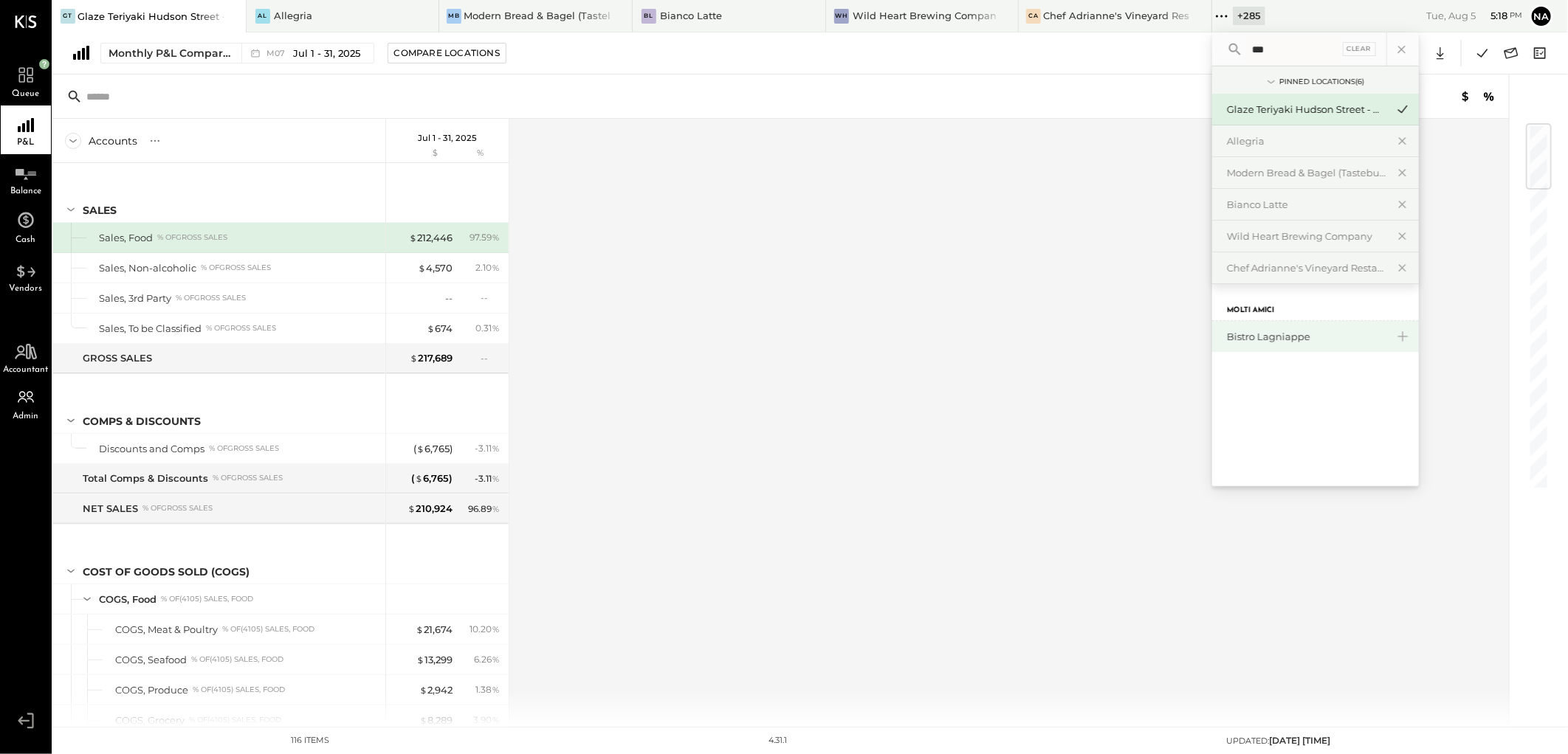type on "***" 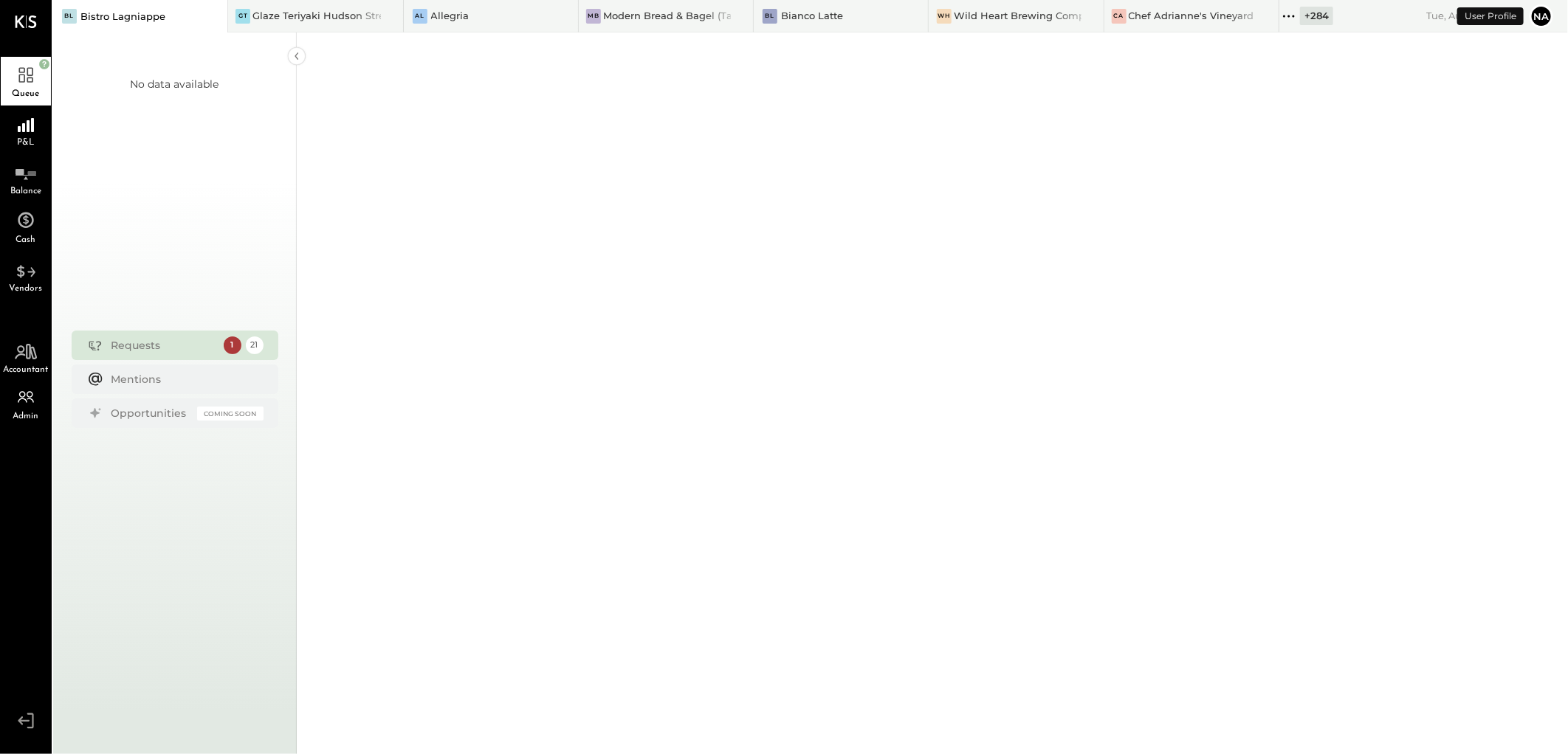 click at bounding box center (932, 32) 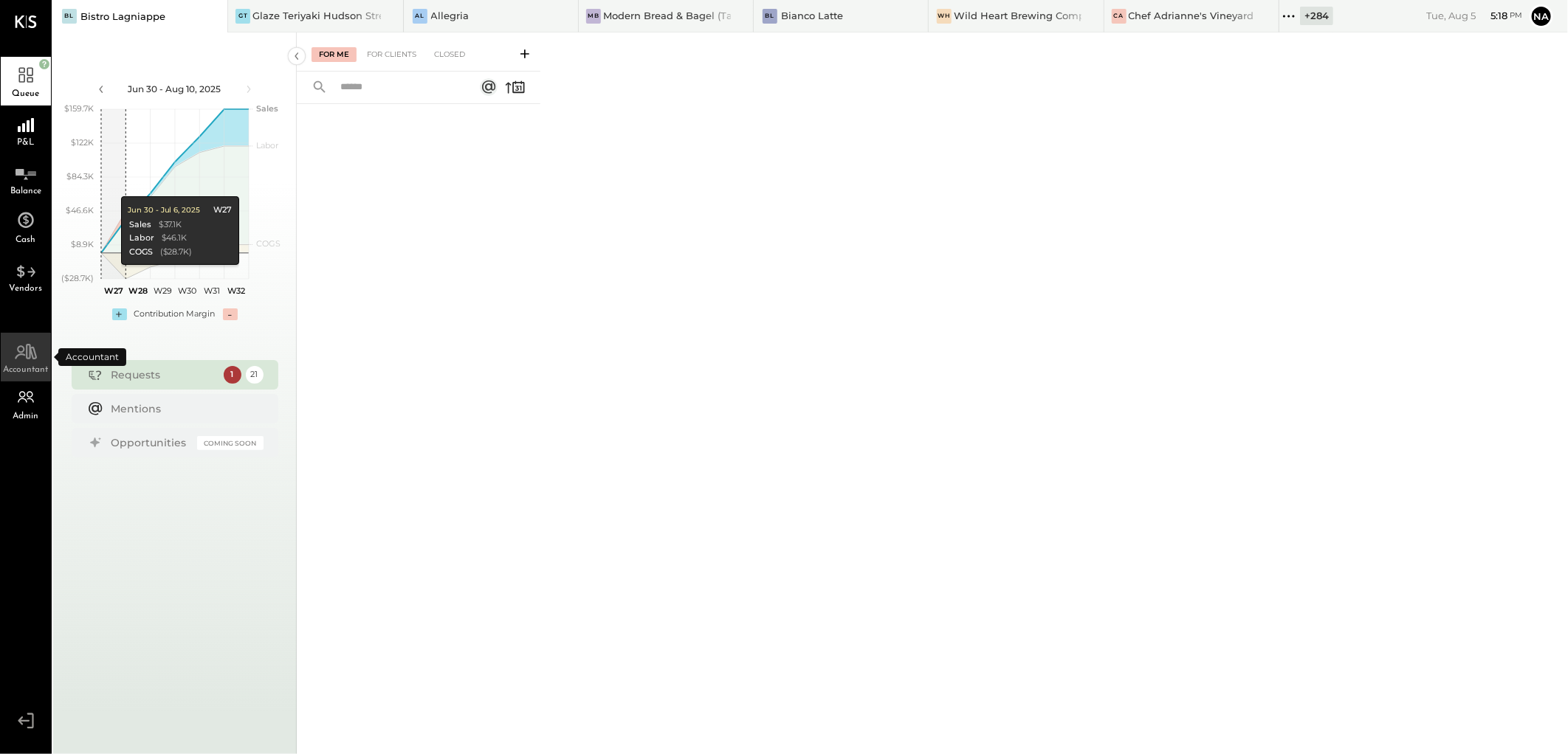 click on "Accountant" at bounding box center (26, 370) 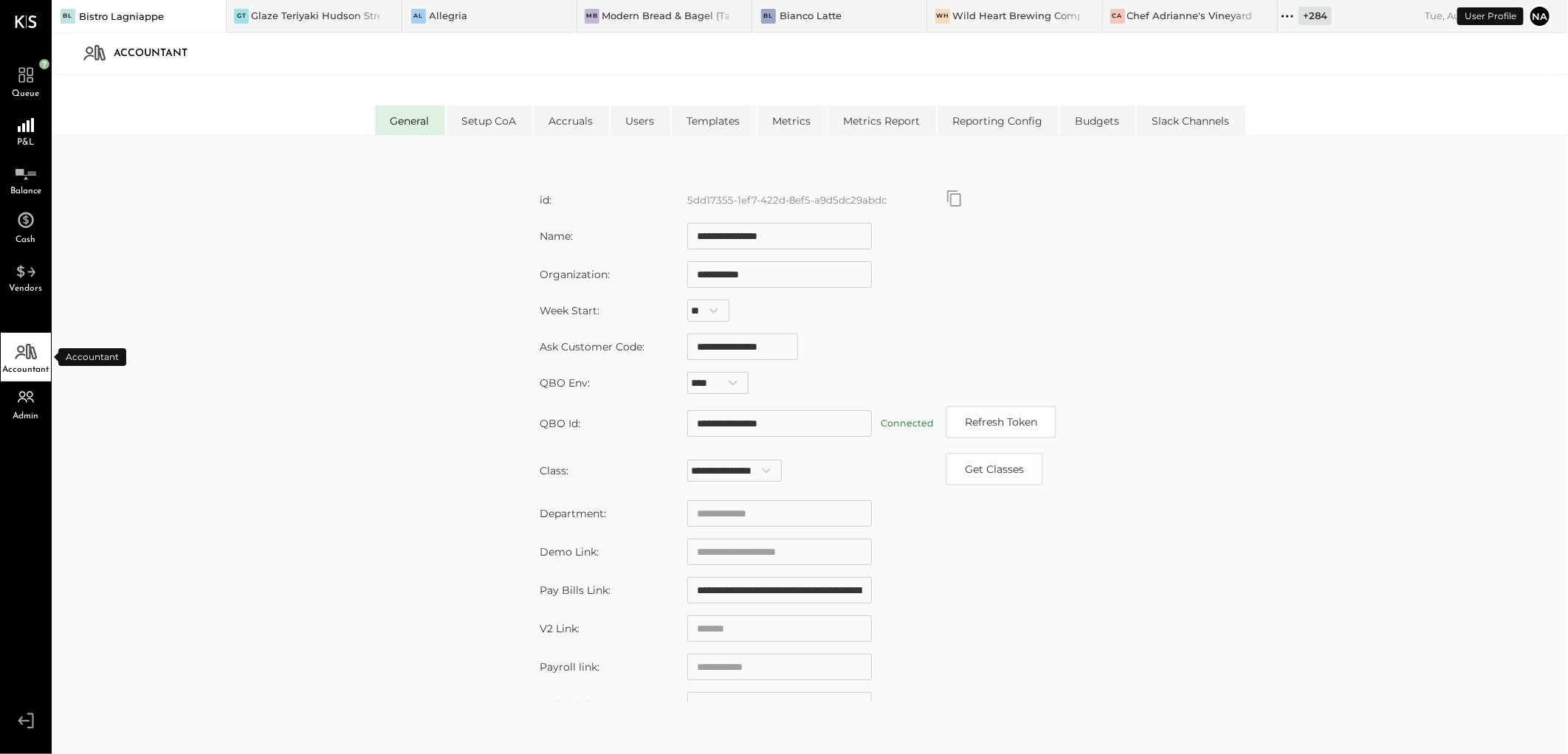 drag, startPoint x: 15, startPoint y: 364, endPoint x: 554, endPoint y: 407, distance: 540.7125 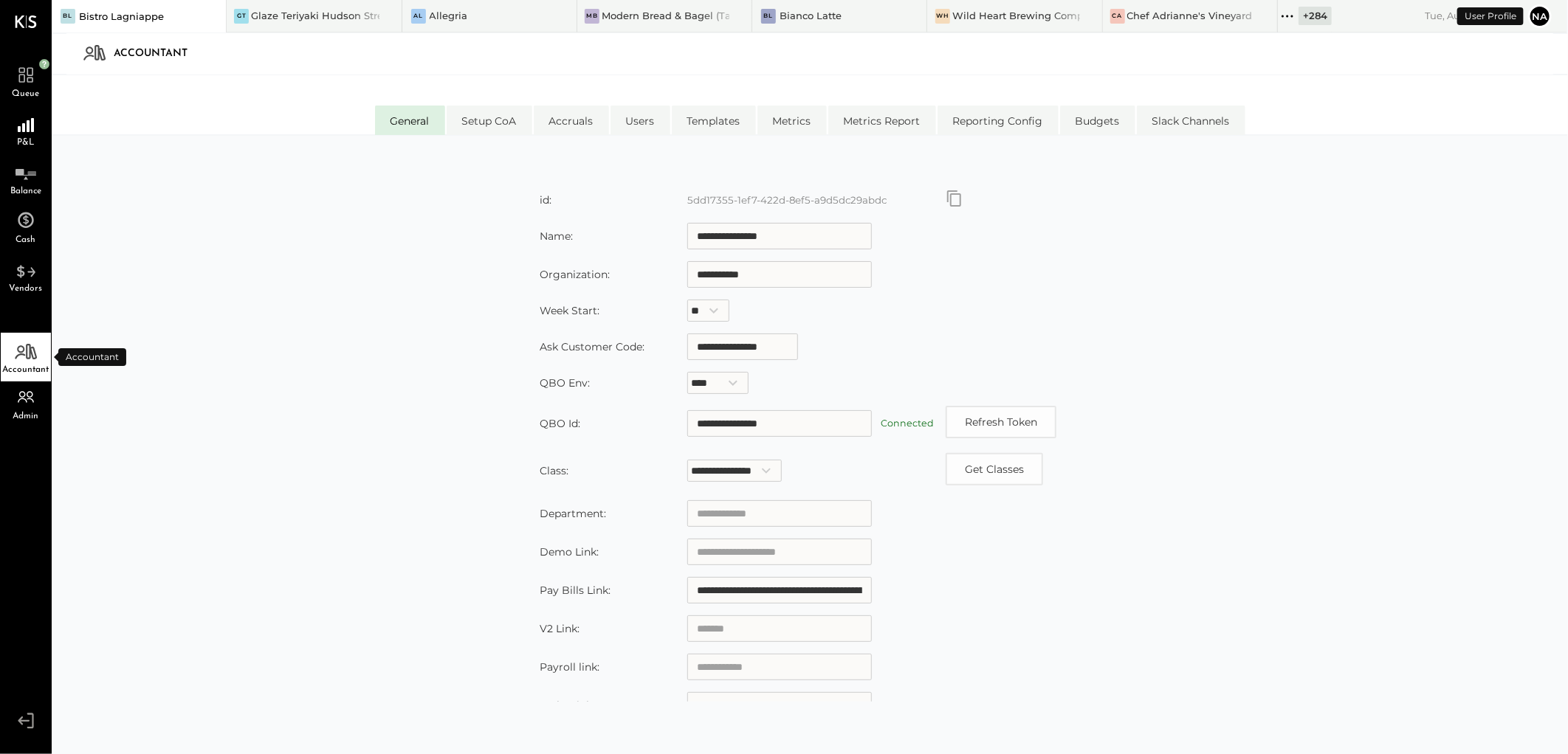 click on "Accountant" at bounding box center [26, 357] 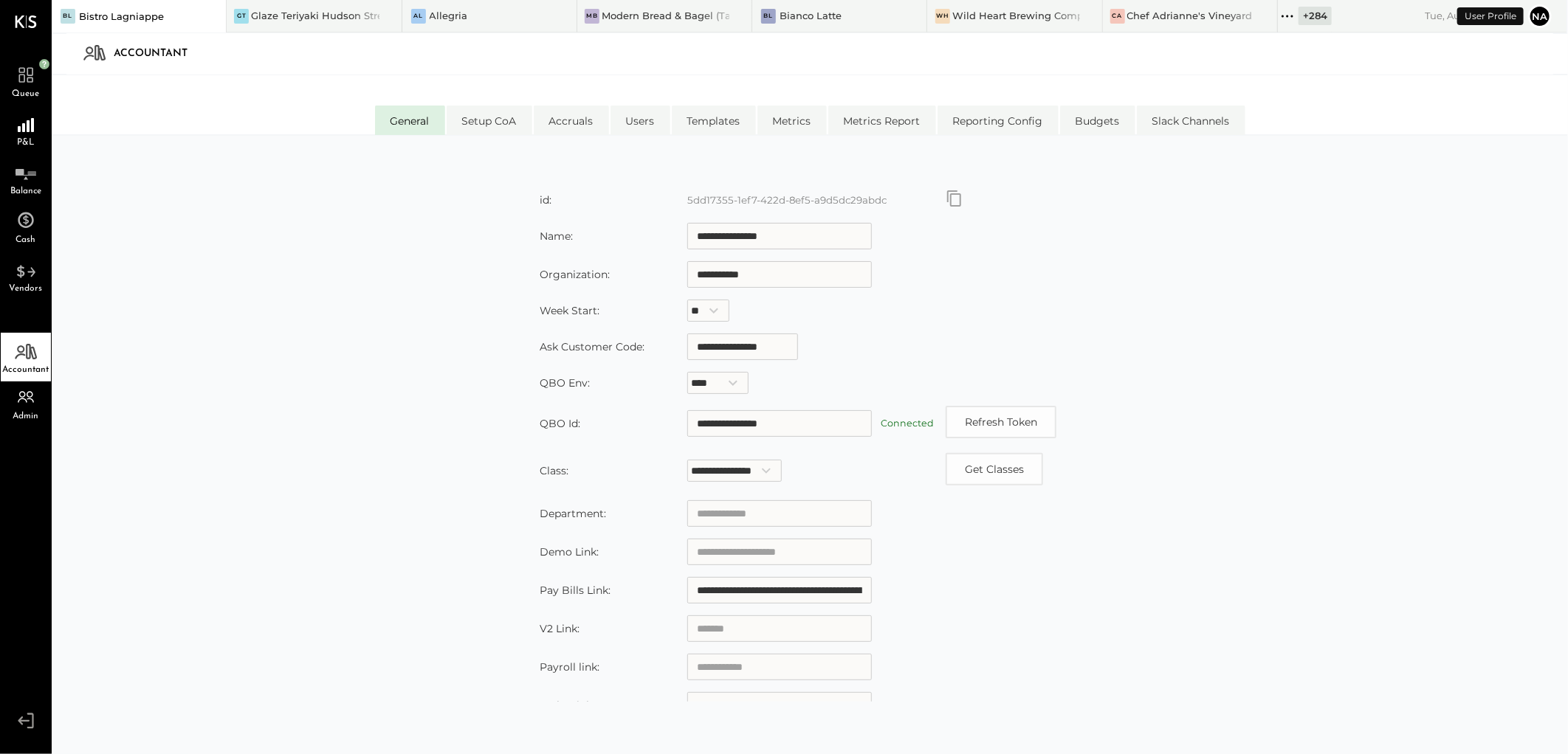 click on "**********" at bounding box center (735, 471) 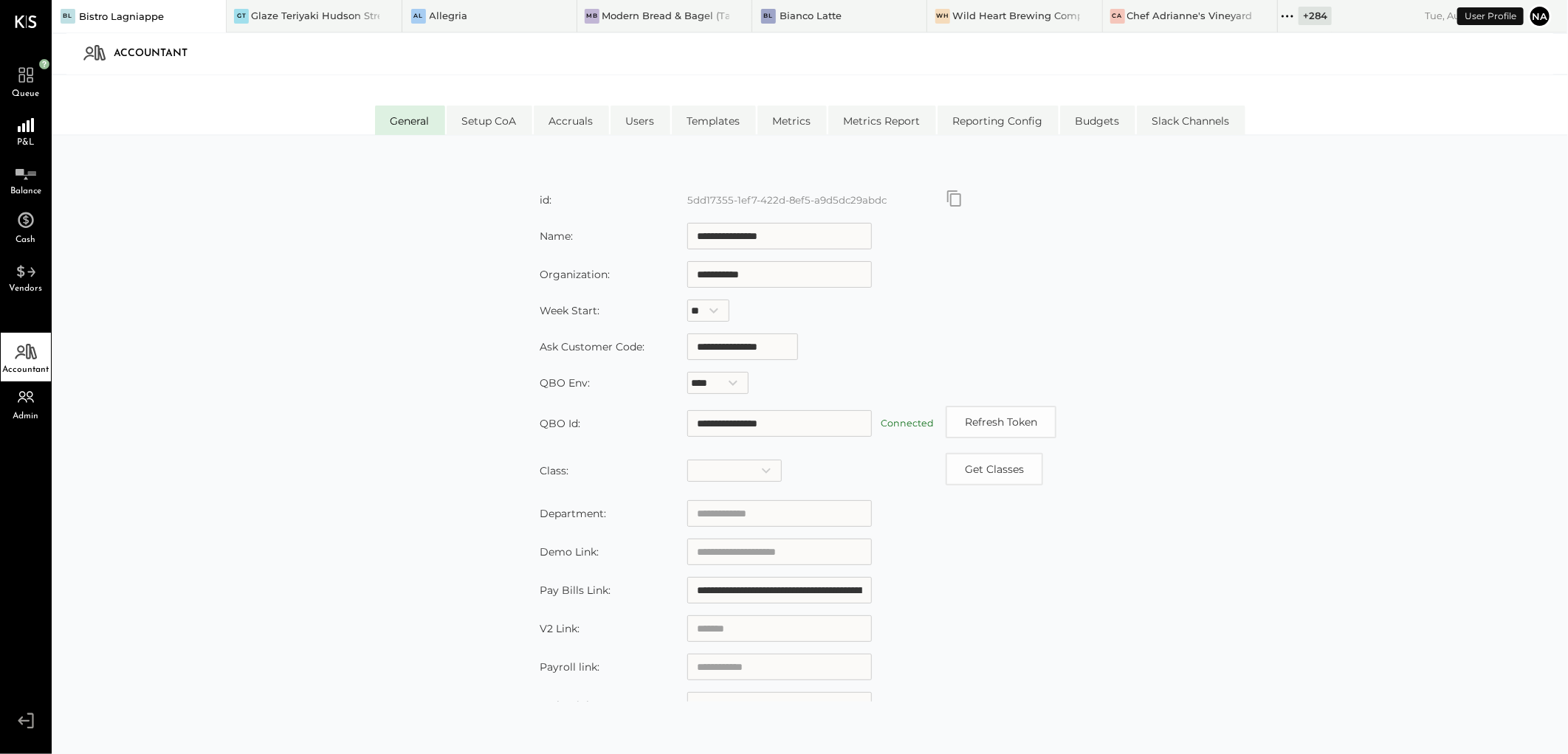 click on "**********" at bounding box center (735, 471) 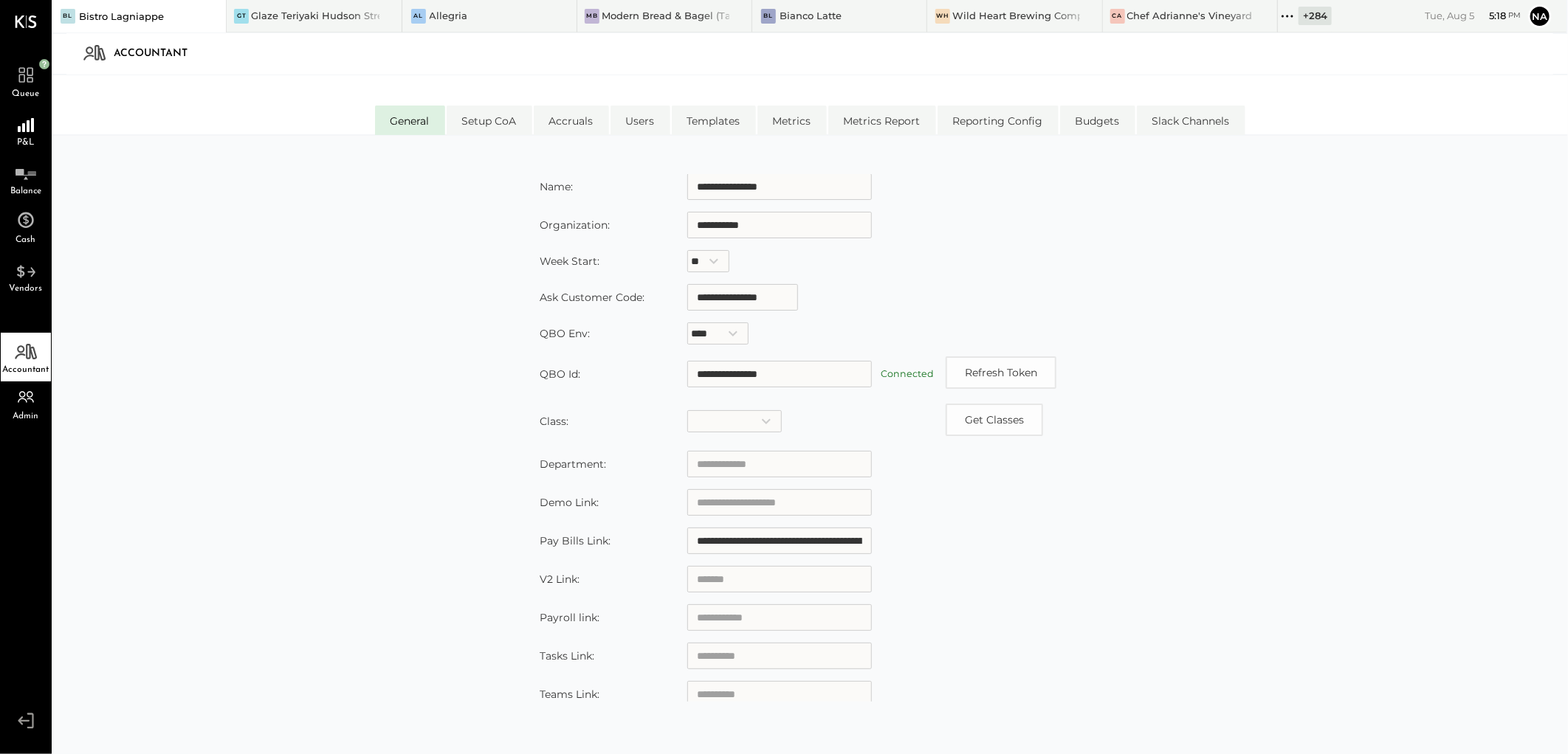 scroll, scrollTop: 97, scrollLeft: 0, axis: vertical 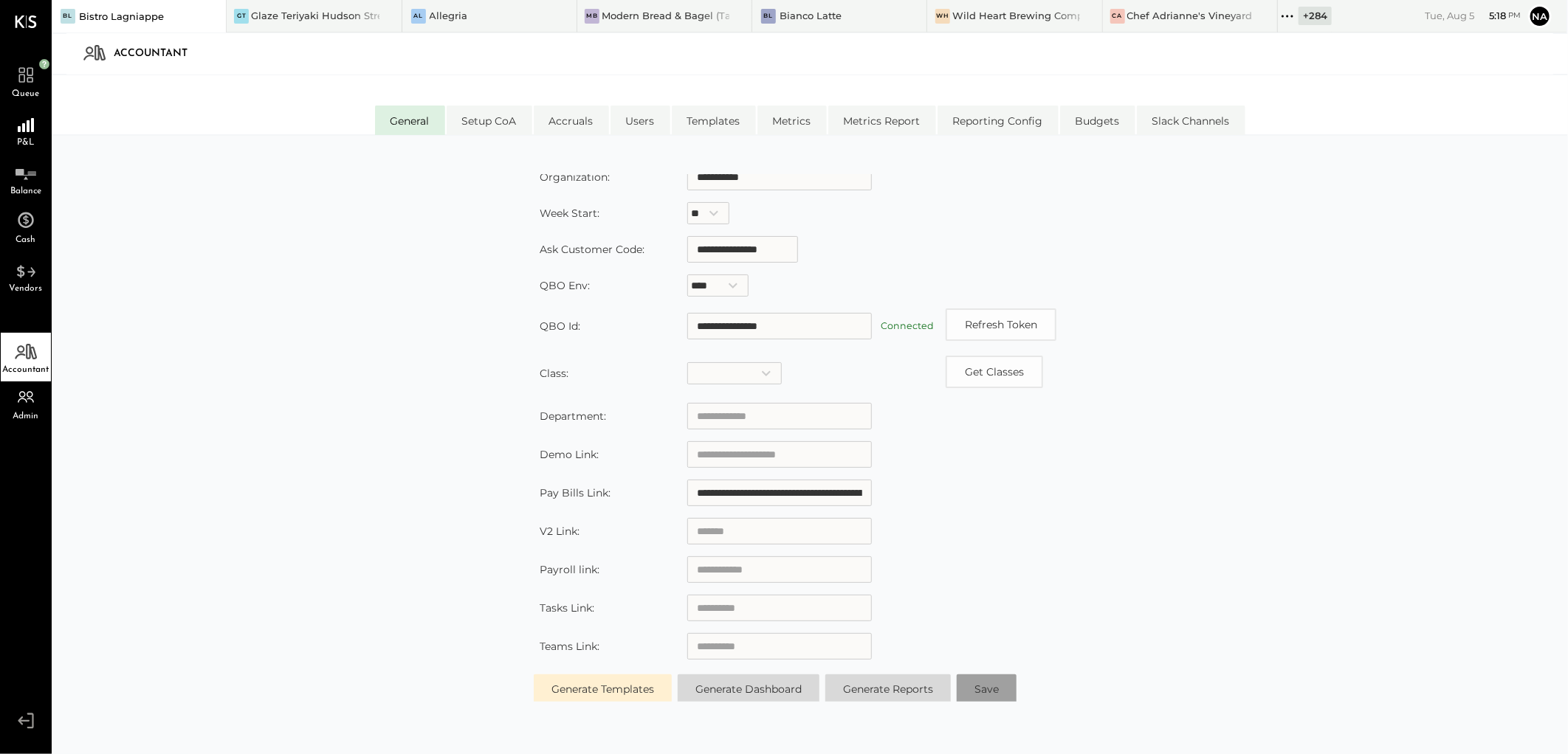 click on "Generate Templates Generate Dashboard Generate Reports Save" at bounding box center [811, 689] 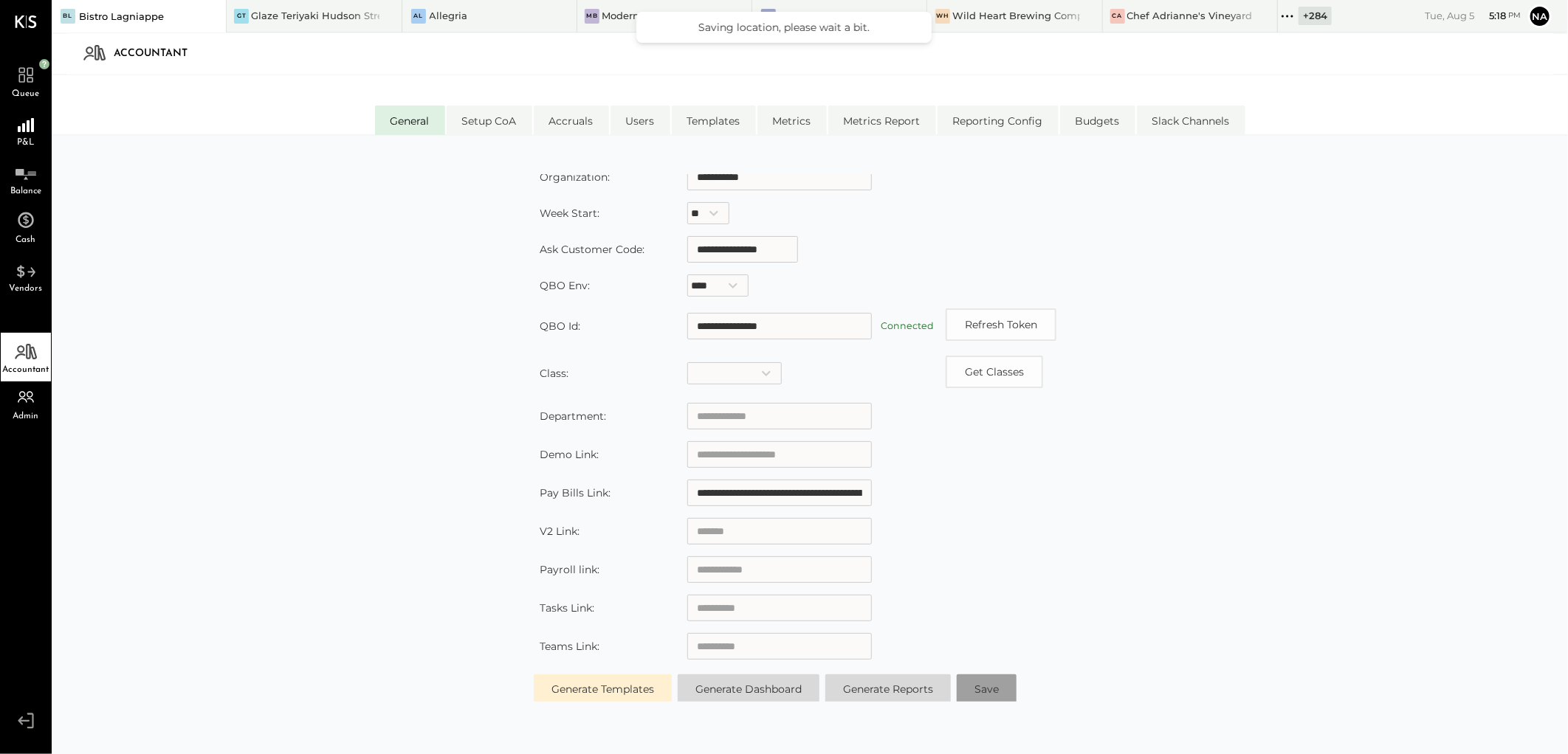 click on "Save" at bounding box center [986, 689] 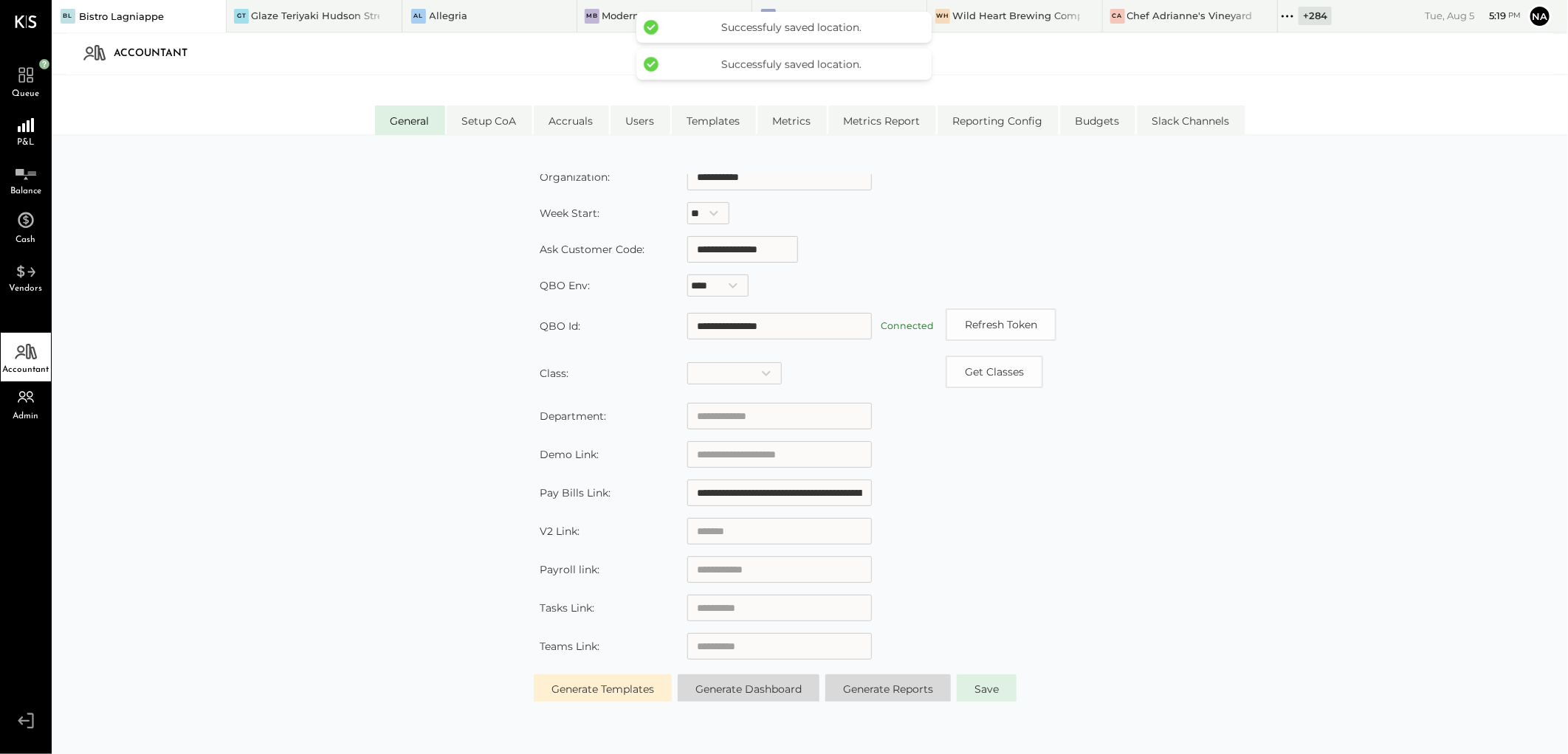 click on "**********" at bounding box center [811, 376] 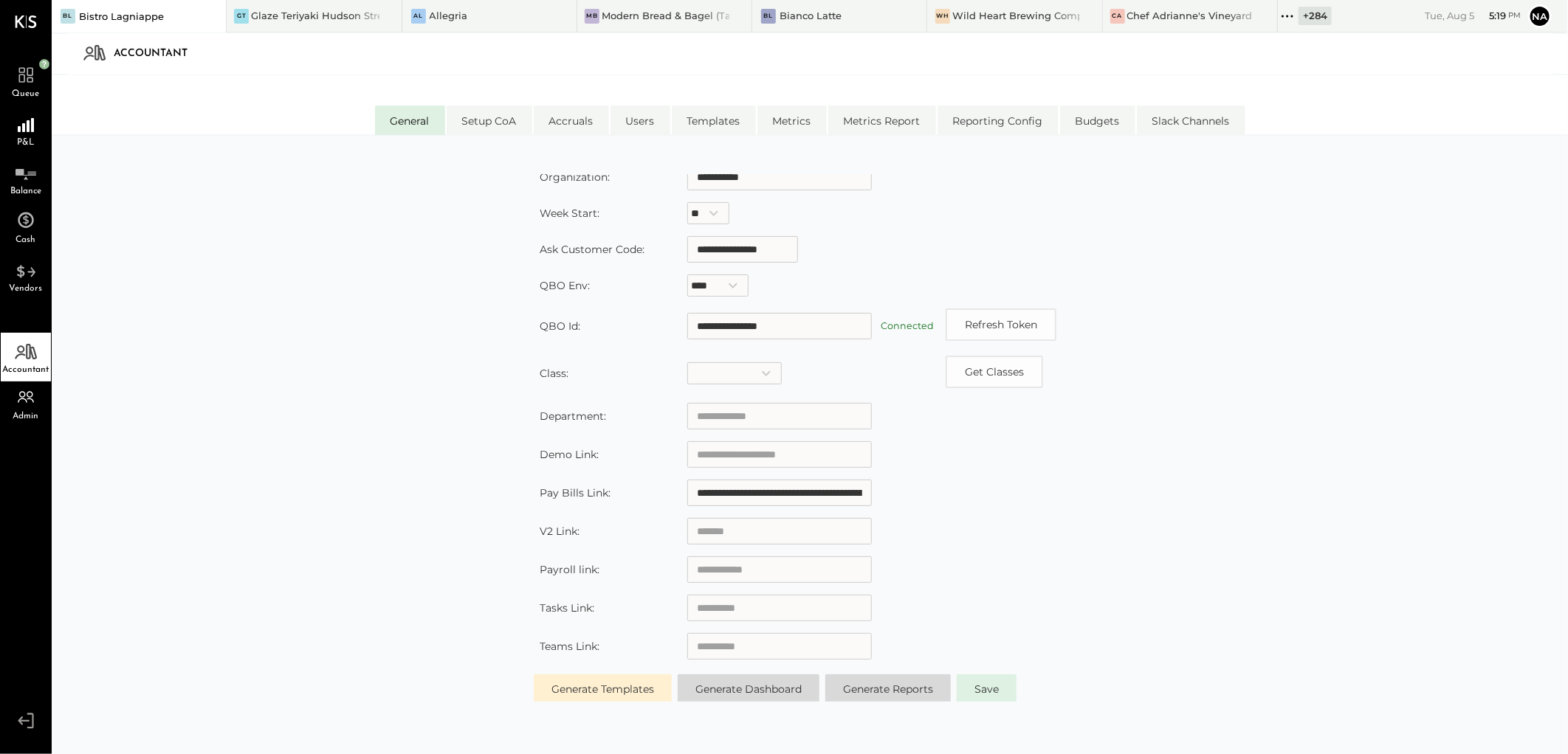 click on "**********" at bounding box center [811, 376] 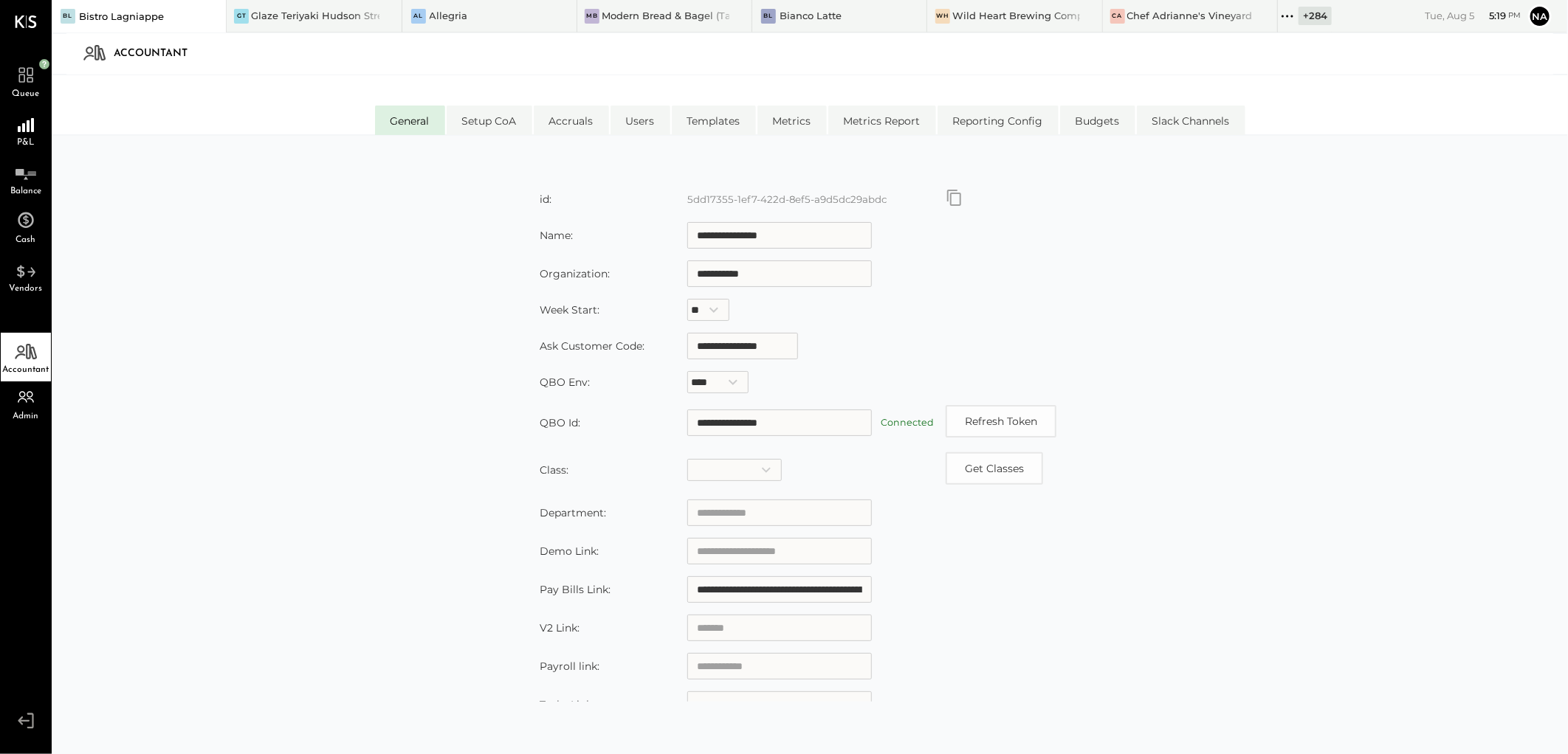scroll, scrollTop: 0, scrollLeft: 0, axis: both 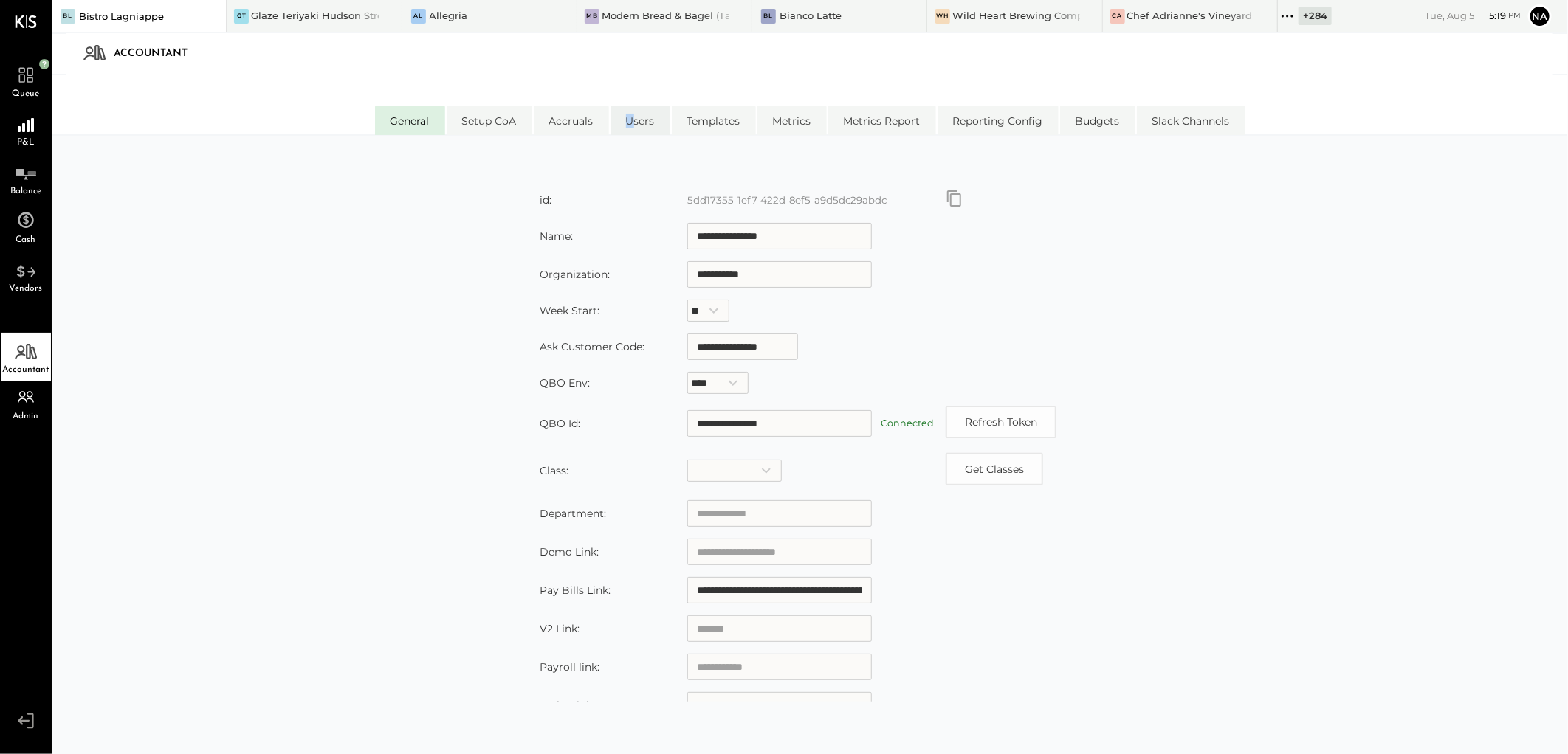 click on "General Setup CoA Accruals Users Templates Metrics Metrics Report Reporting Config Budgets Slack Channels" at bounding box center [810, 120] 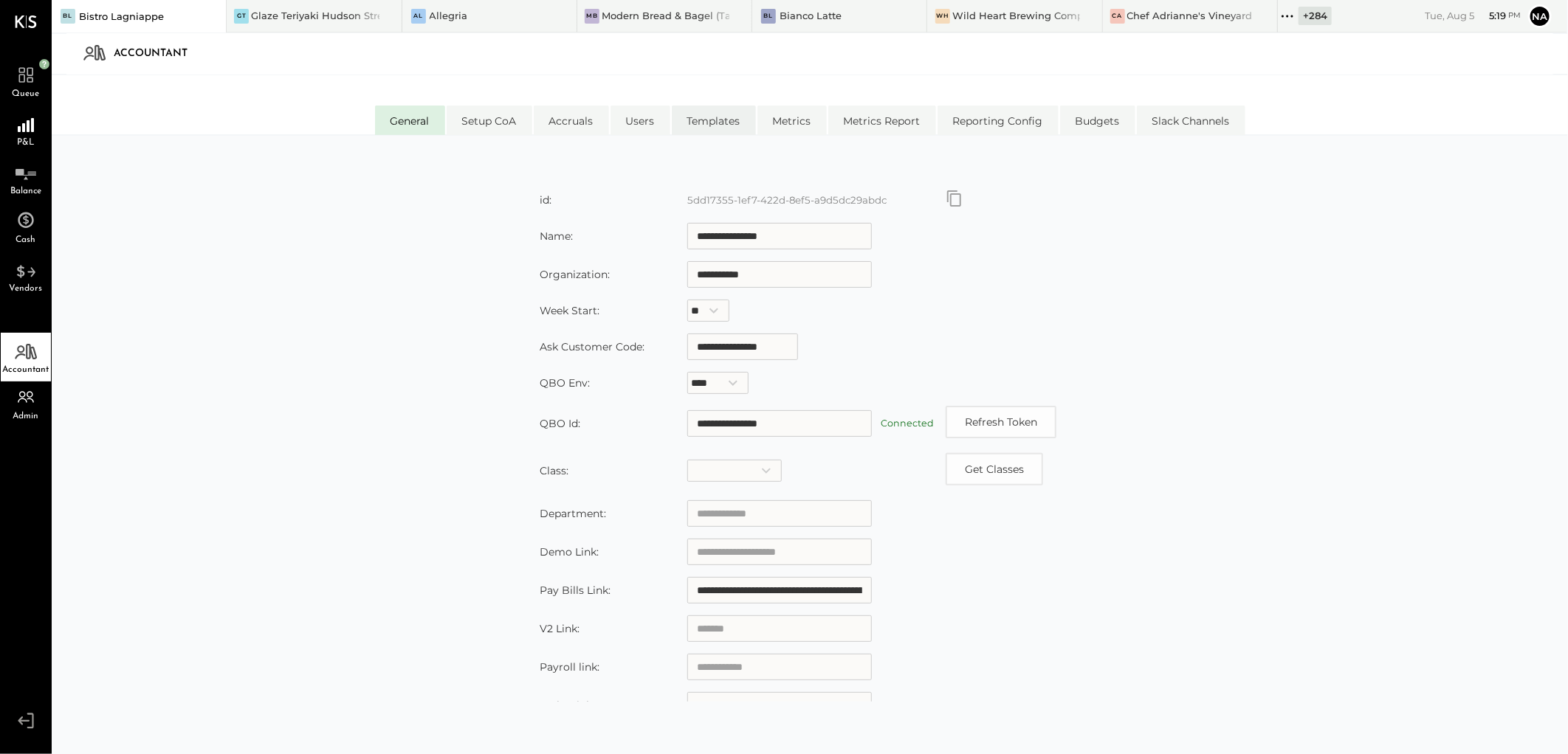 click on "Templates" at bounding box center [714, 120] 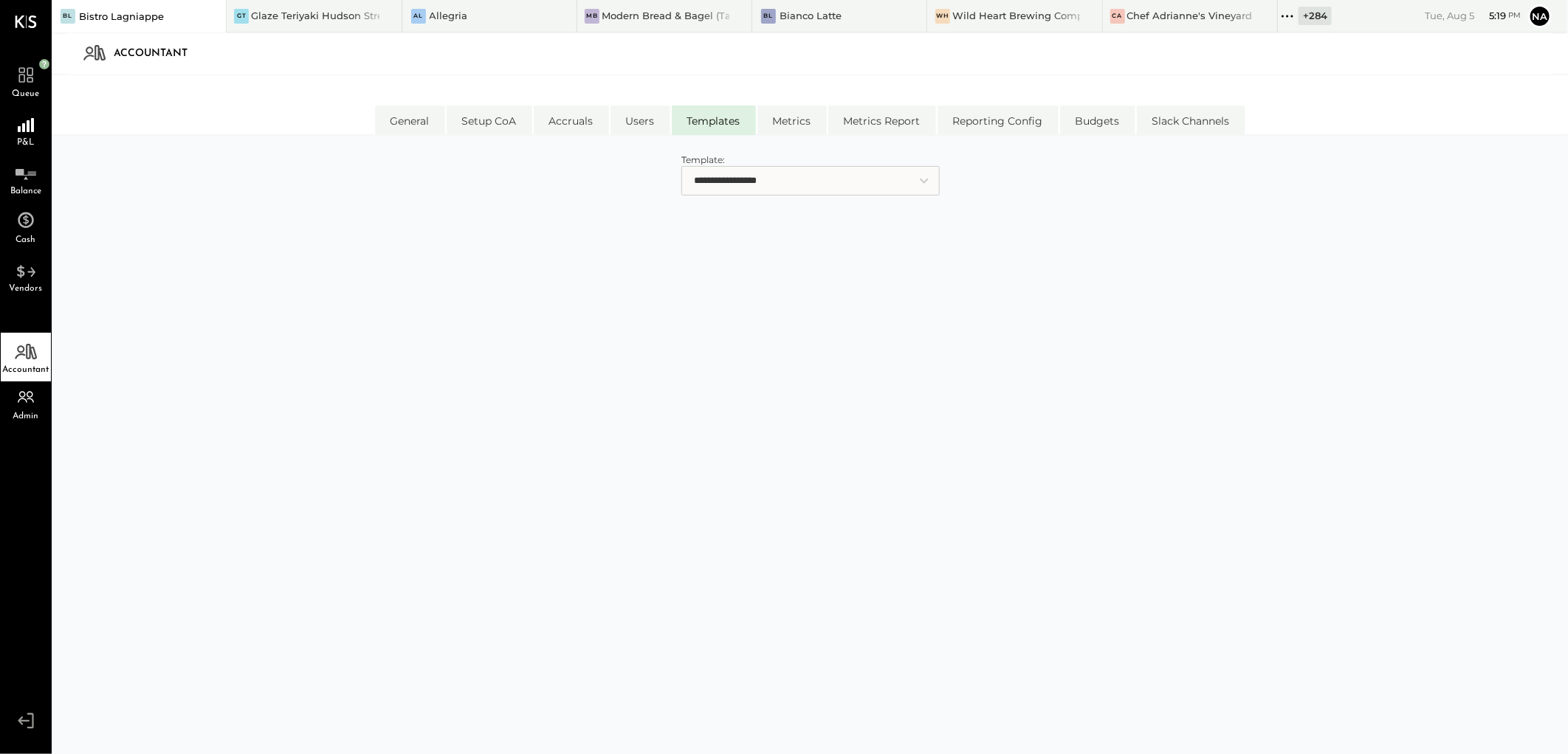click on "**********" at bounding box center [810, 465] 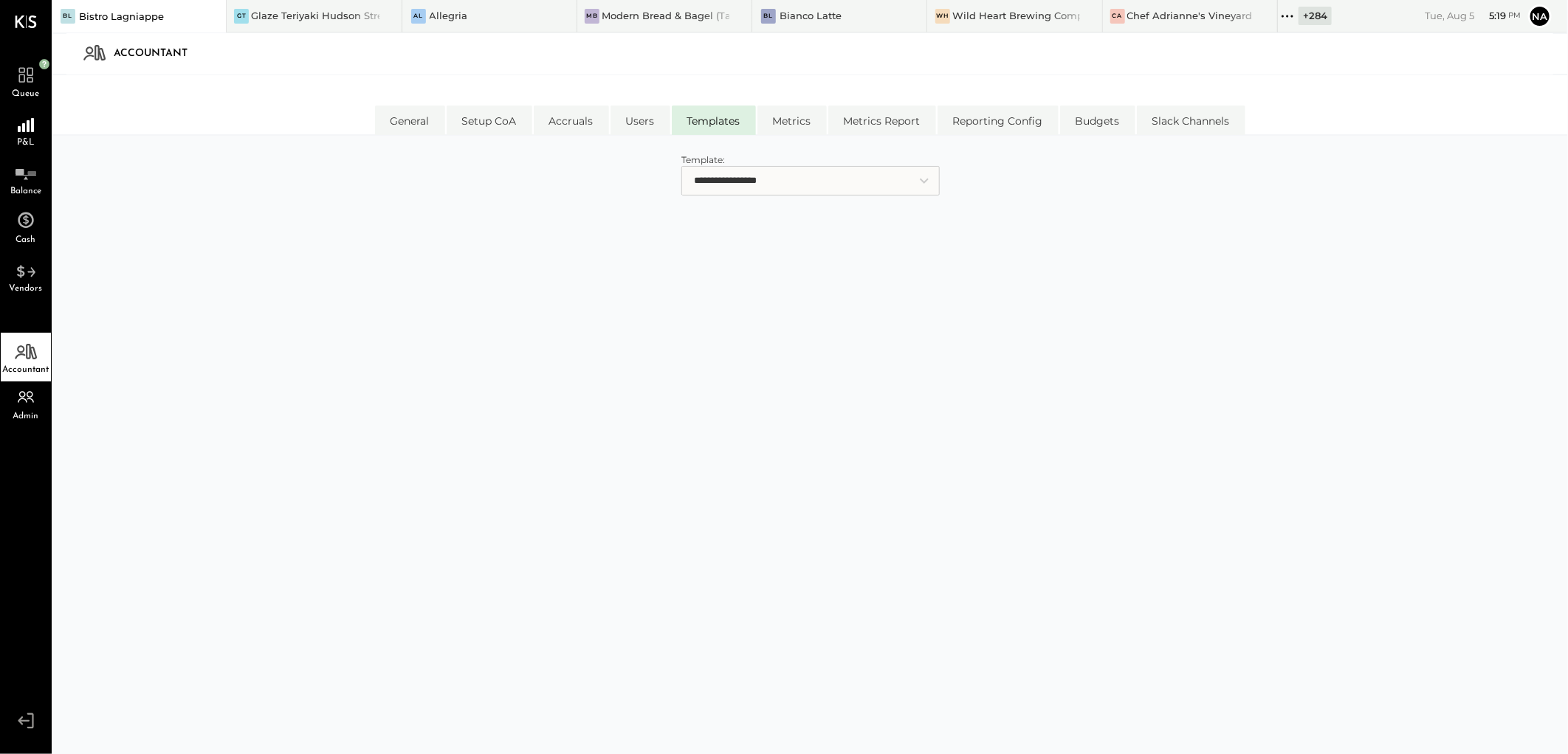 drag, startPoint x: 727, startPoint y: 179, endPoint x: 720, endPoint y: 140, distance: 39.62323 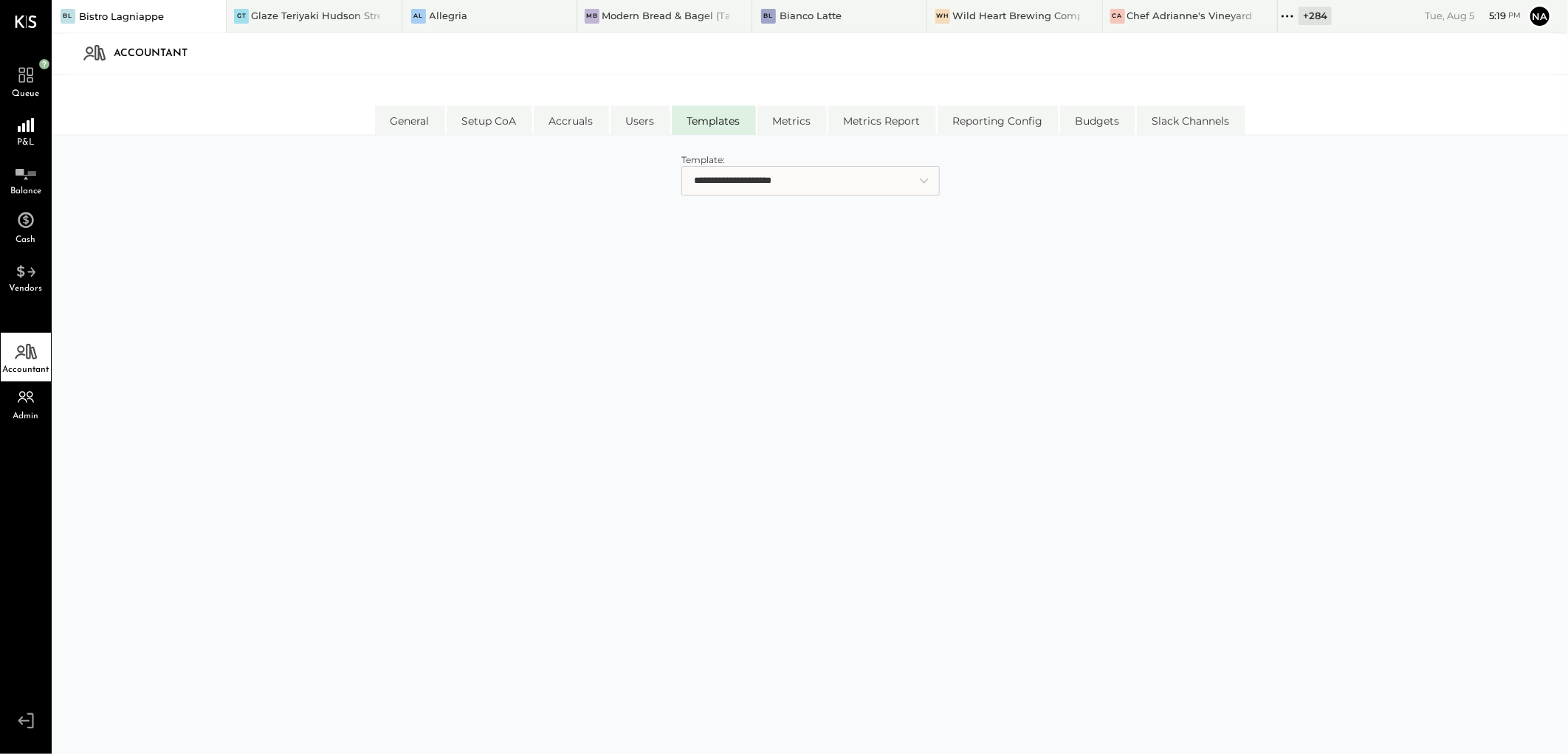 click on "**********" at bounding box center [811, 181] 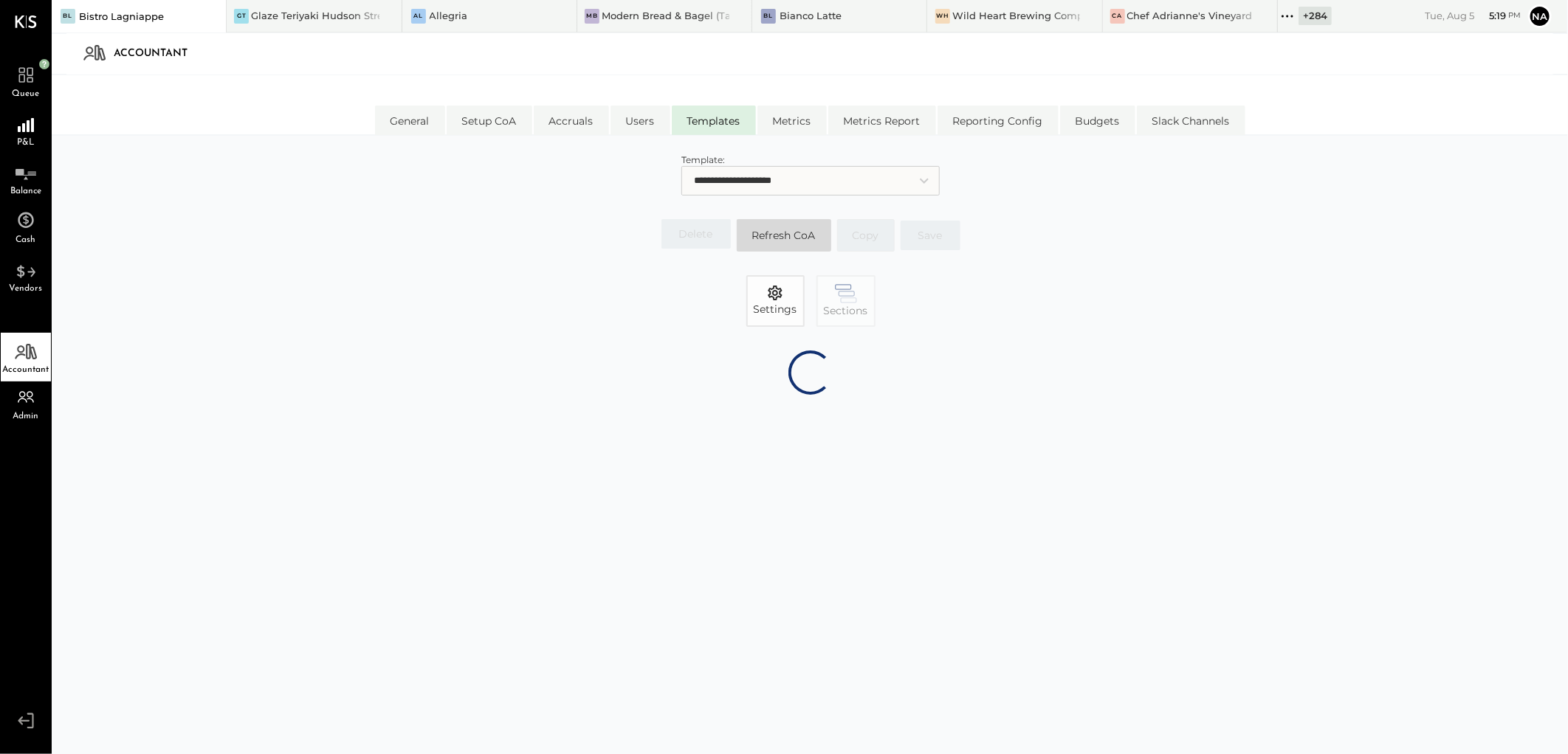click on "**********" at bounding box center (811, 181) 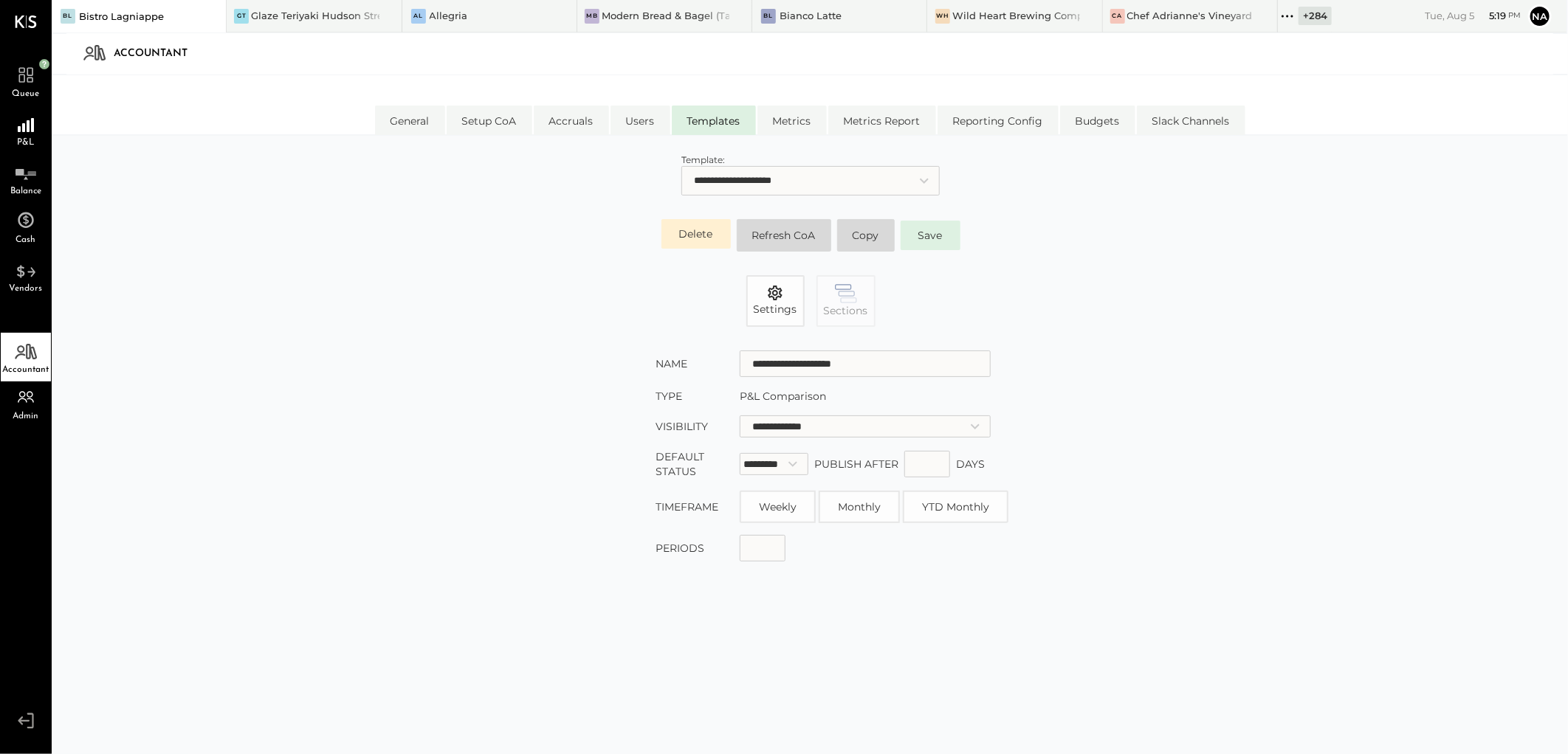 click on "**********" at bounding box center [811, 181] 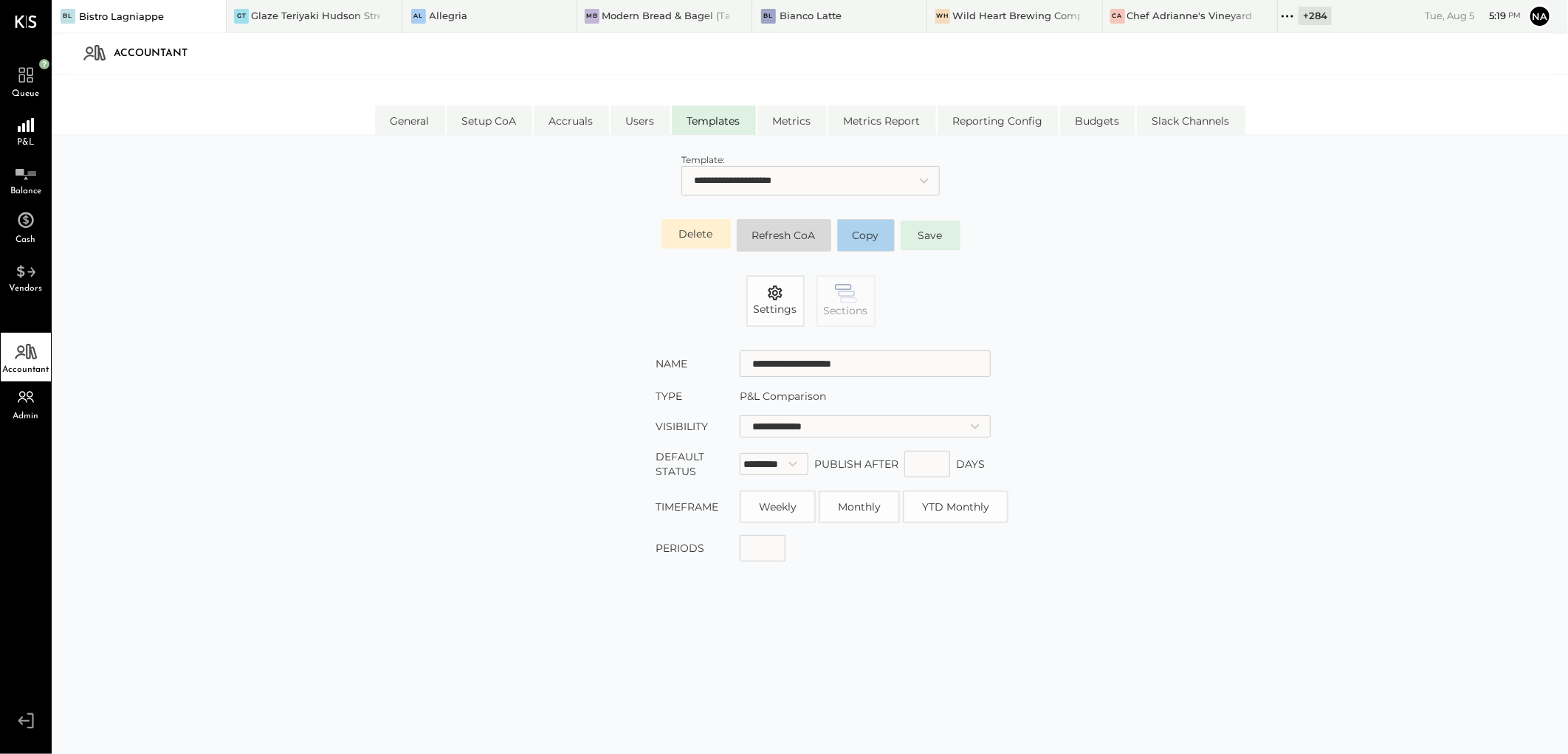 click on "Copy" at bounding box center (866, 235) 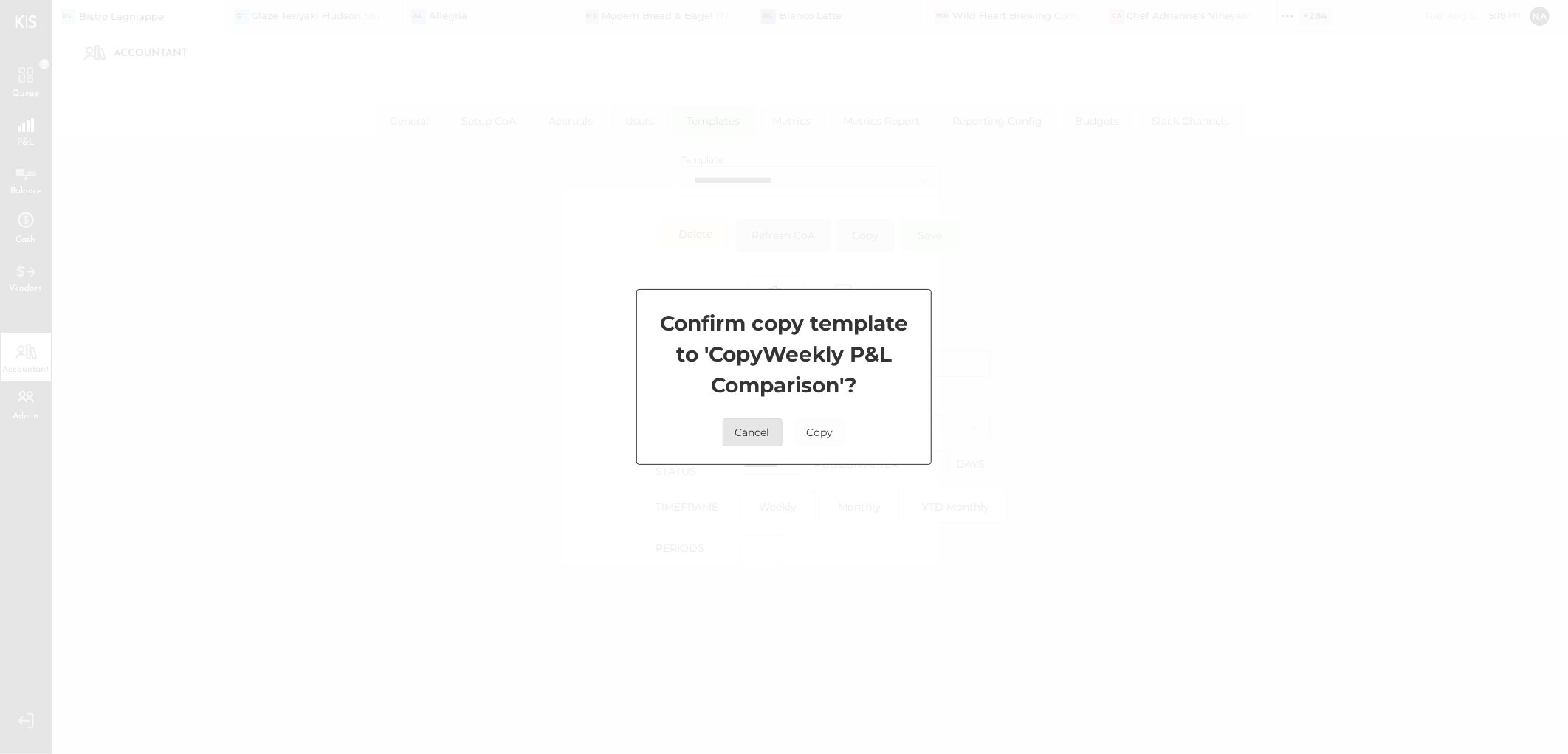 click on "Cancel" at bounding box center [752, 432] 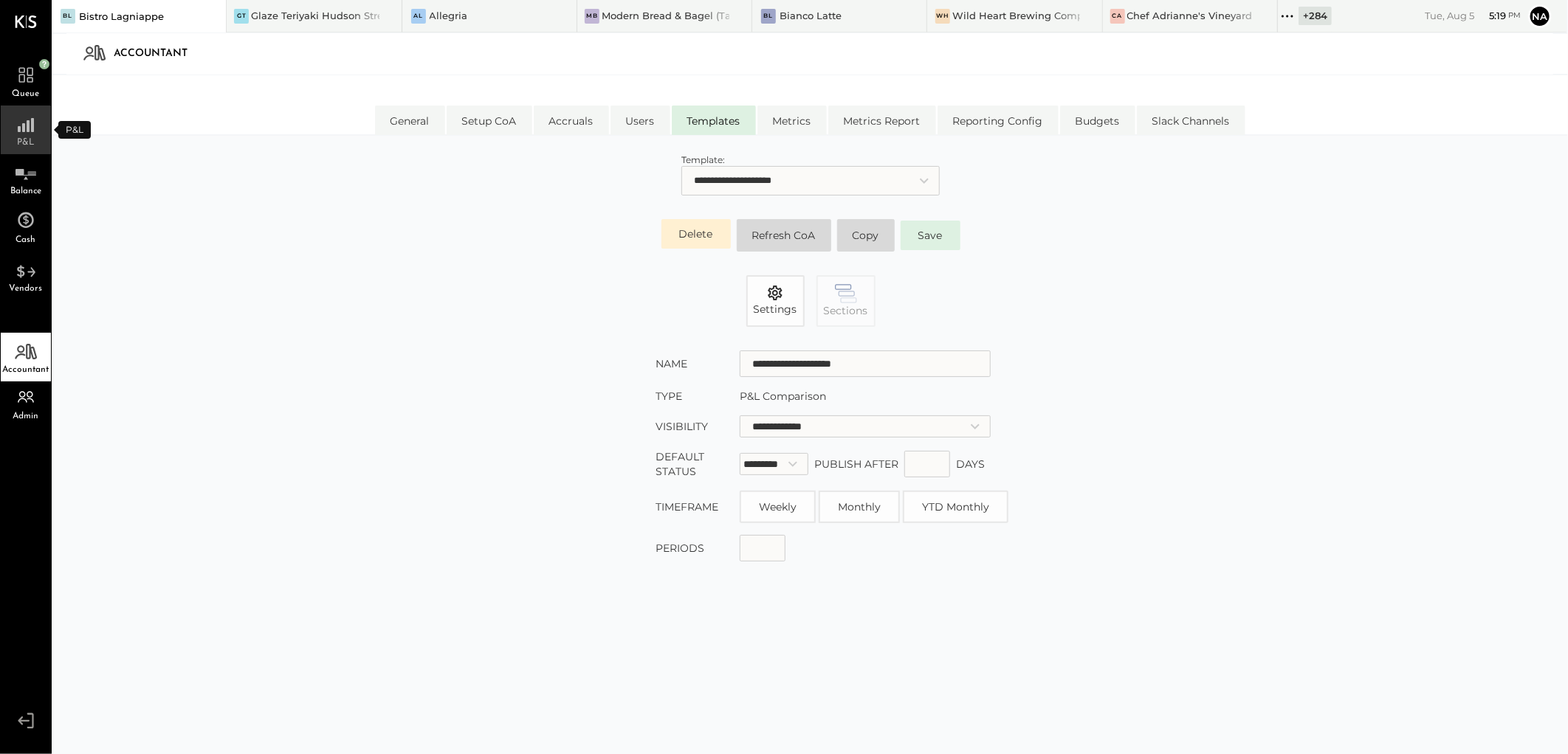 click 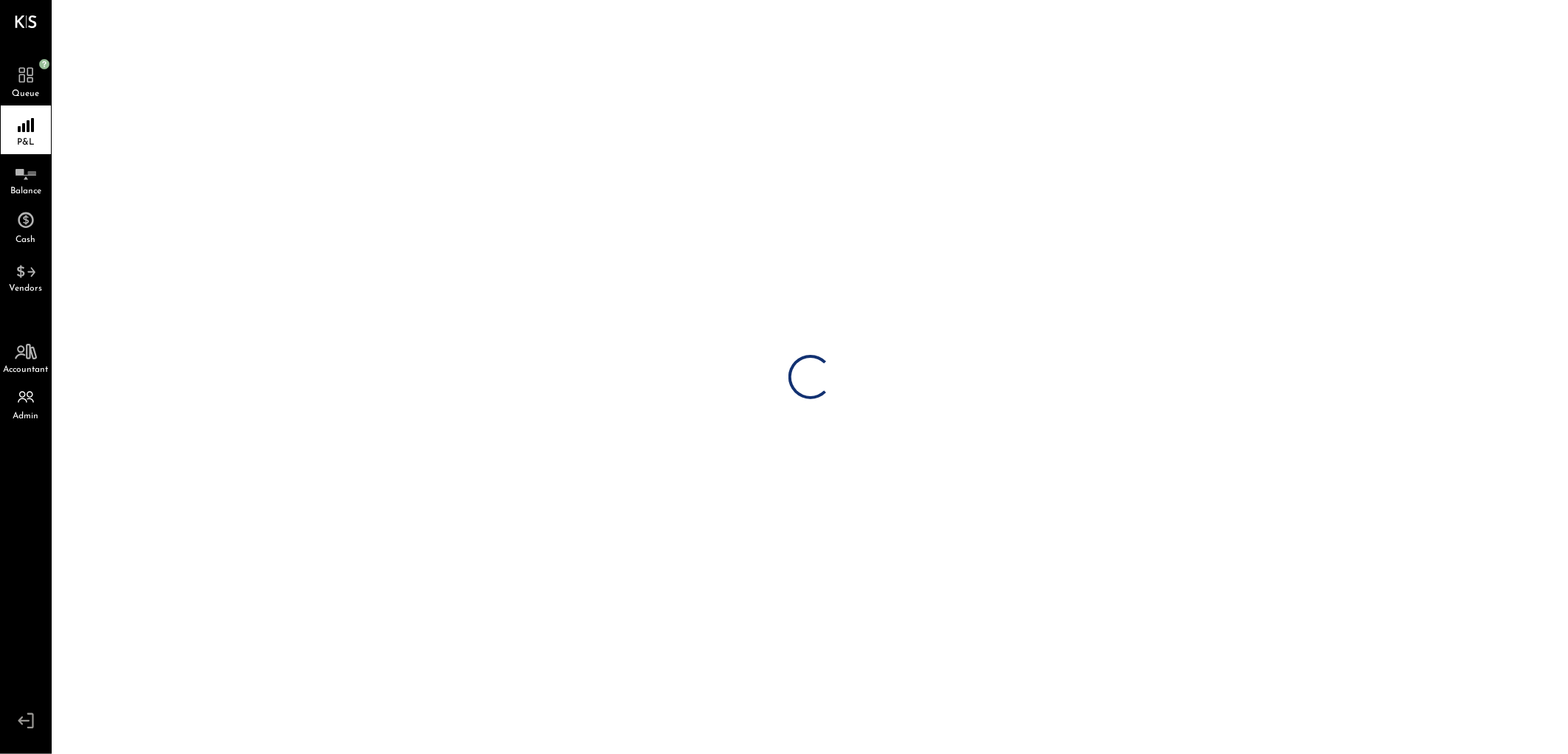 drag, startPoint x: 842, startPoint y: 190, endPoint x: 850, endPoint y: 207, distance: 18.788294 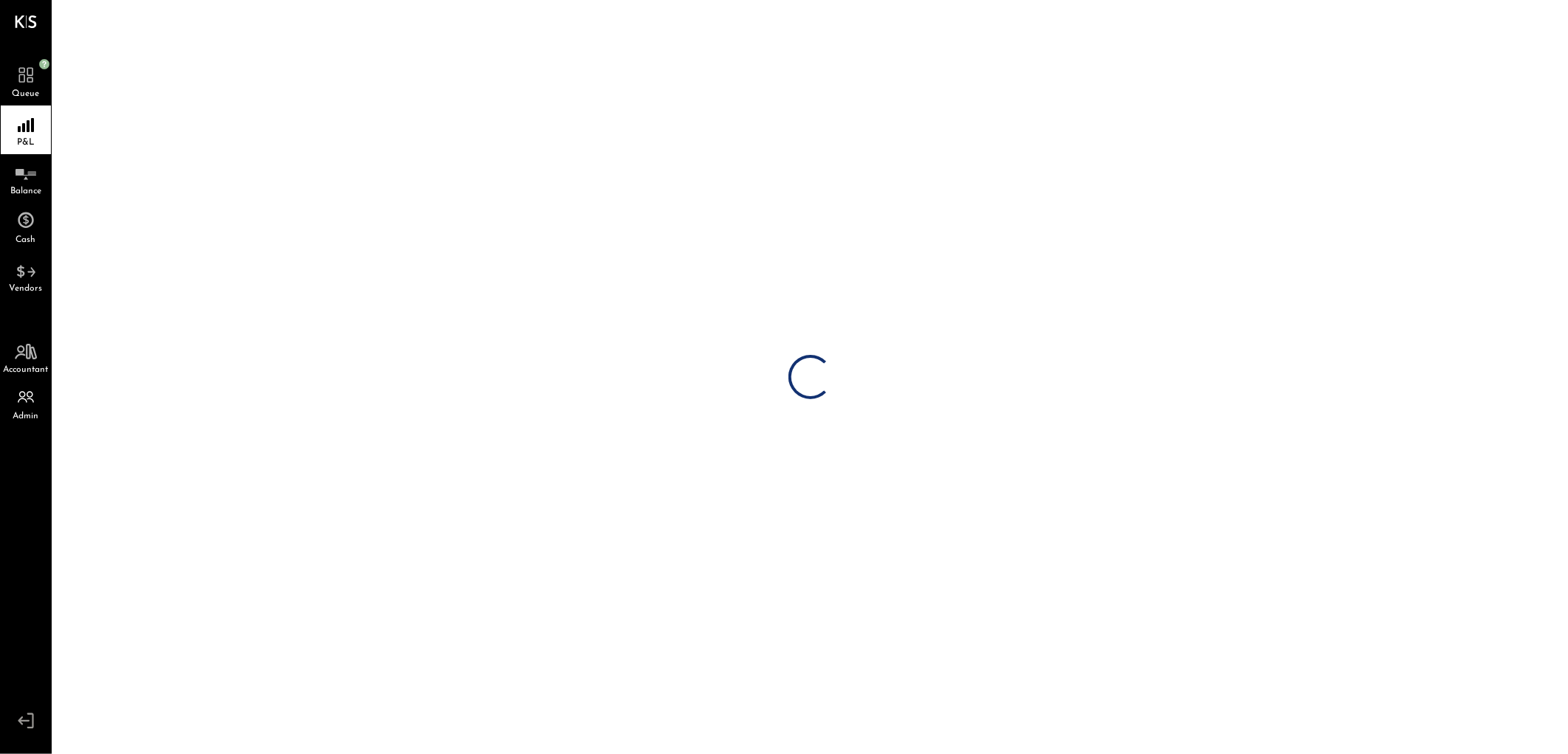 click on "Loading…" at bounding box center (811, 377) 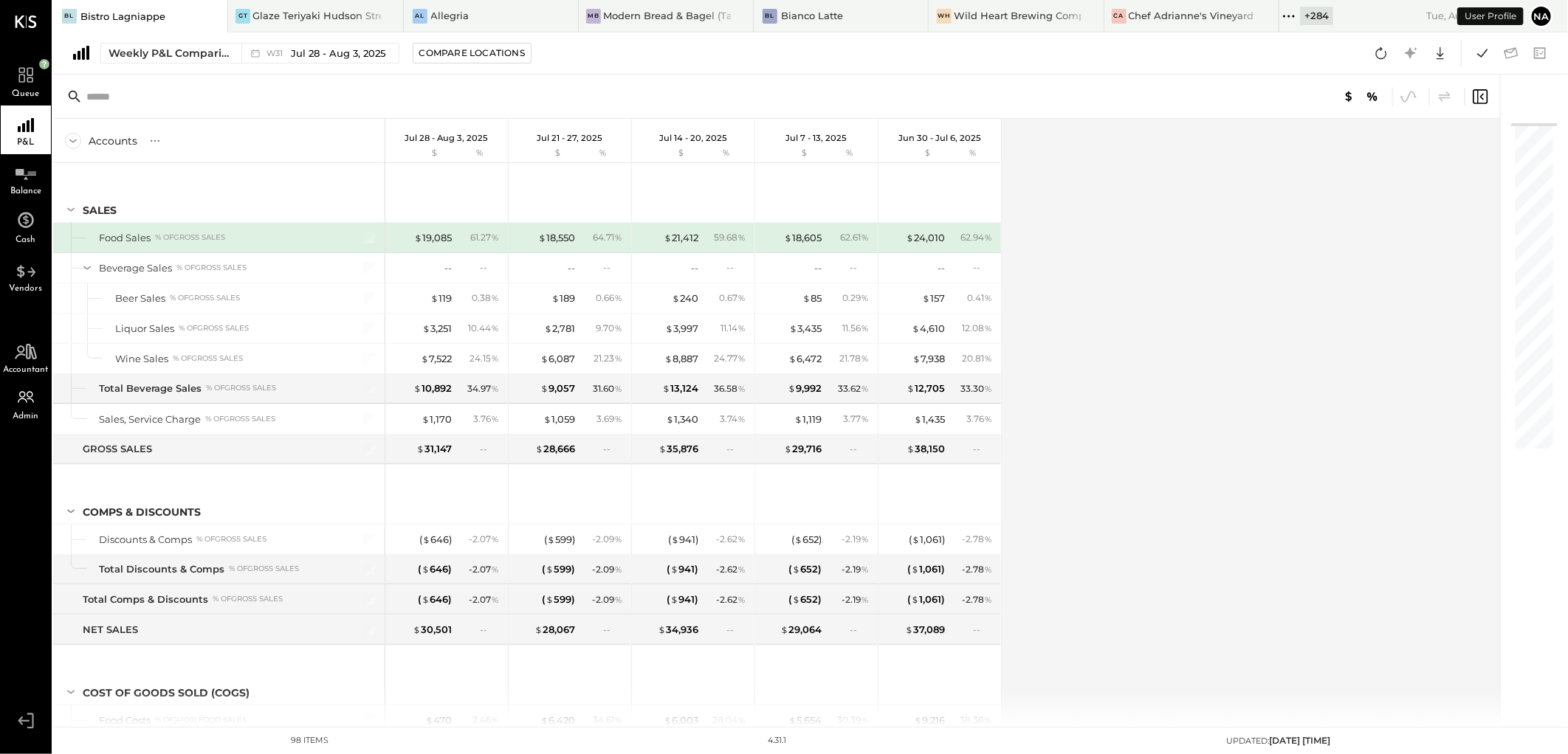 drag, startPoint x: 319, startPoint y: 156, endPoint x: 433, endPoint y: 152, distance: 114.07015 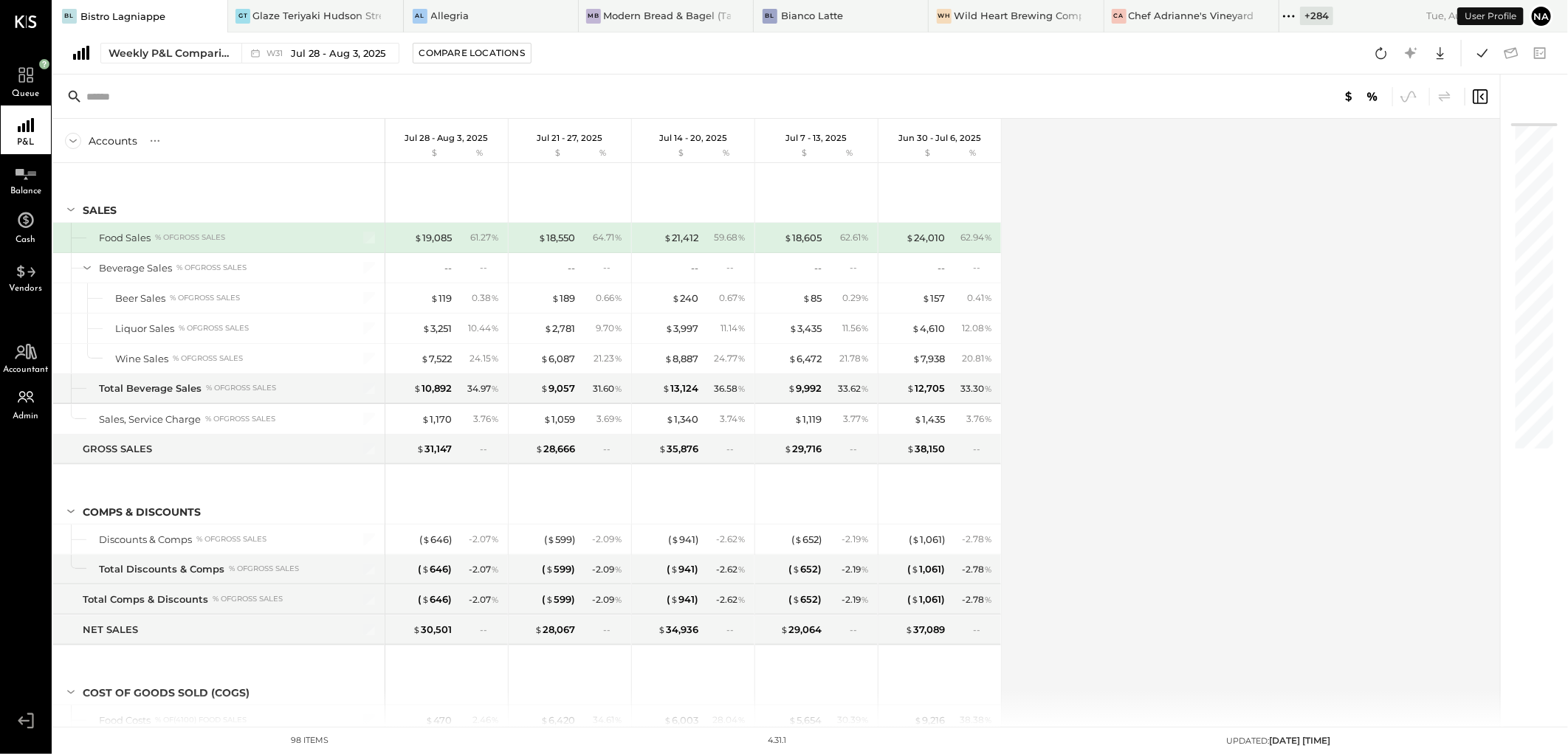 click on "Accounts S % GL" at bounding box center [219, 141] 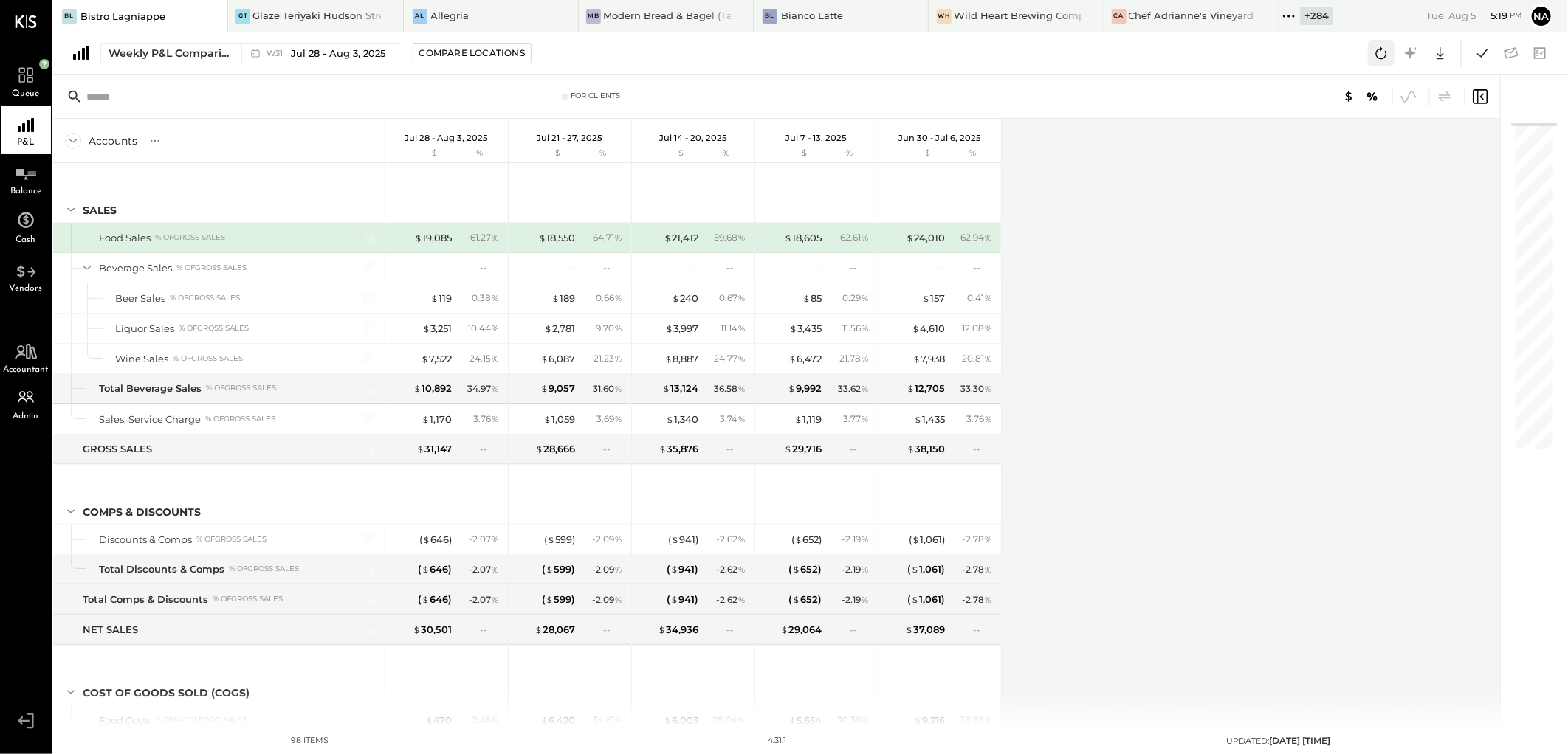 click 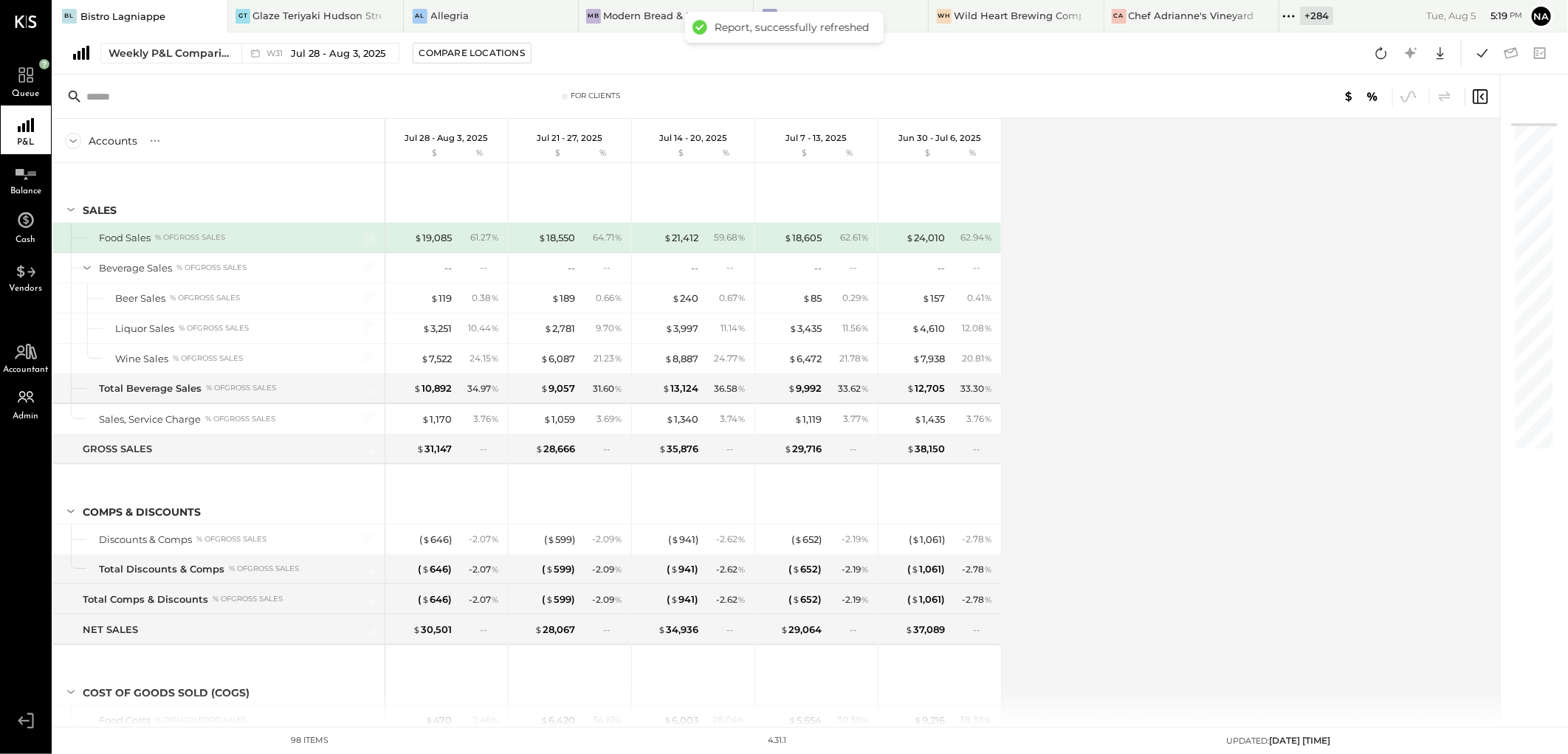 click on "Accounts S % GL Jul 28 - Aug 3, 2025 $ % Jul 21 - 27, 2025 $ % Jul 14 - 20, 2025 $ % Jul 7 - 13, 2025 $ % Jun 30 - Jul 6, 2025 $ % SALES Food Sales % of  GROSS SALES Beverage Sales % of  GROSS SALES Beer Sales % of  GROSS SALES Liquor Sales % of  GROSS SALES Wine Sales % of  GROSS SALES Total Beverage Sales % of  GROSS SALES Sales, Service Charge % of  GROSS SALES GROSS SALES Comps & Discounts Discounts & Comps % of  GROSS SALES Total Discounts & Comps % of  GROSS SALES Total Comps & Discounts % of  GROSS SALES NET SALES COST OF GOODS SOLD (COGS) Food Costs % of  (4100) Food Sales Beverage Cost % of  Total Beverage Sales N/A Bev Costs % of  Total Beverage Sales Beer Costs % of  Total Beverage Sales Liquor Costs % of  Total Beverage Sales Wine Costs % of  Total Beverage Sales Total Beverage Cost % of  Total Beverage Sales TOTAL COGS % of  NET SALES GROSS PROFIT % of  NET SALES LABOR FOH % of  NET SALES Bartender % of  NET SALES Host % of  NET SALES Server % of  NET SALES Total FOH % of  NET SALES BOH % of  $ %" at bounding box center [777, 423] 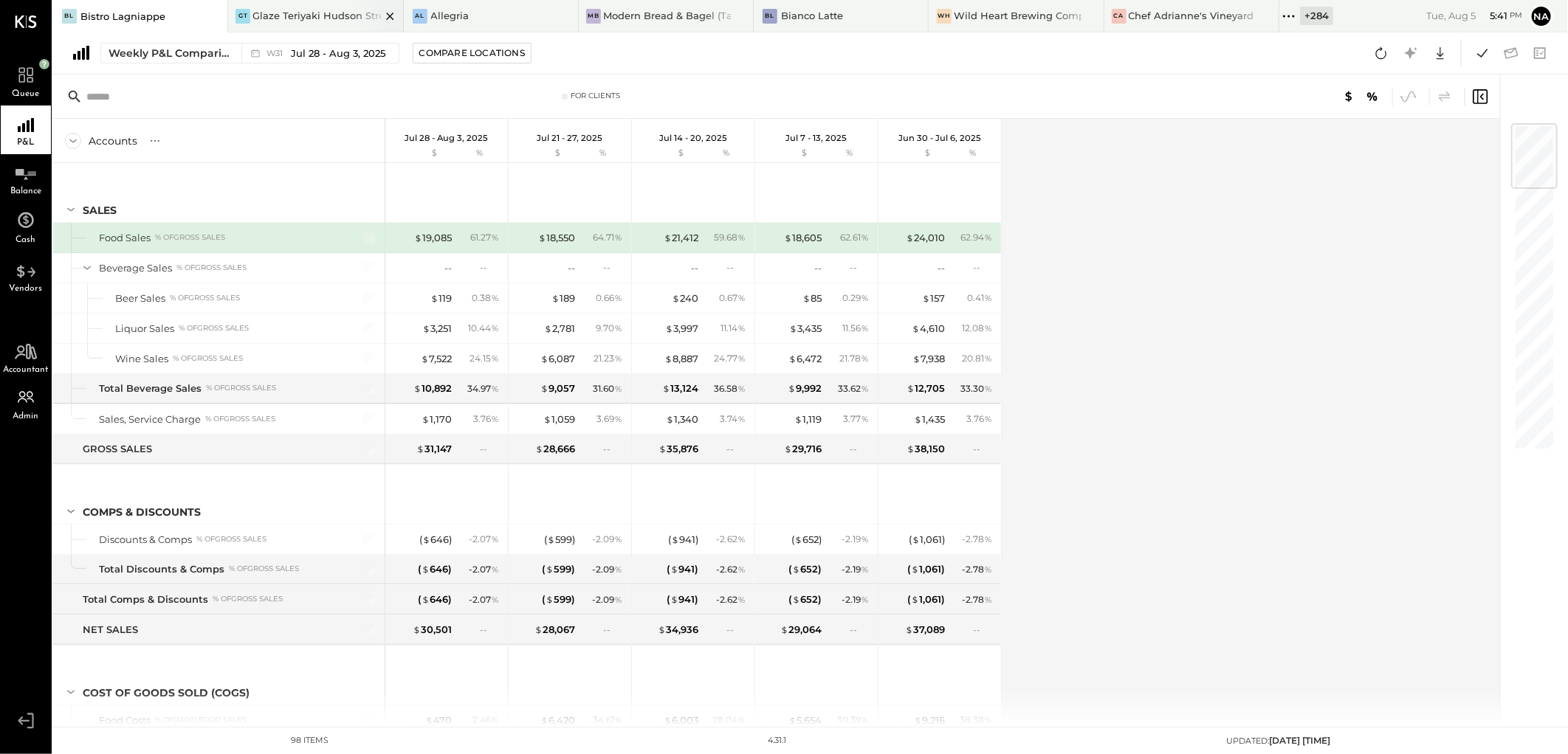 click 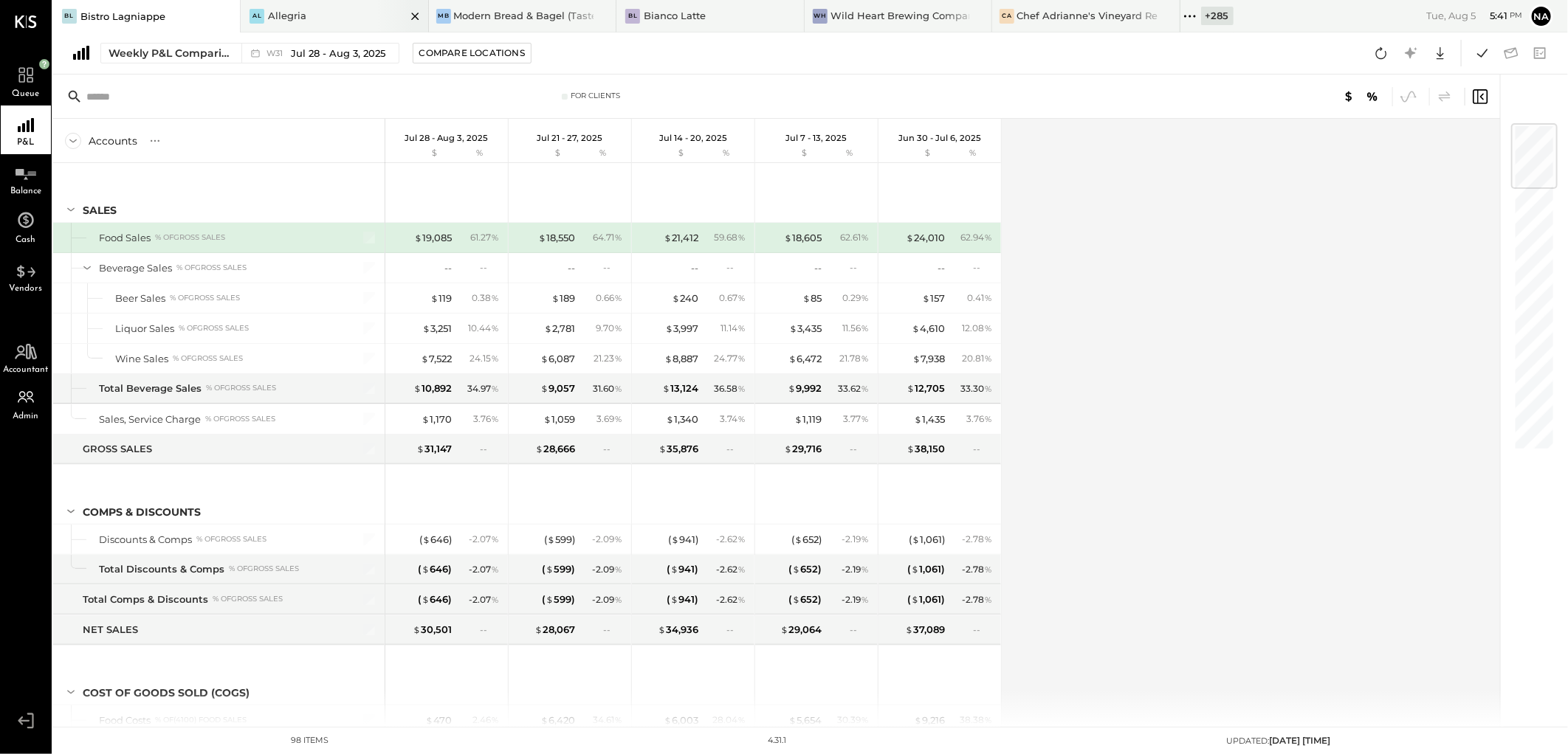 click 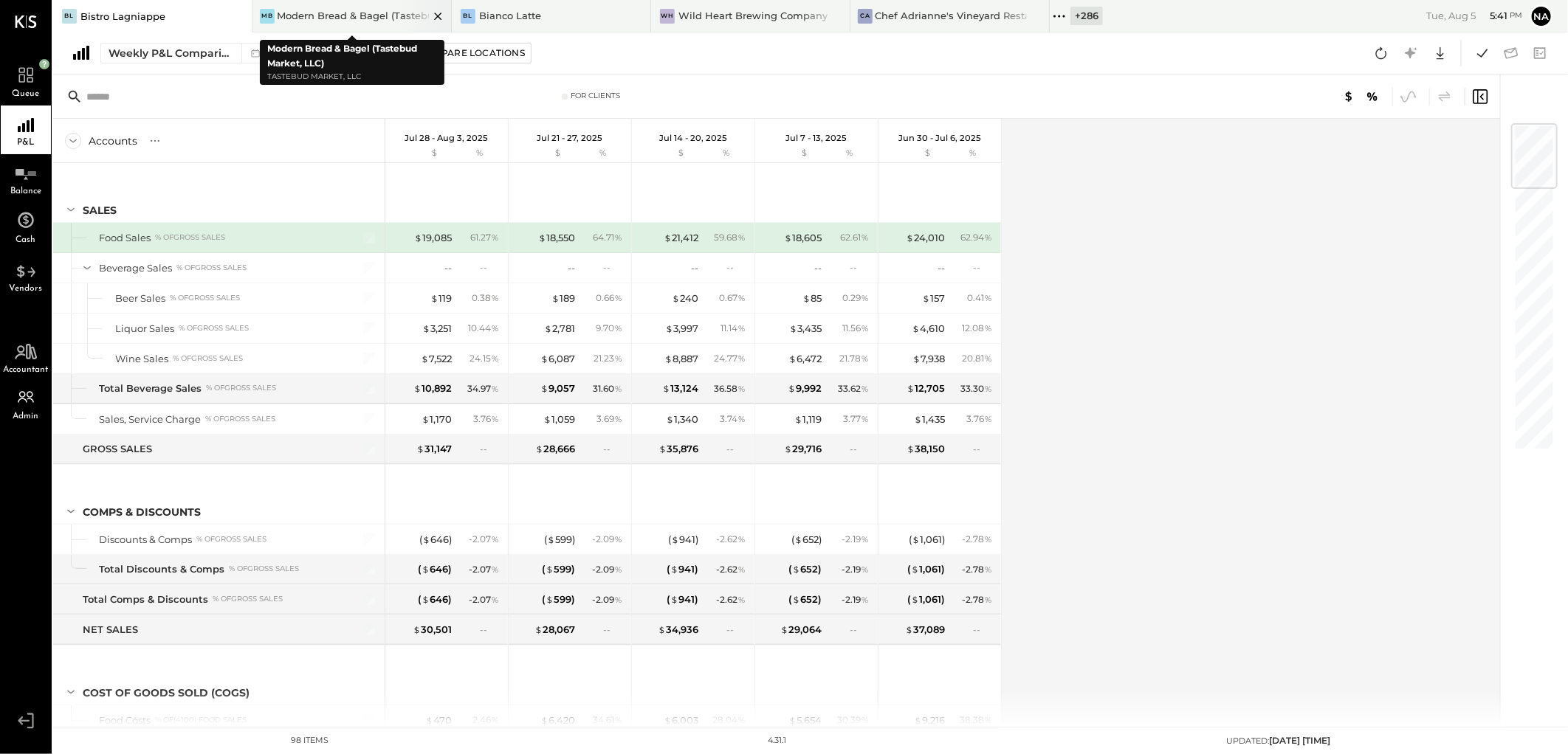 click 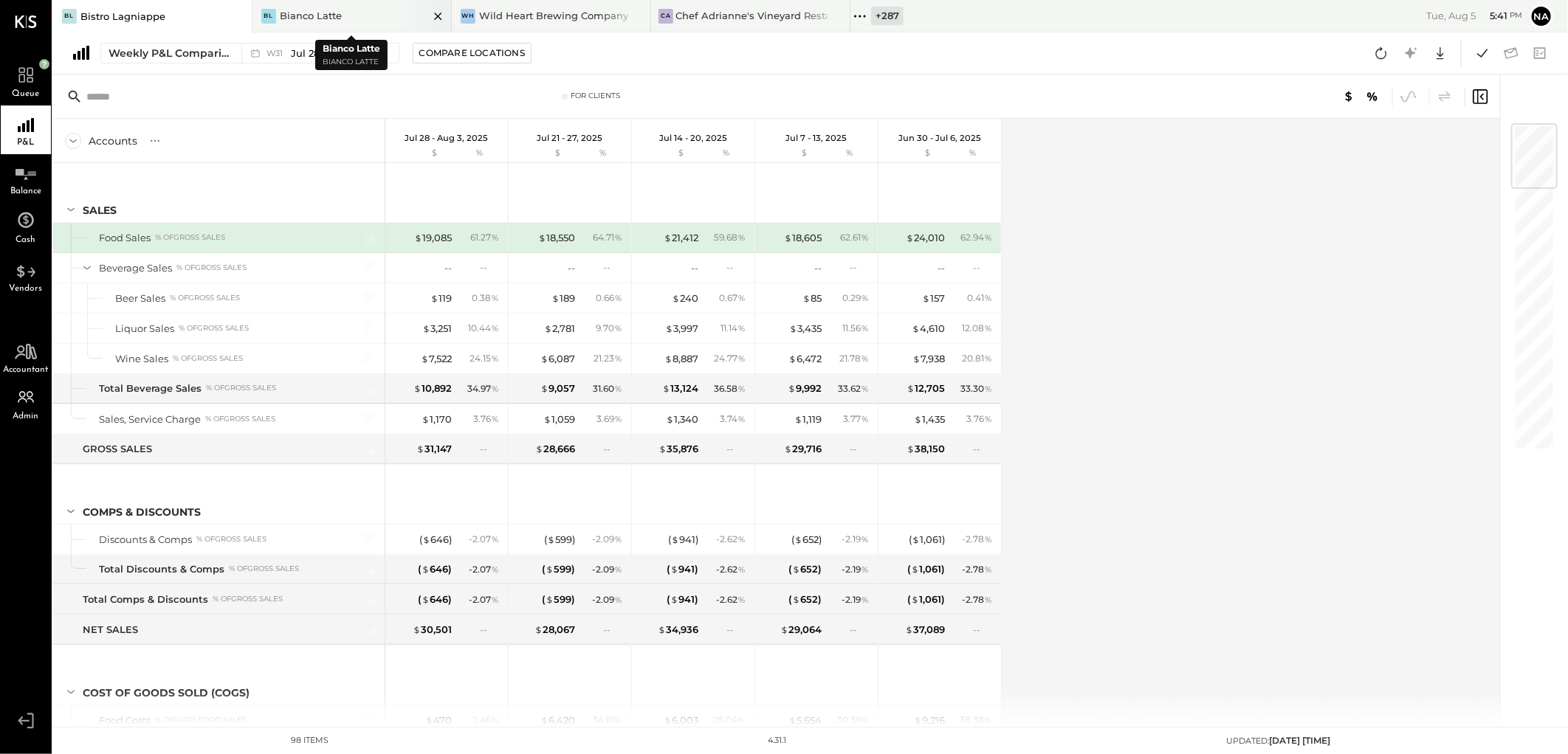 click 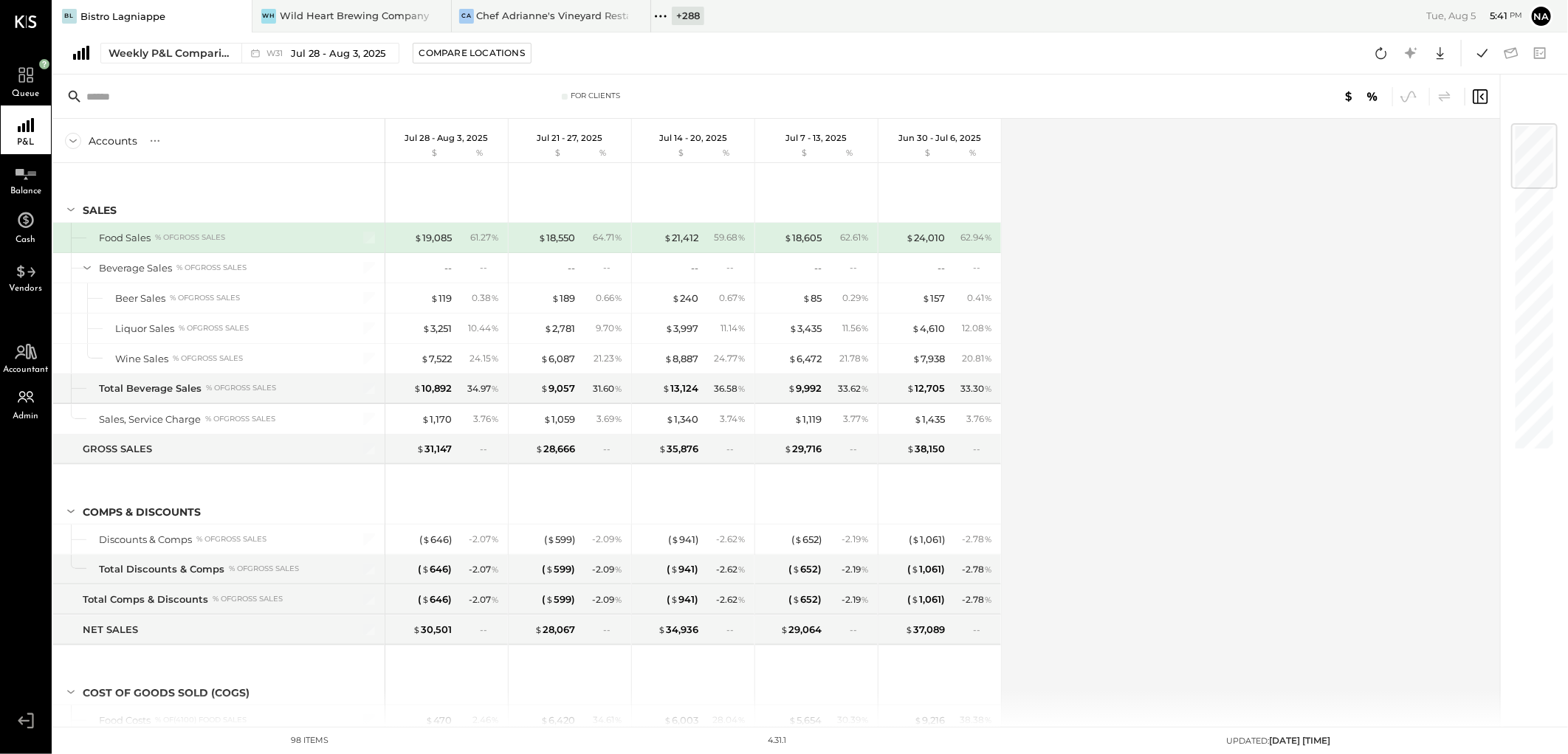 click 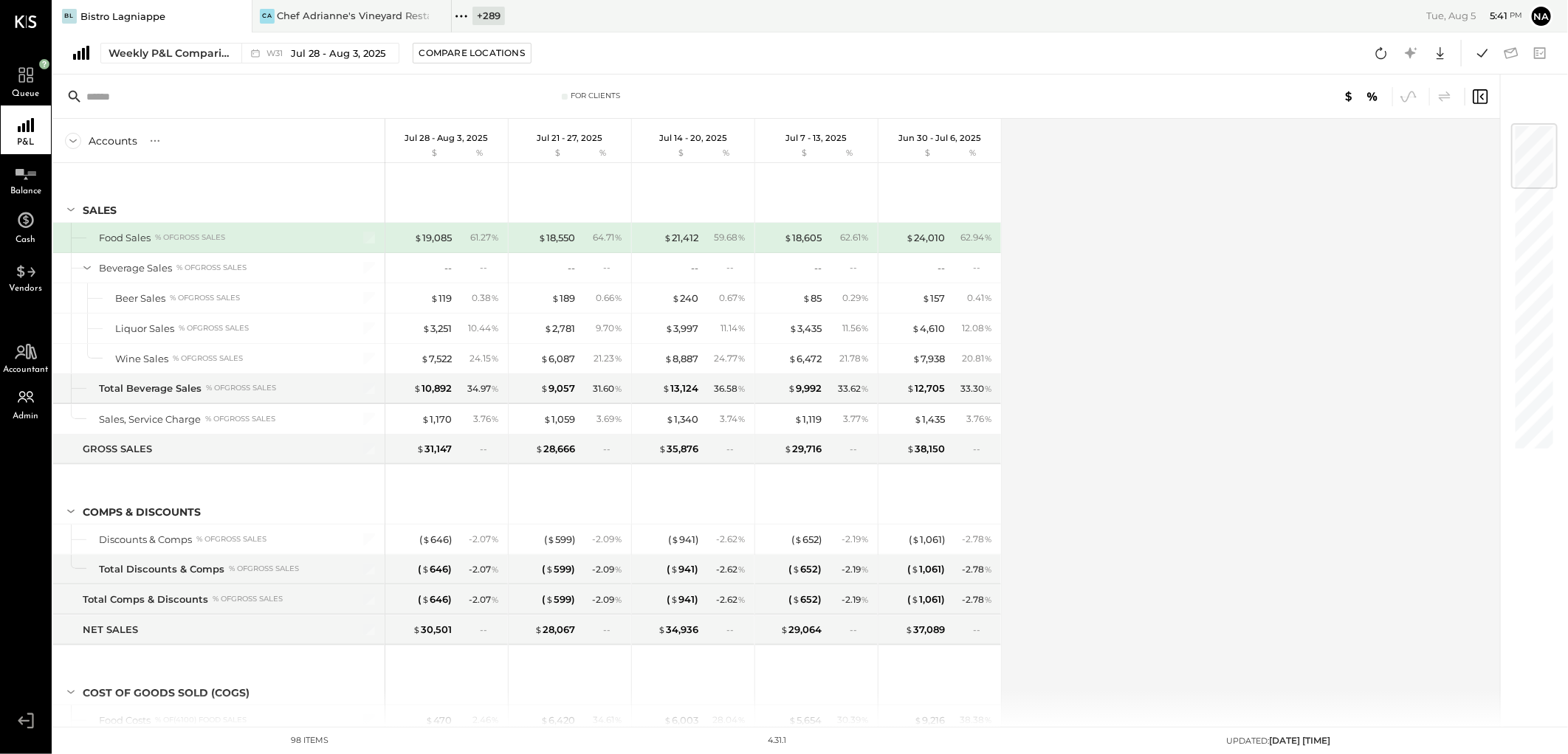 click on "+ 289" at bounding box center [489, 15] 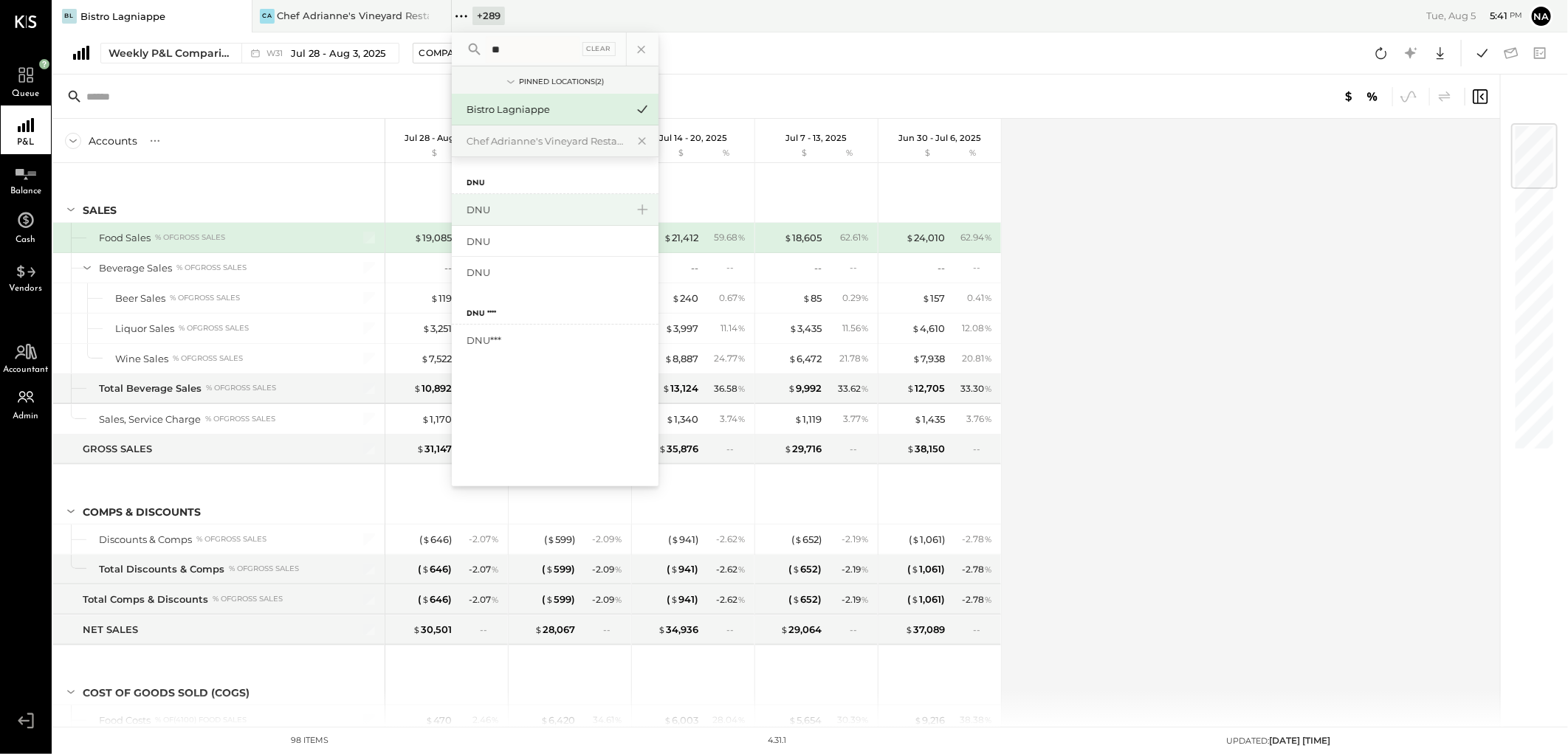 type on "**" 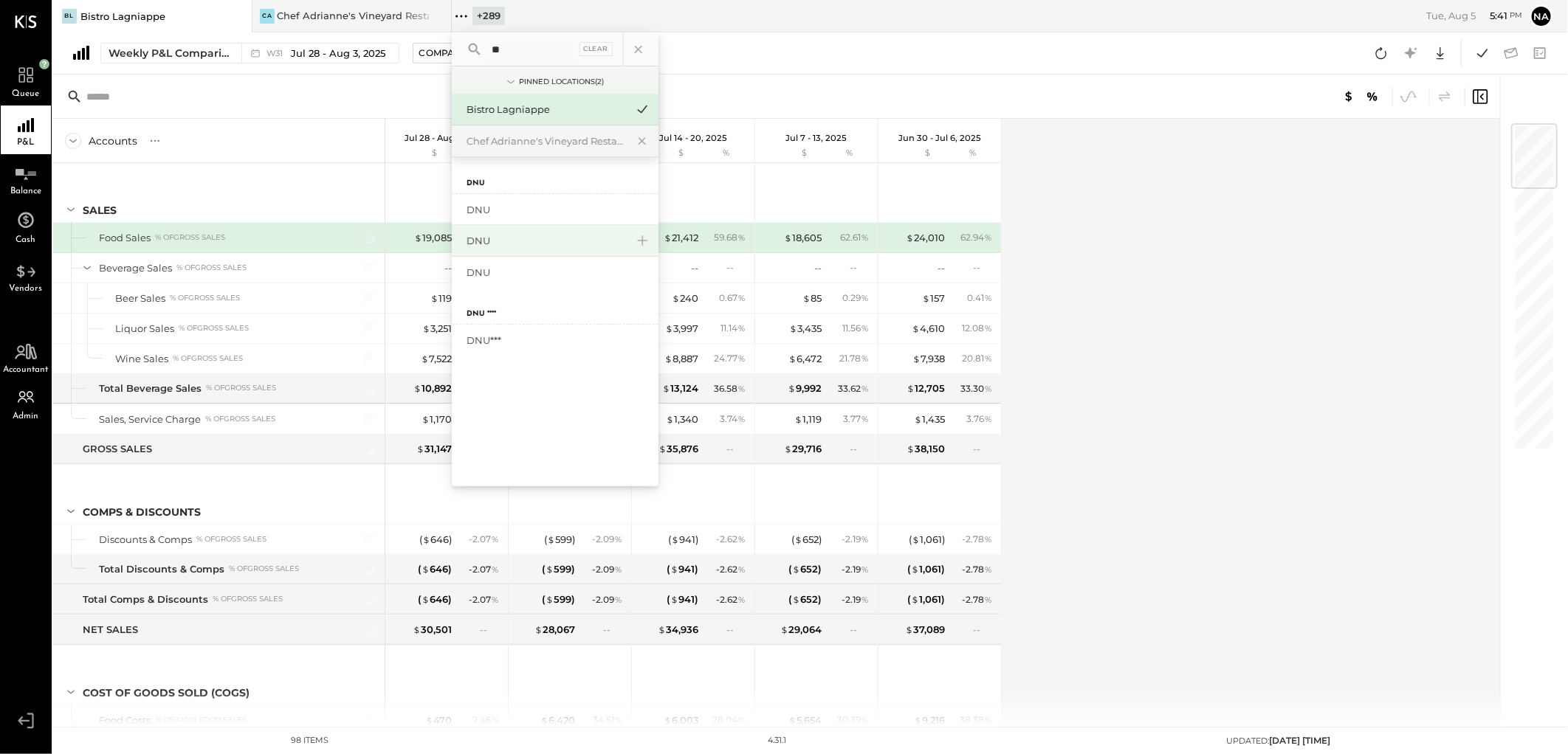 click on "DNU" at bounding box center [546, 241] 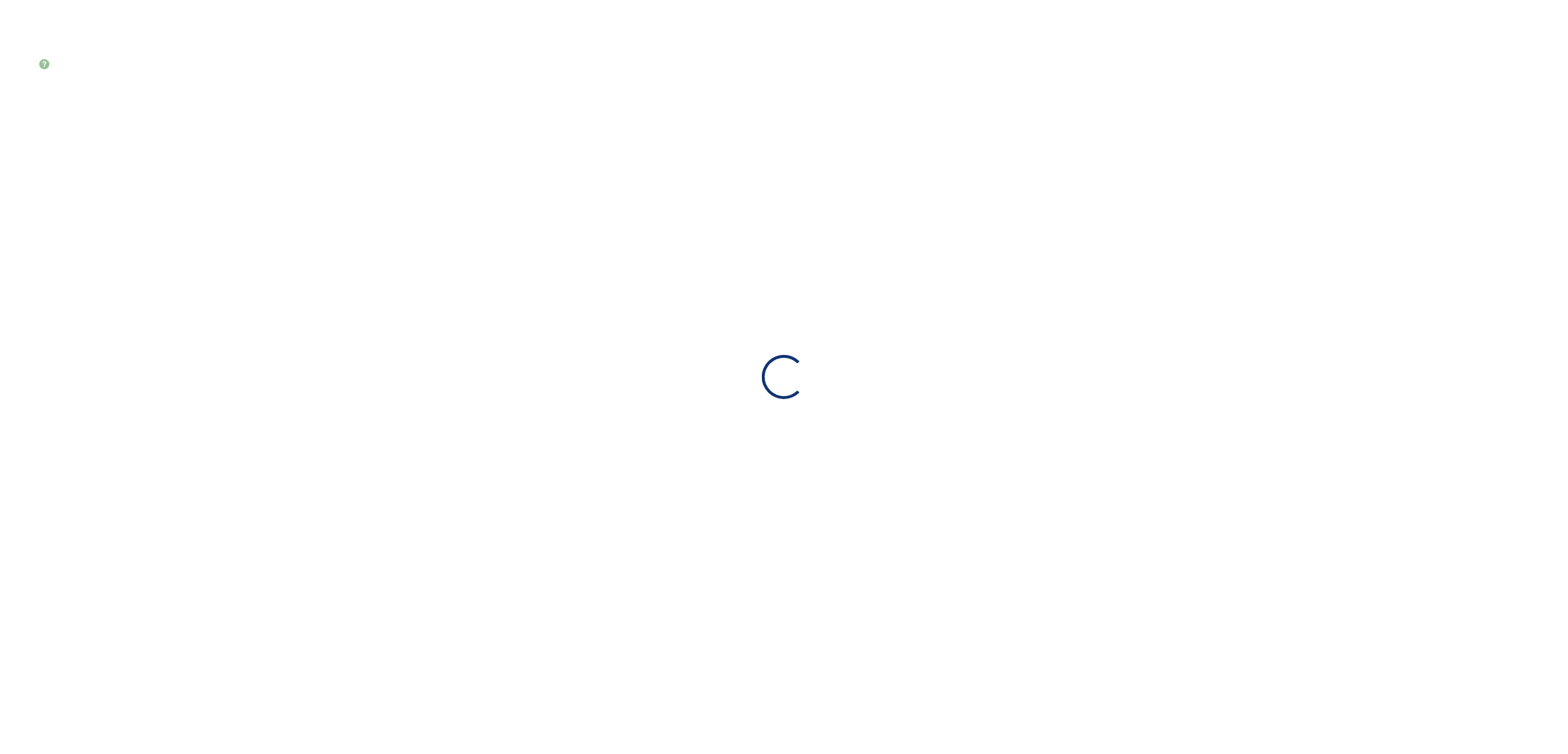 click on "Loading…" at bounding box center [784, 377] 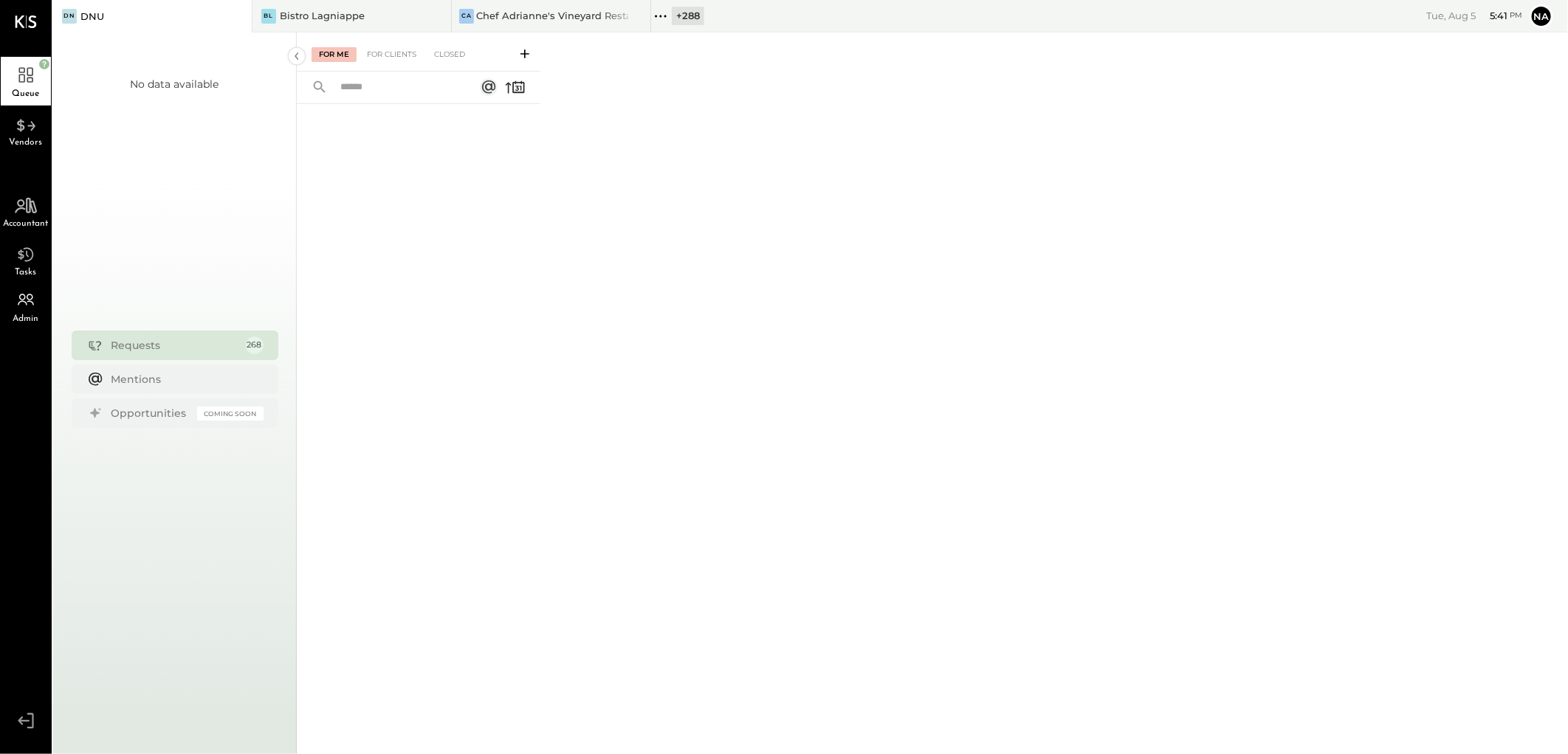 click on "For Me For Clients Closed" at bounding box center [419, 52] 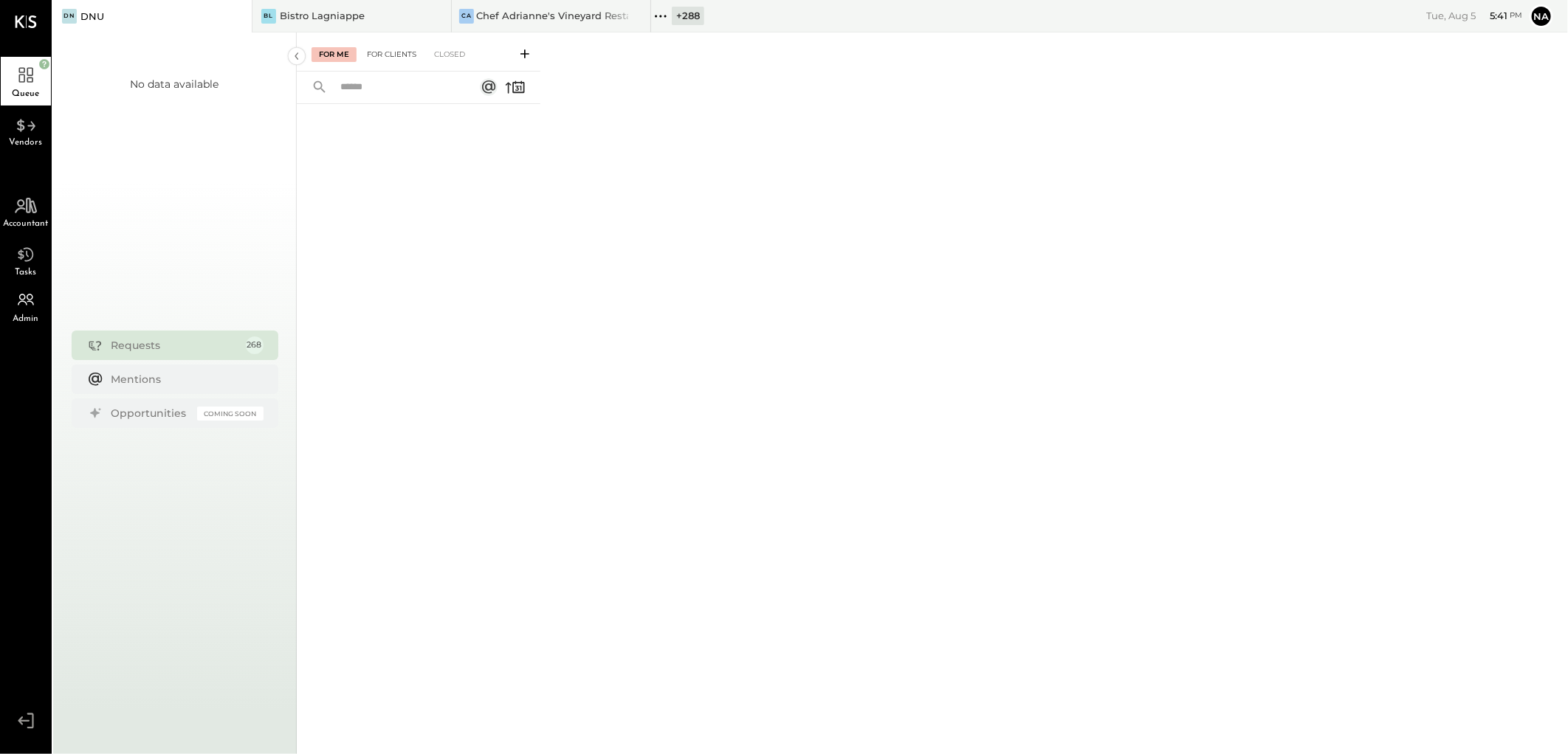 click on "For Clients" at bounding box center (391, 55) 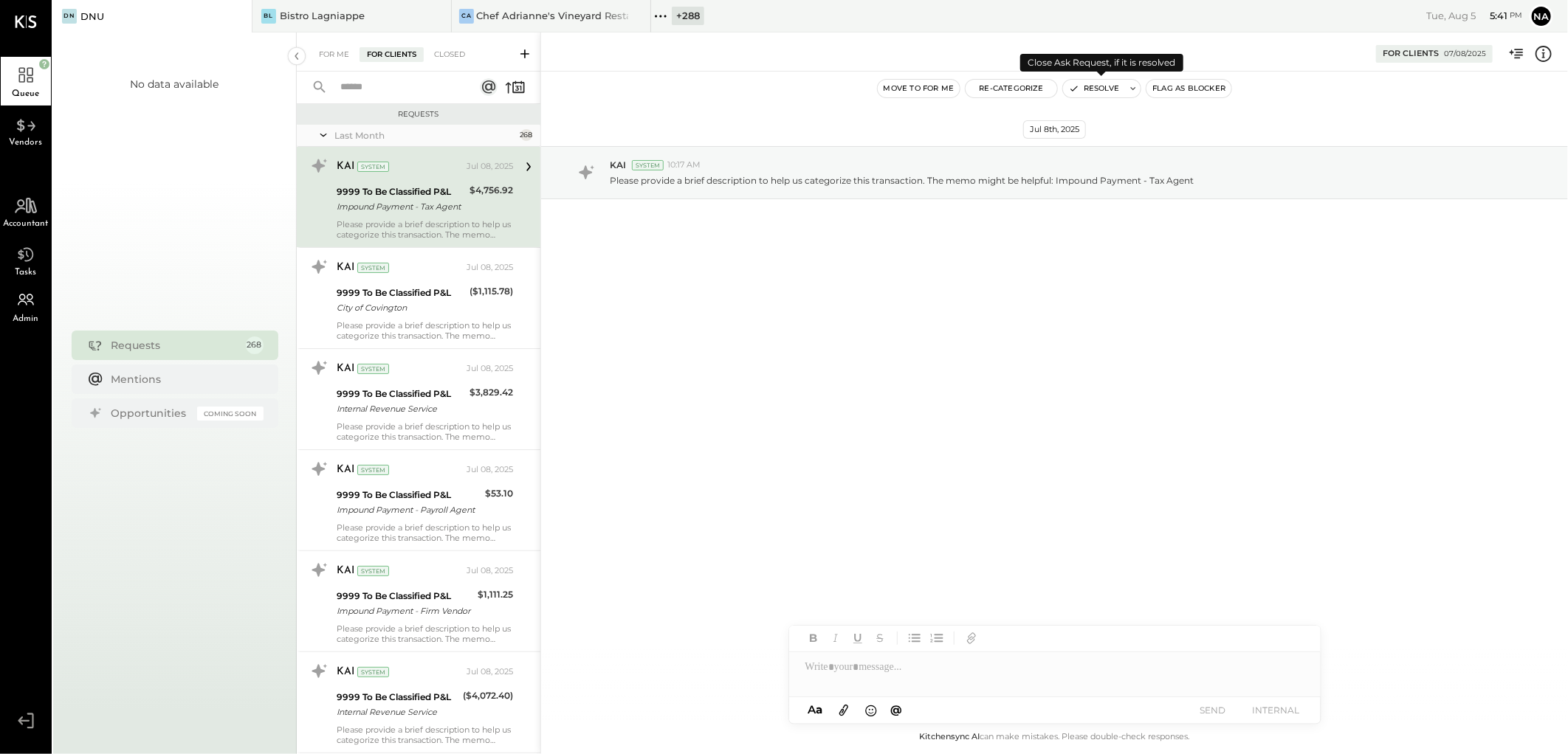 click on "Resolve" at bounding box center [1094, 89] 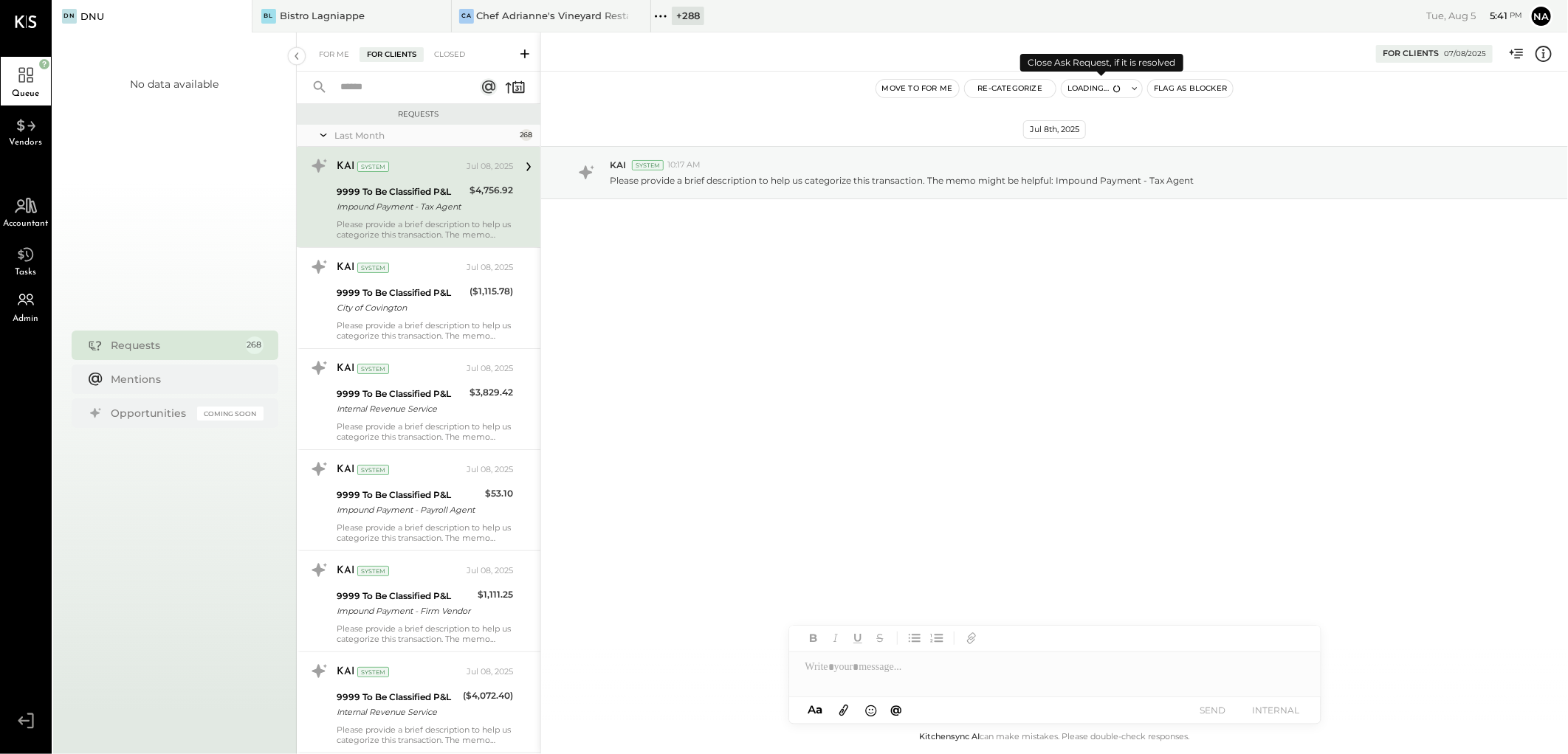 click on "Loading..." at bounding box center [1094, 89] 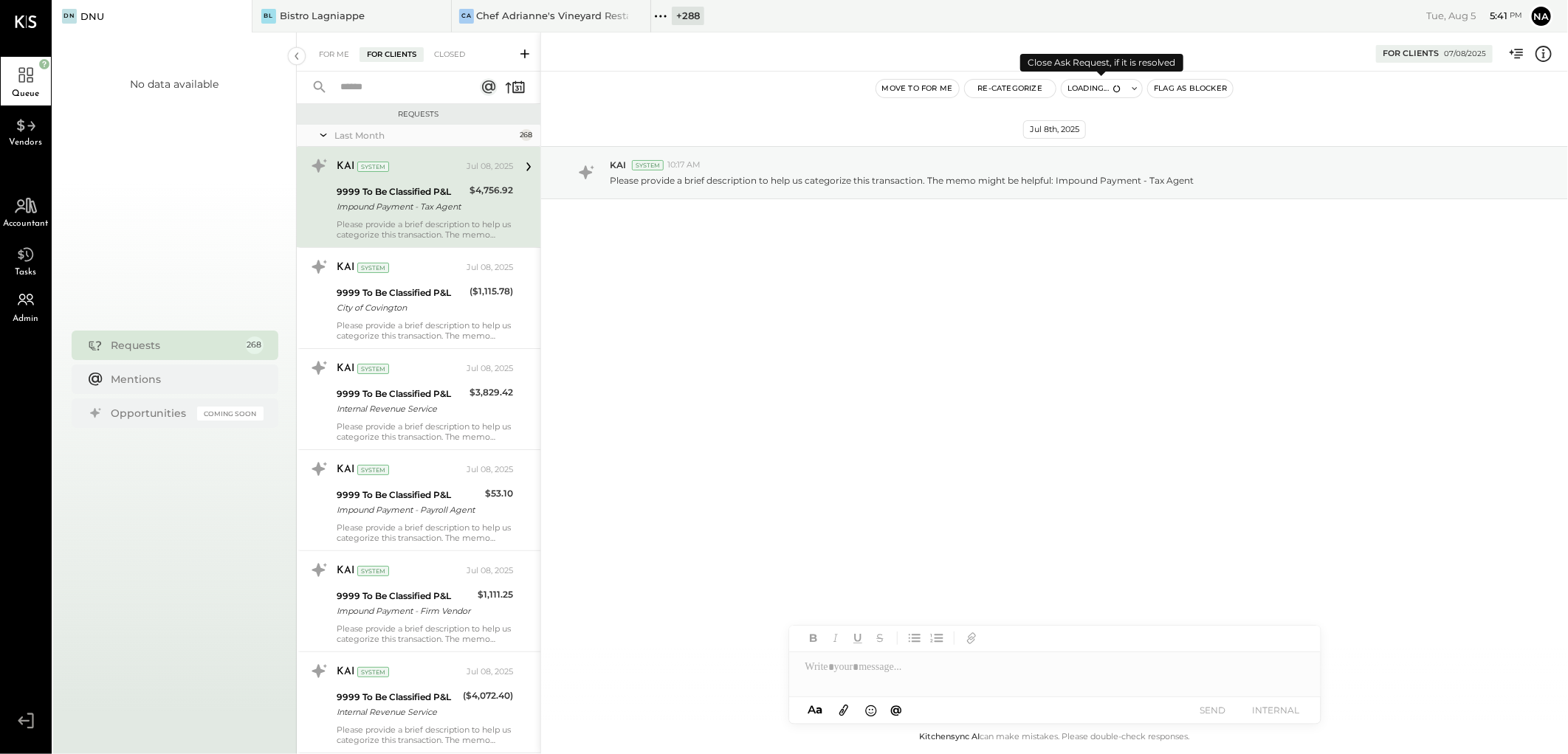 click on "+ 288" at bounding box center [688, 15] 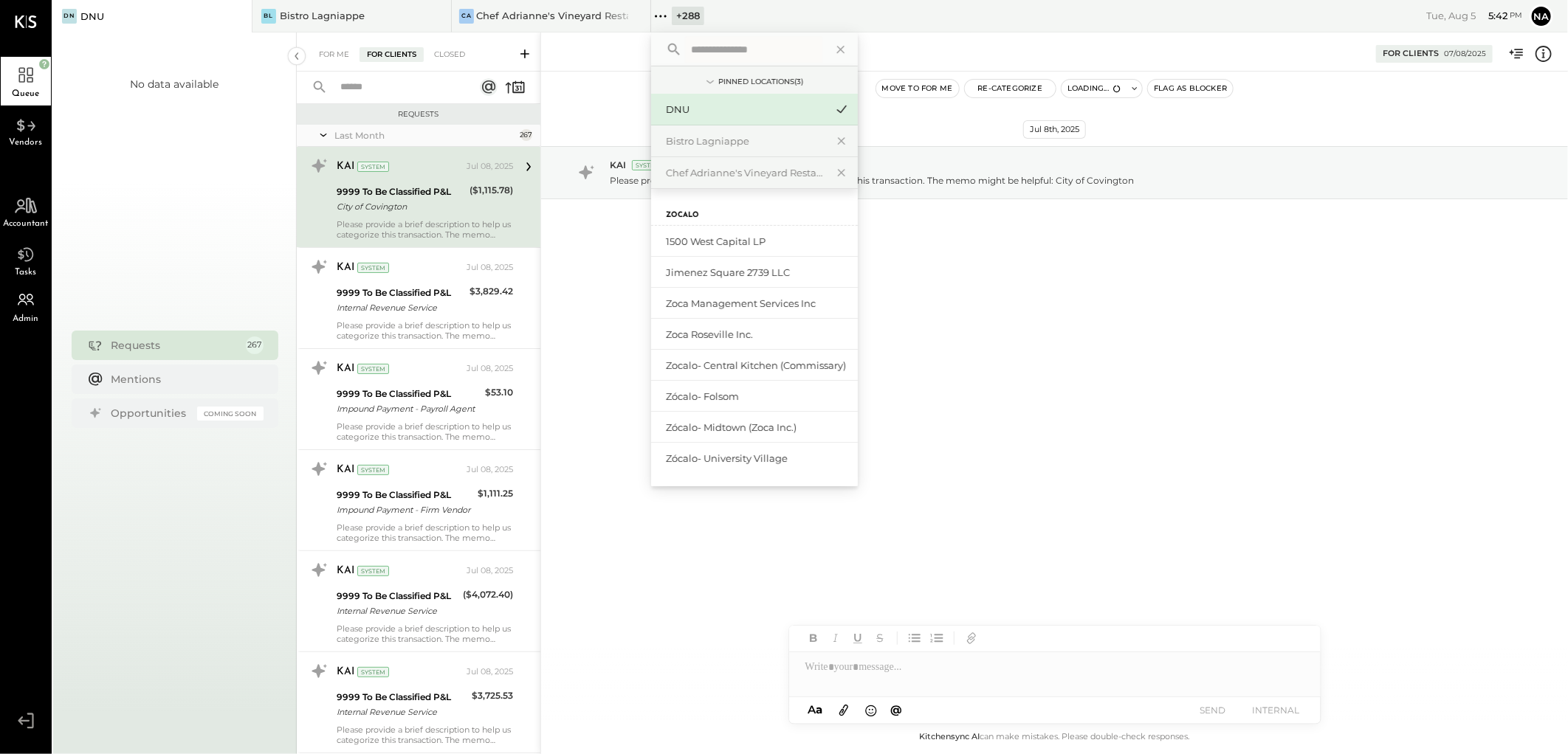 click at bounding box center [754, 49] 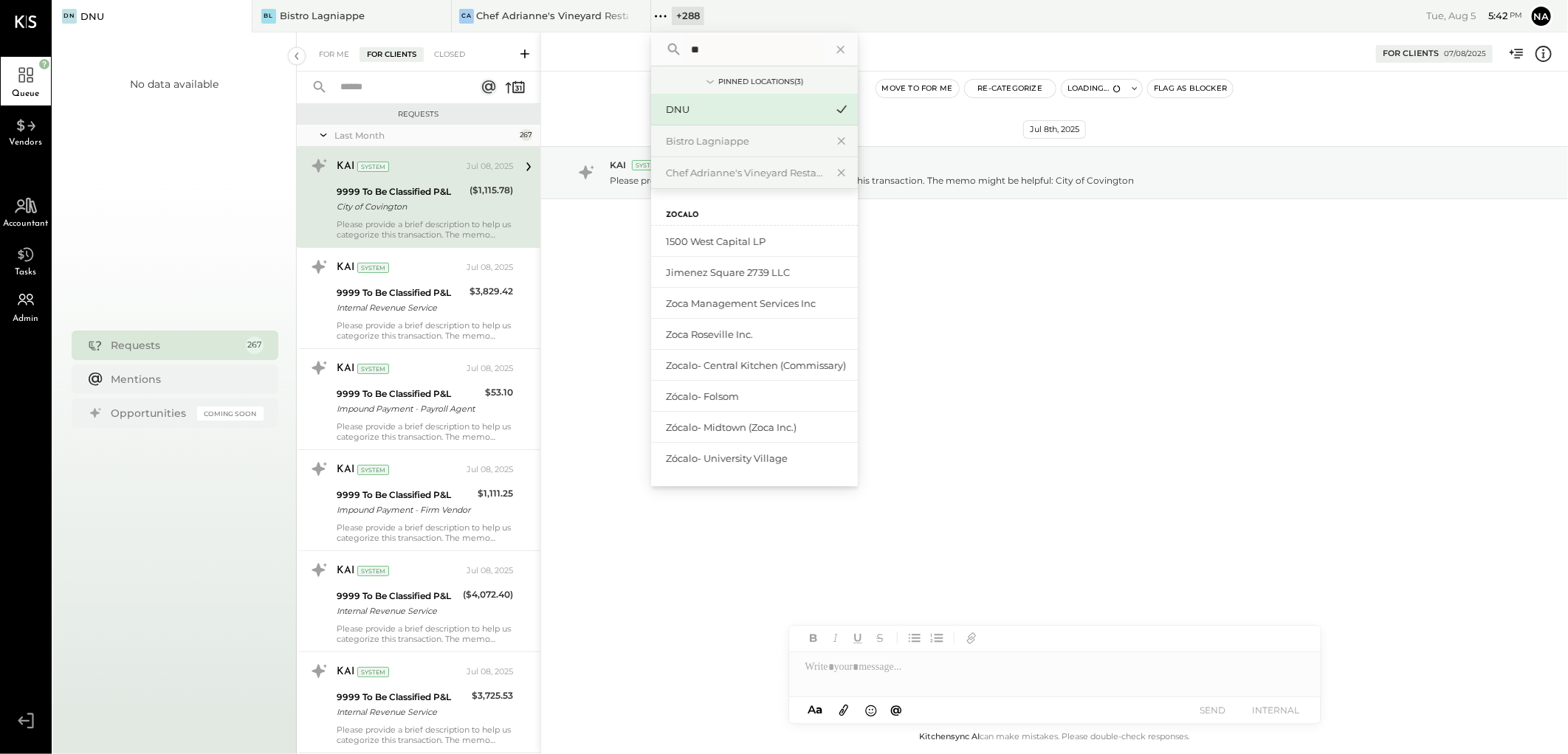 click on "**" at bounding box center [754, 49] 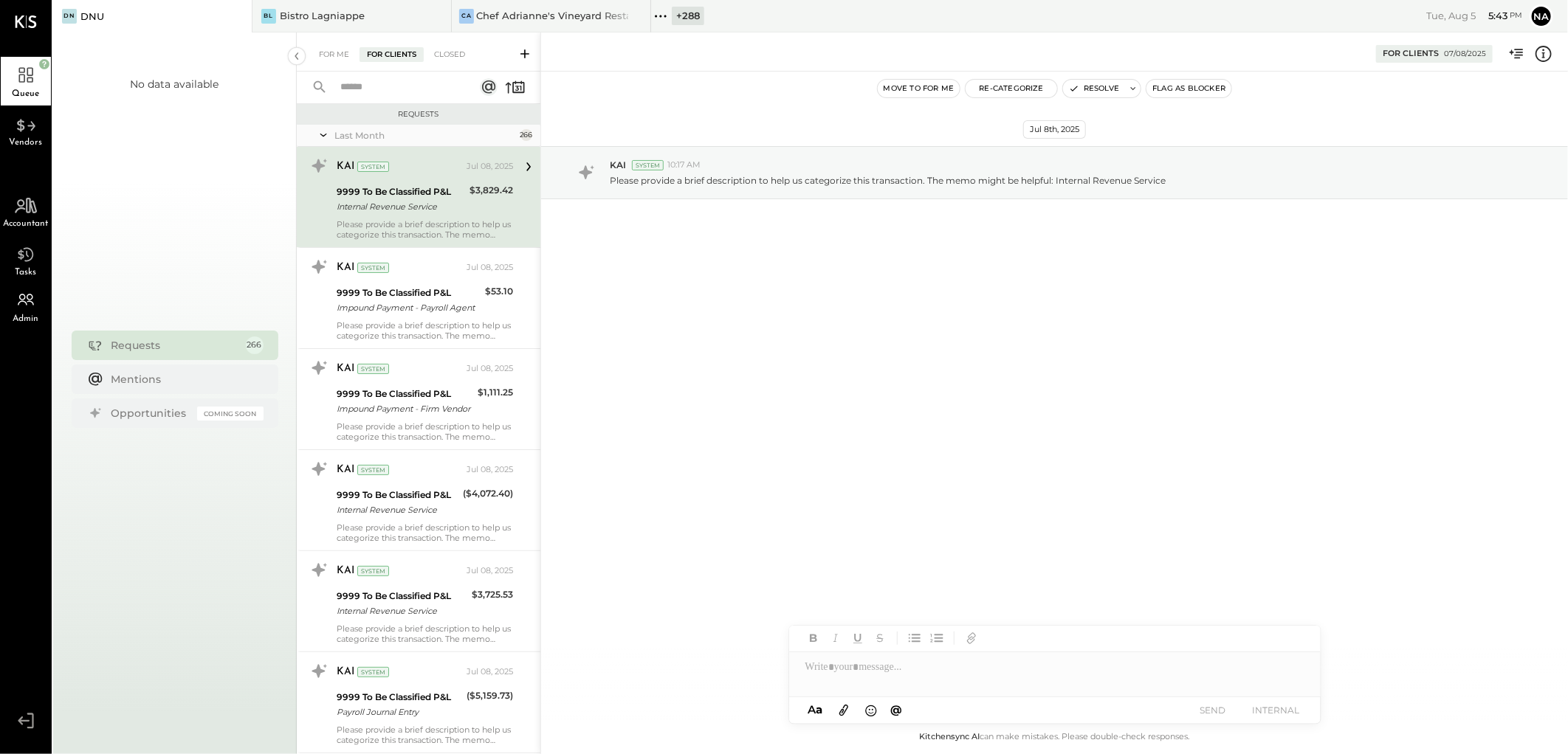 click on "+ 288" at bounding box center [688, 15] 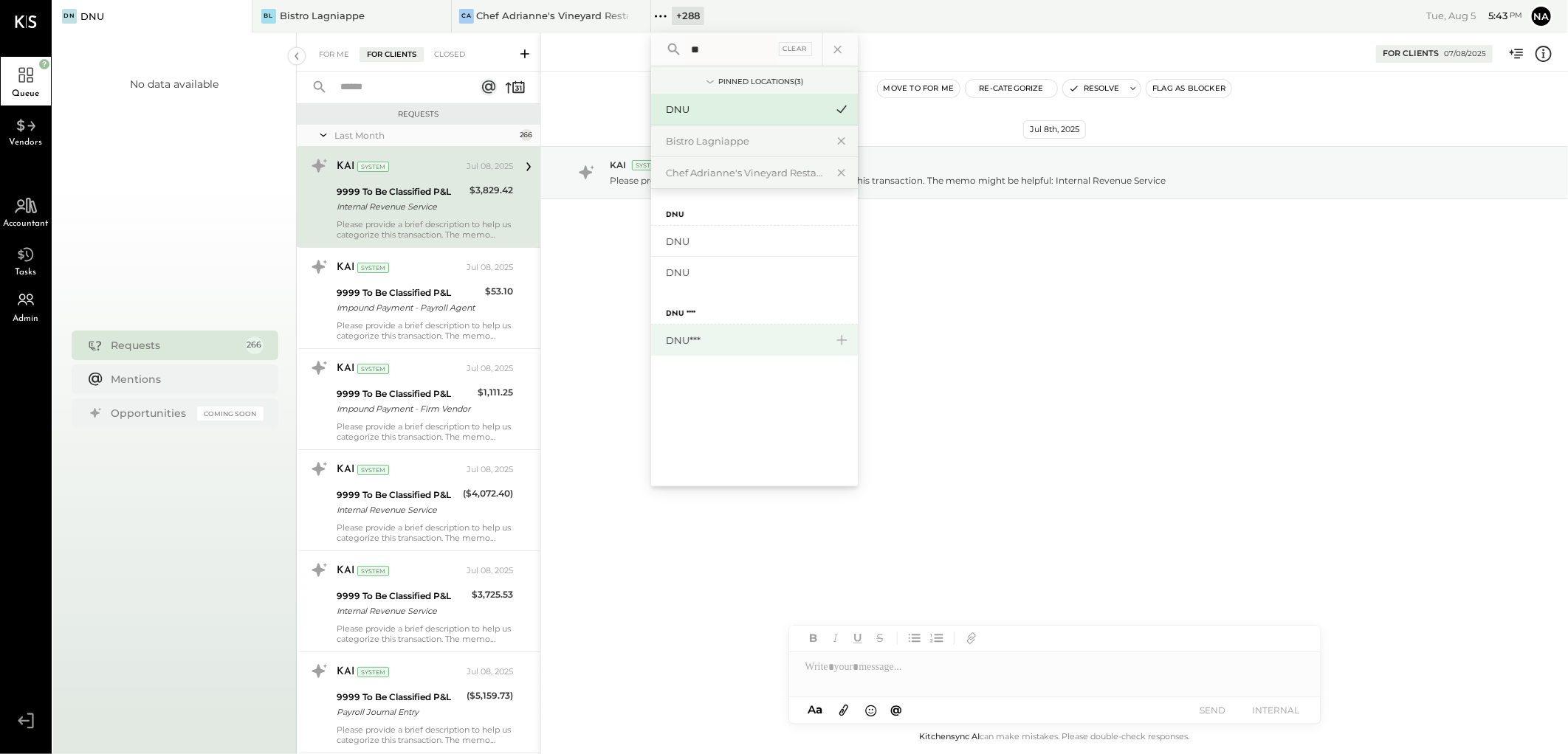 click on "DNU***" at bounding box center (746, 340) 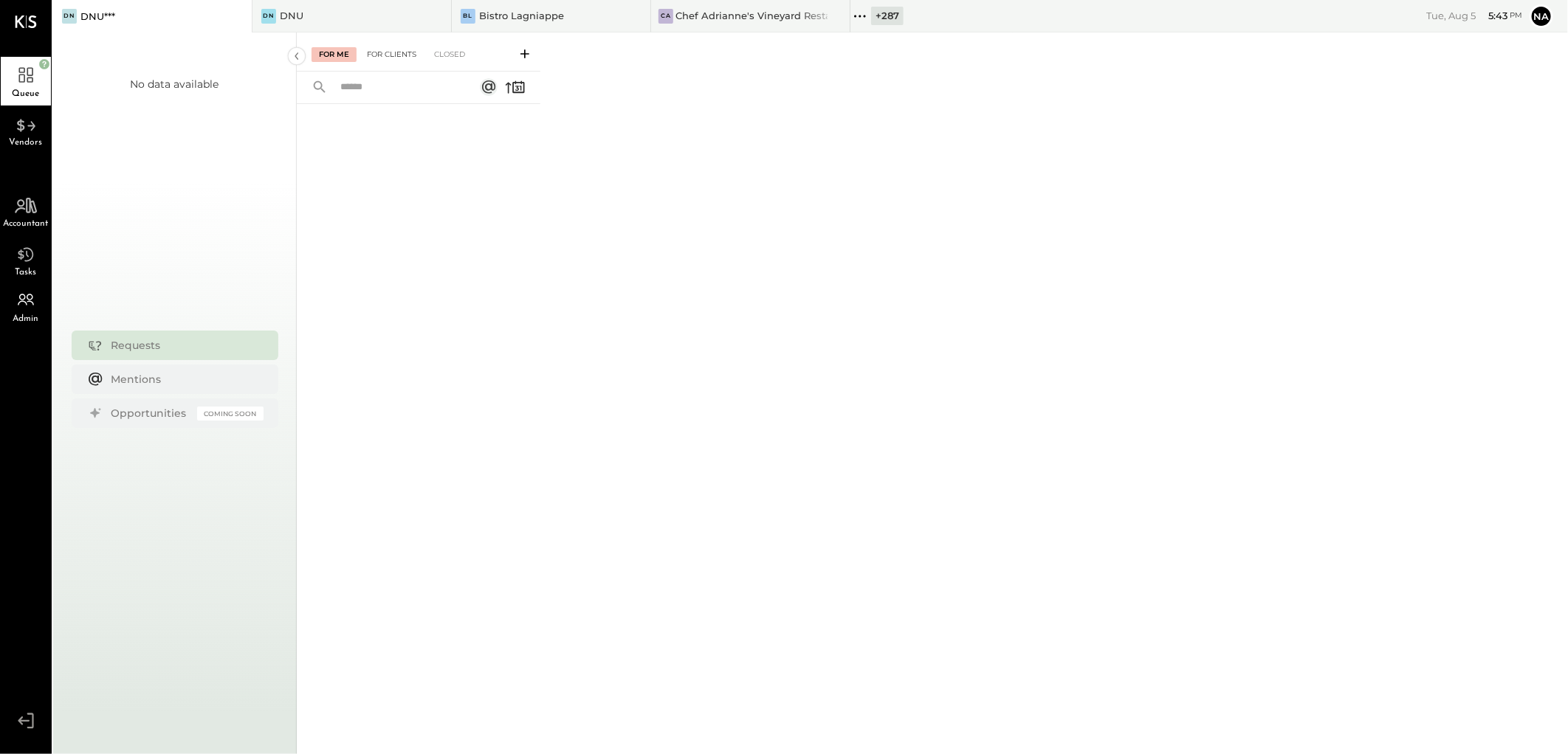 click on "For Clients" at bounding box center (391, 55) 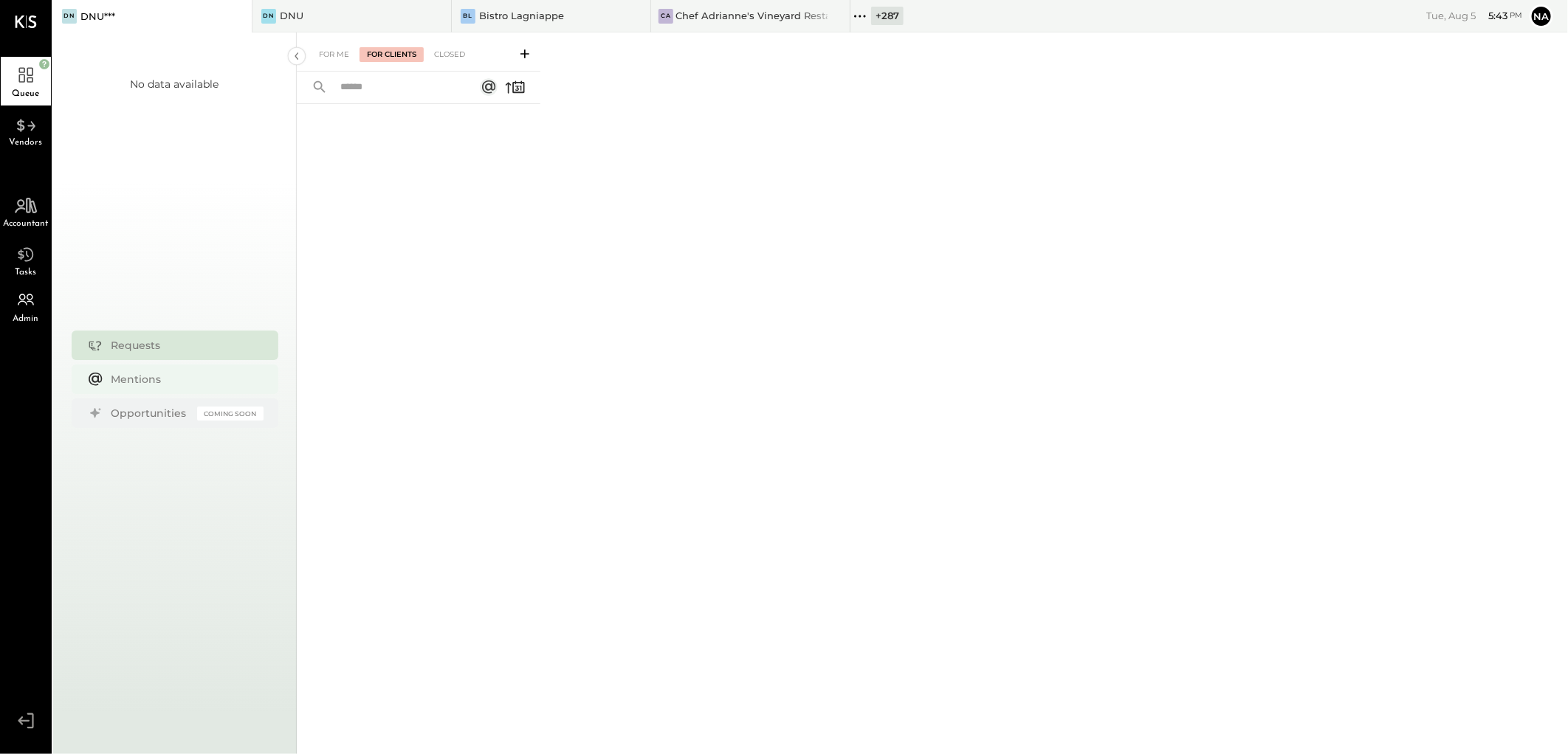 click on "Mentions" at bounding box center (184, 379) 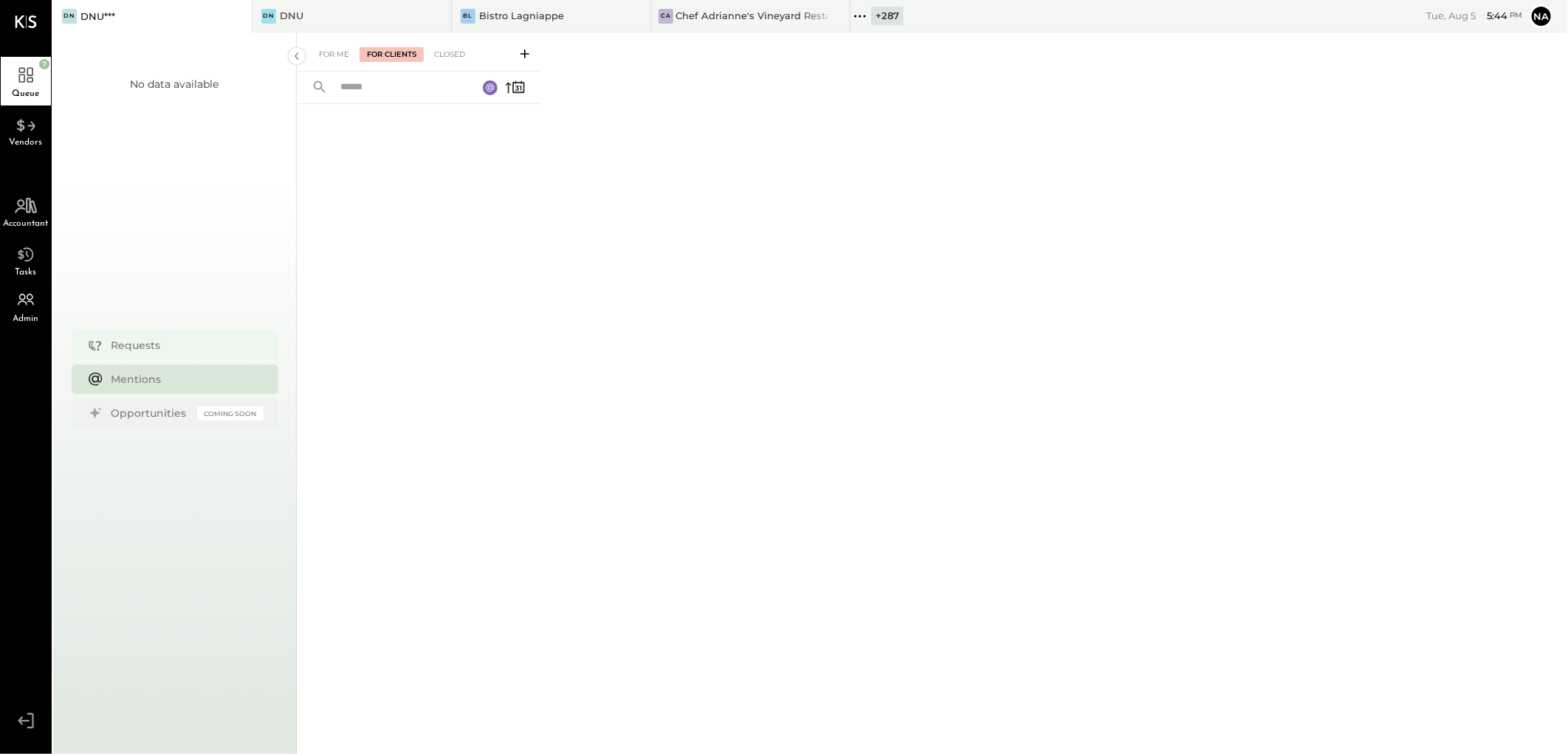 click on "Requests" at bounding box center [184, 345] 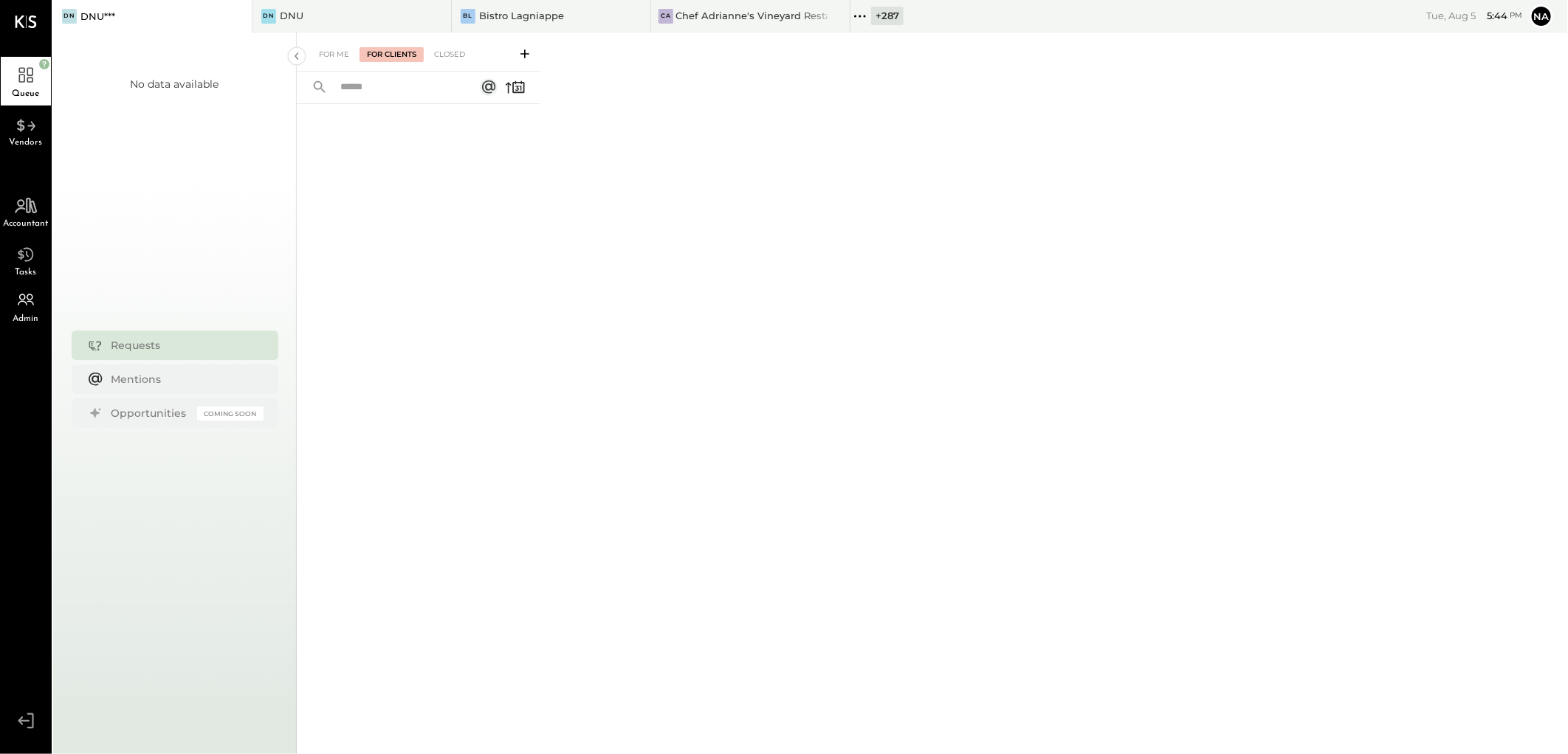 click on "For Me For Clients Closed" at bounding box center [419, 52] 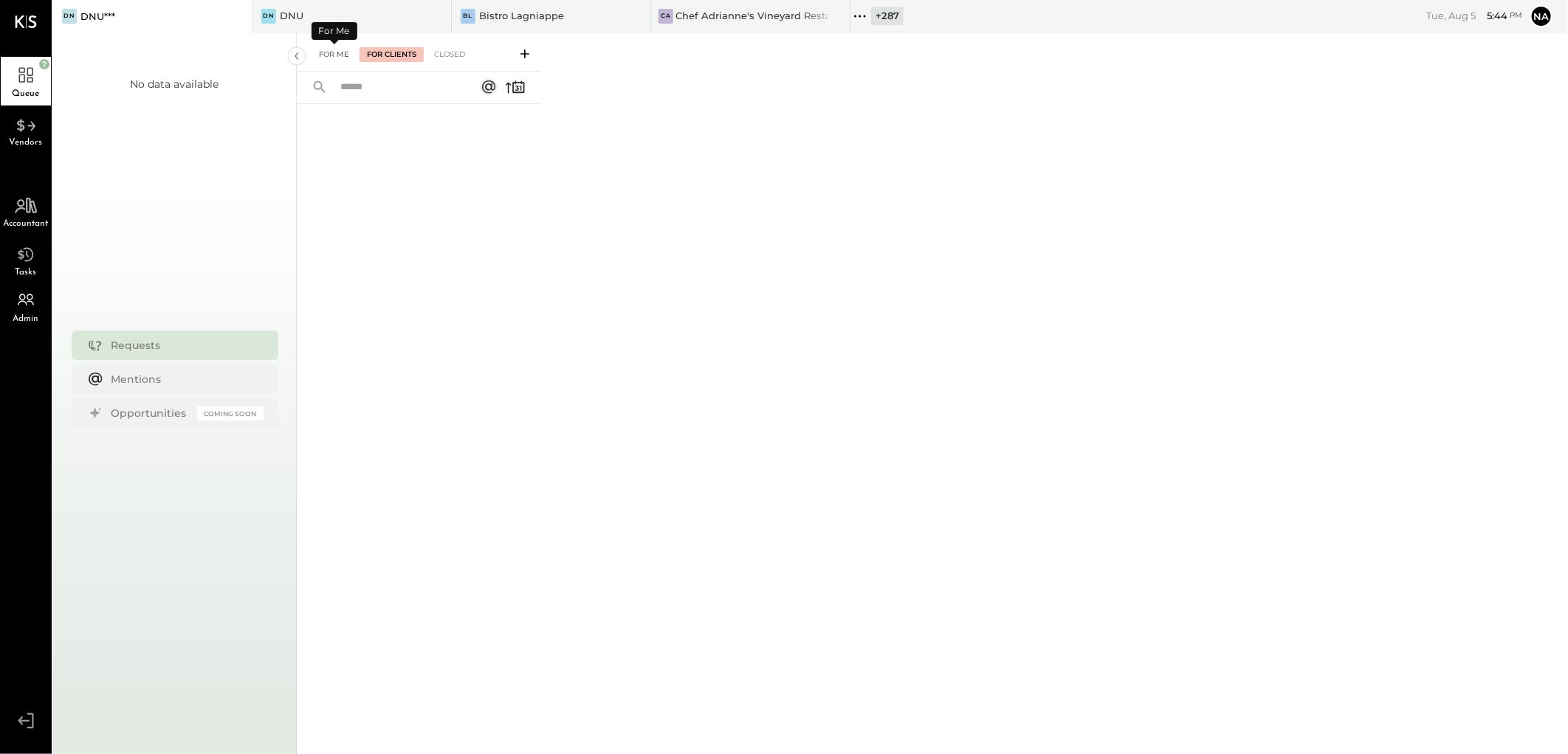 click on "For Me" at bounding box center (334, 55) 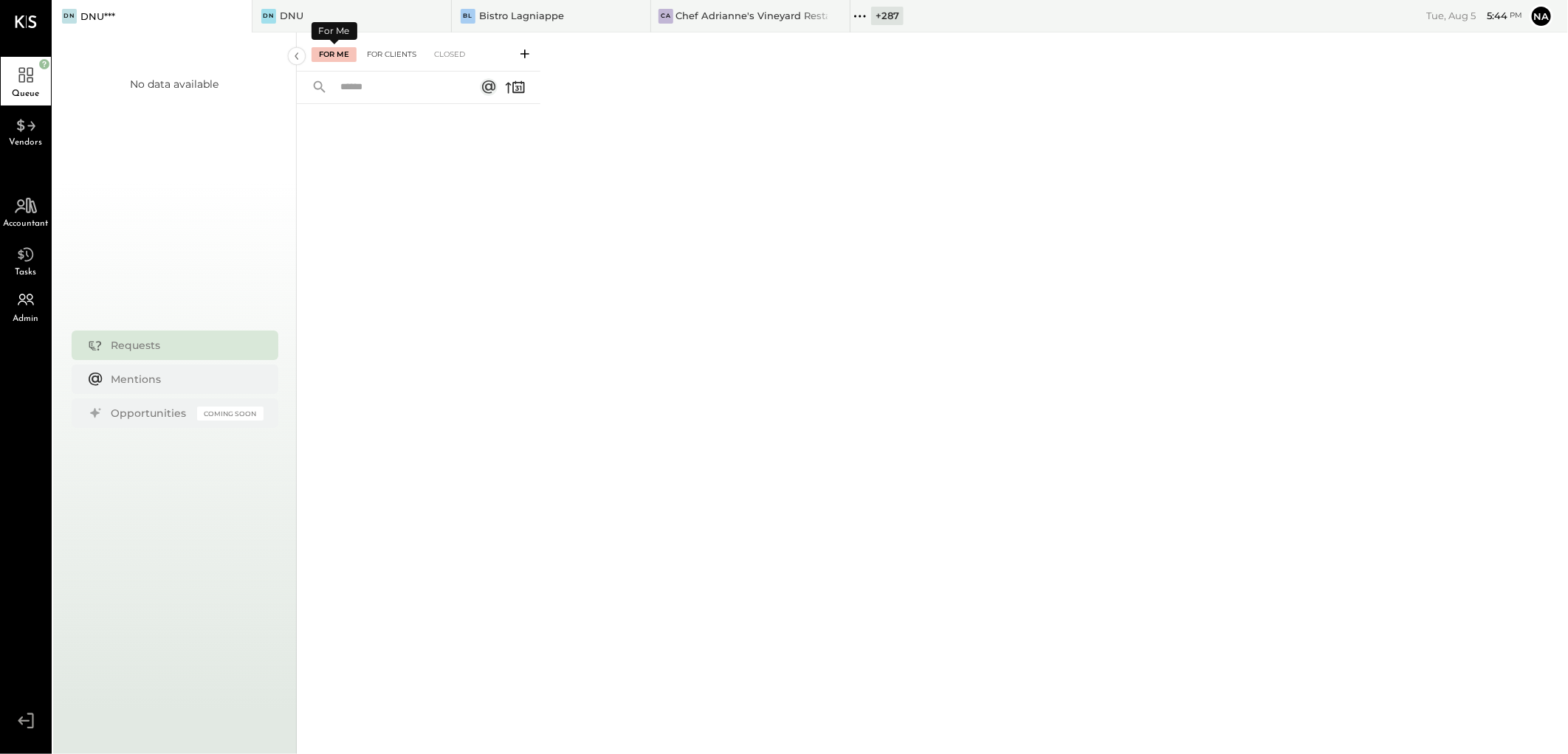 click on "For Clients" at bounding box center [391, 55] 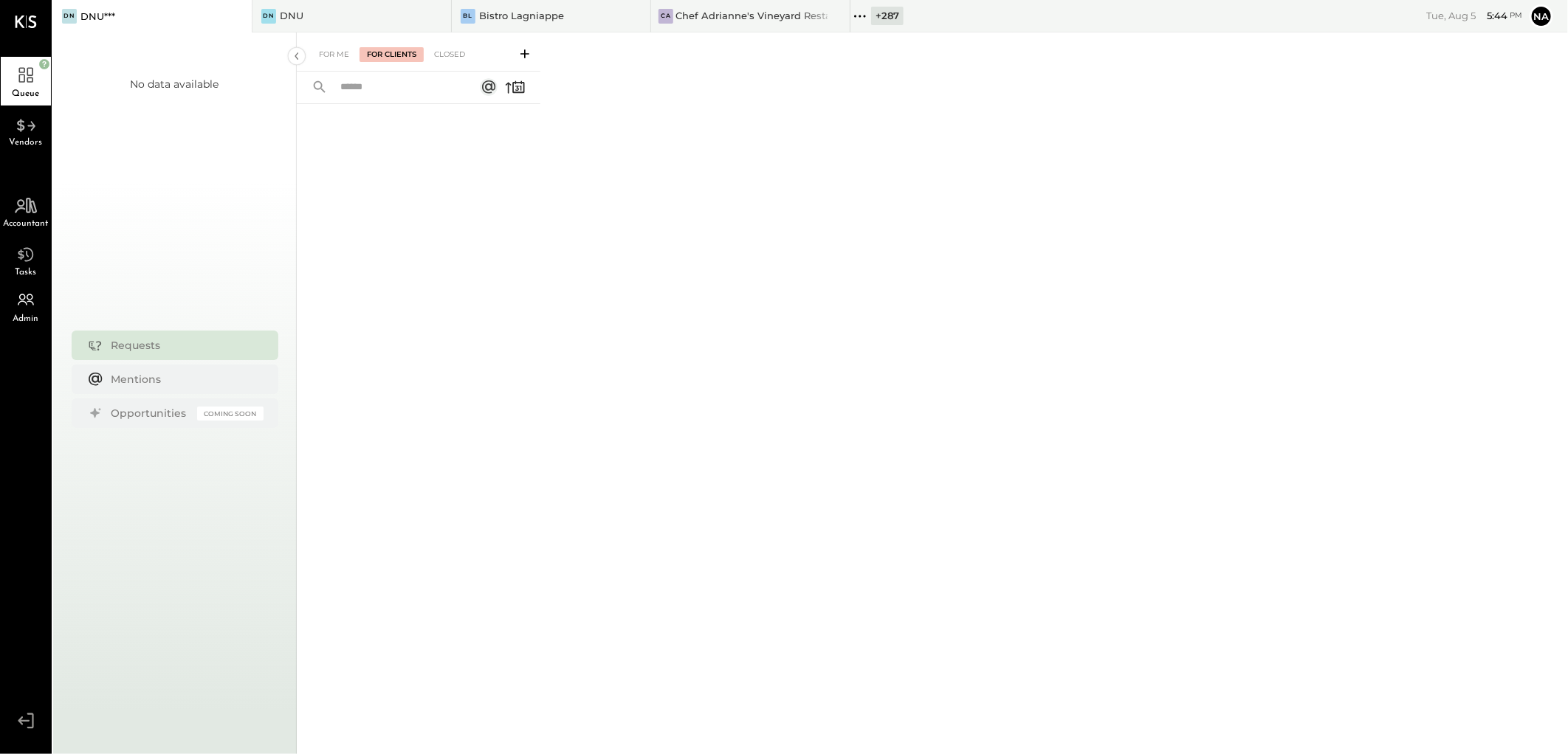 click on "+ 287" at bounding box center (887, 15) 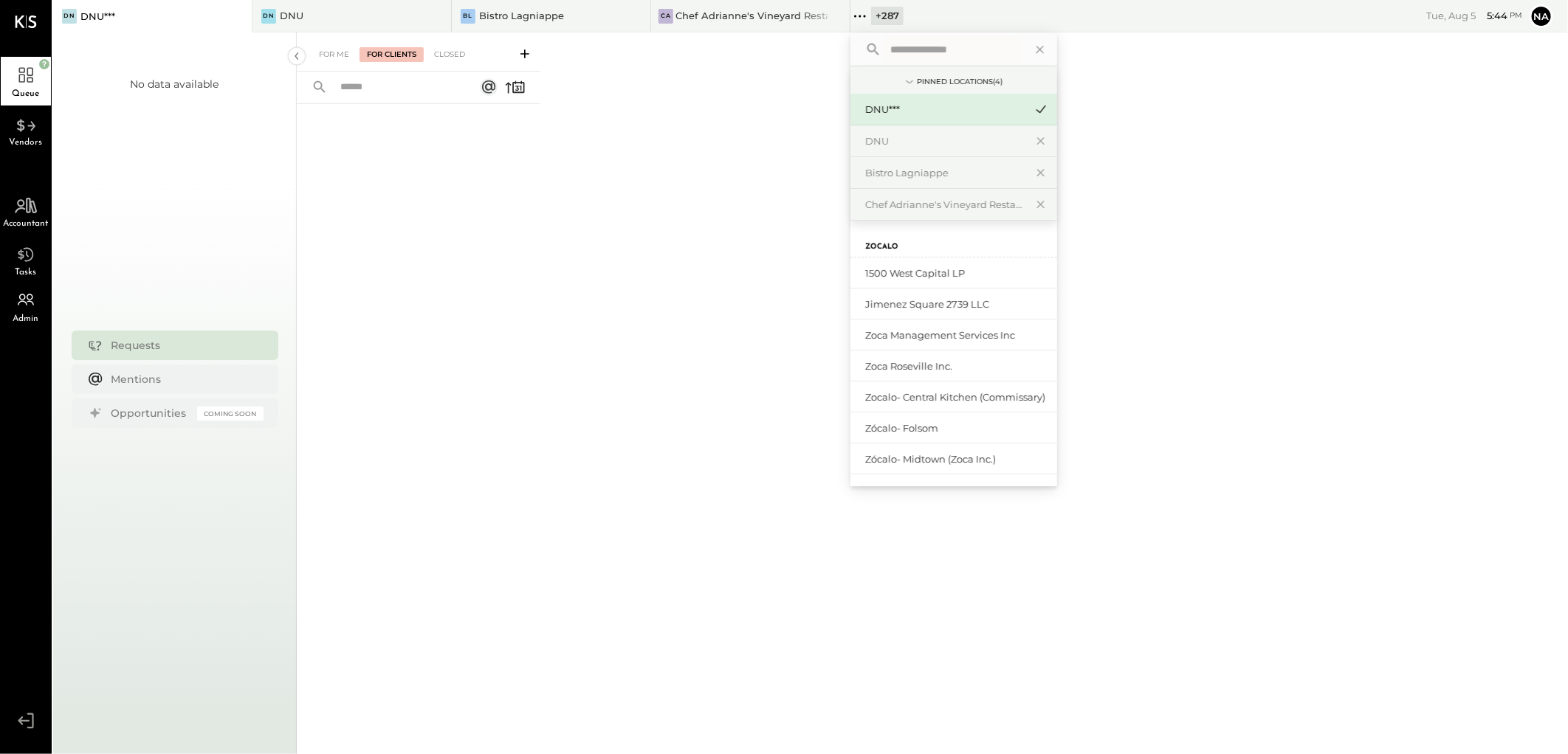 click at bounding box center (953, 49) 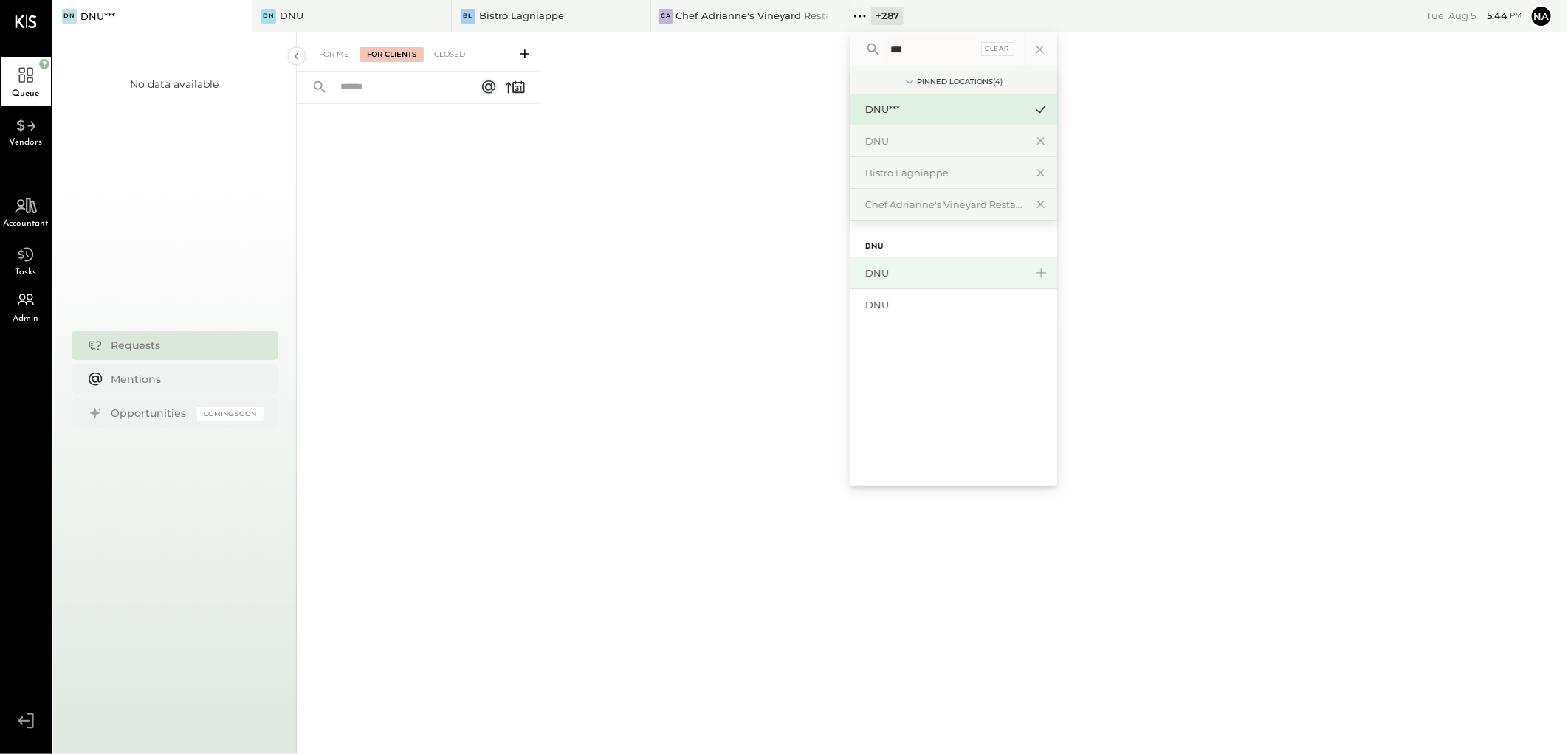 type on "***" 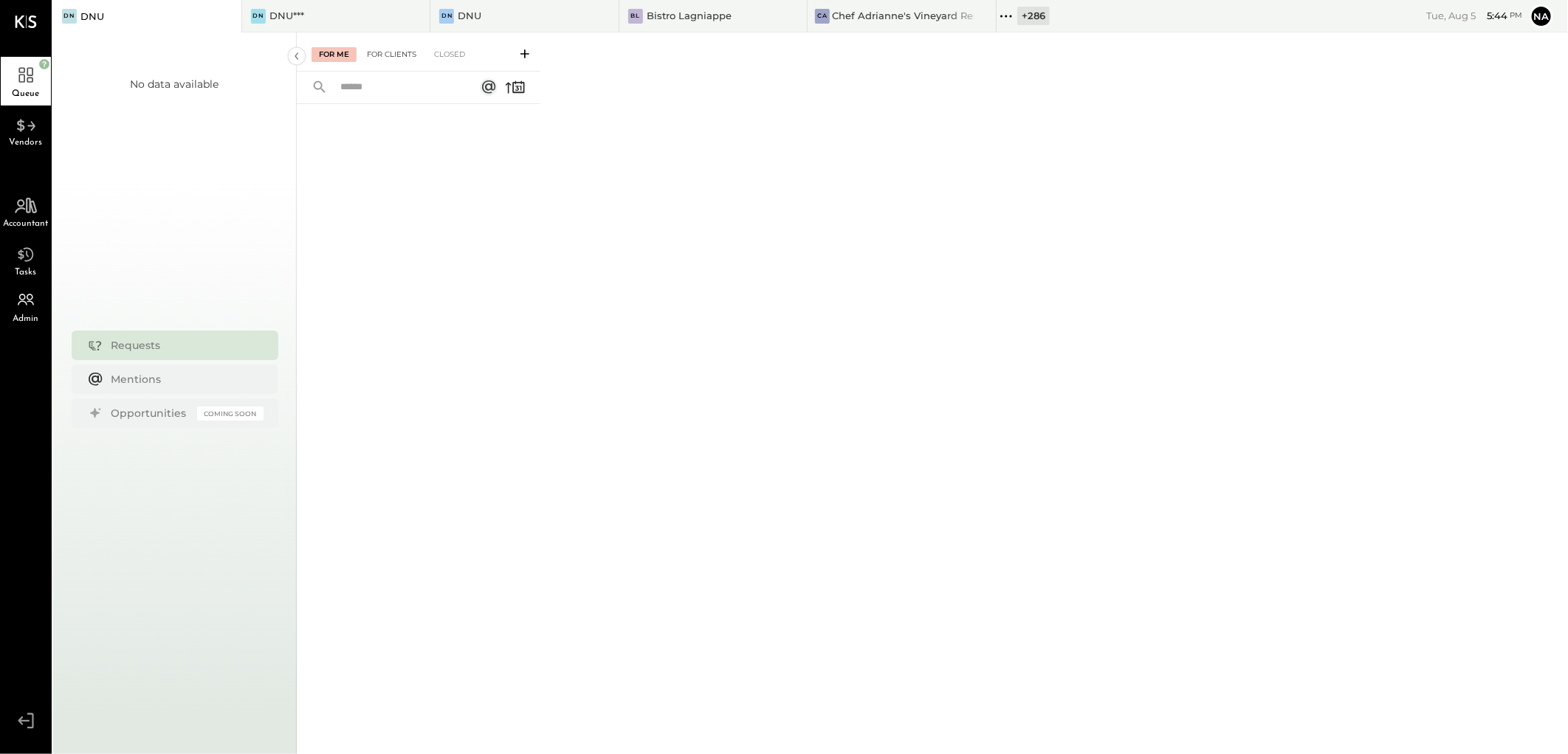 click on "For Clients" at bounding box center (391, 55) 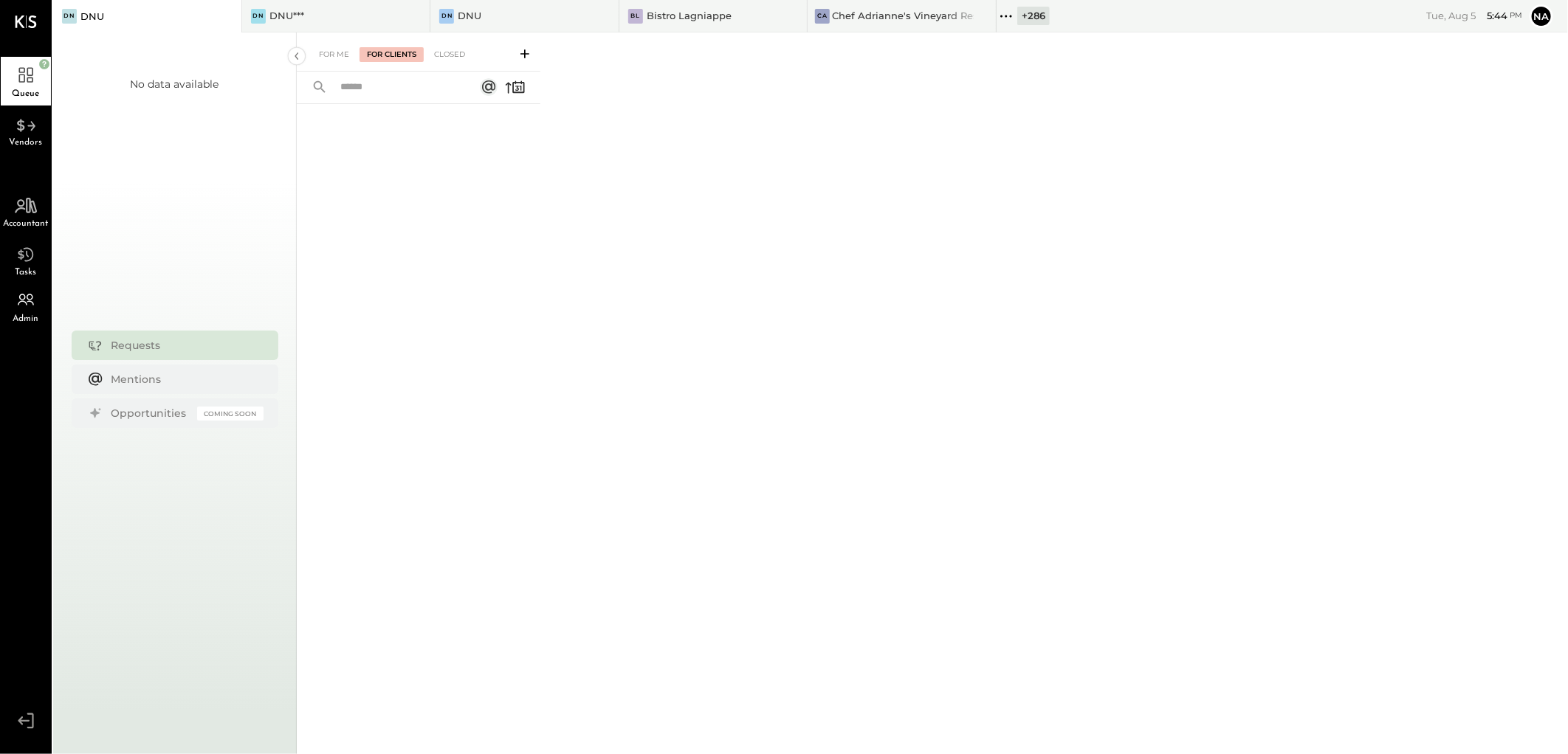 click on "+ [NUMBER]" at bounding box center (1034, 15) 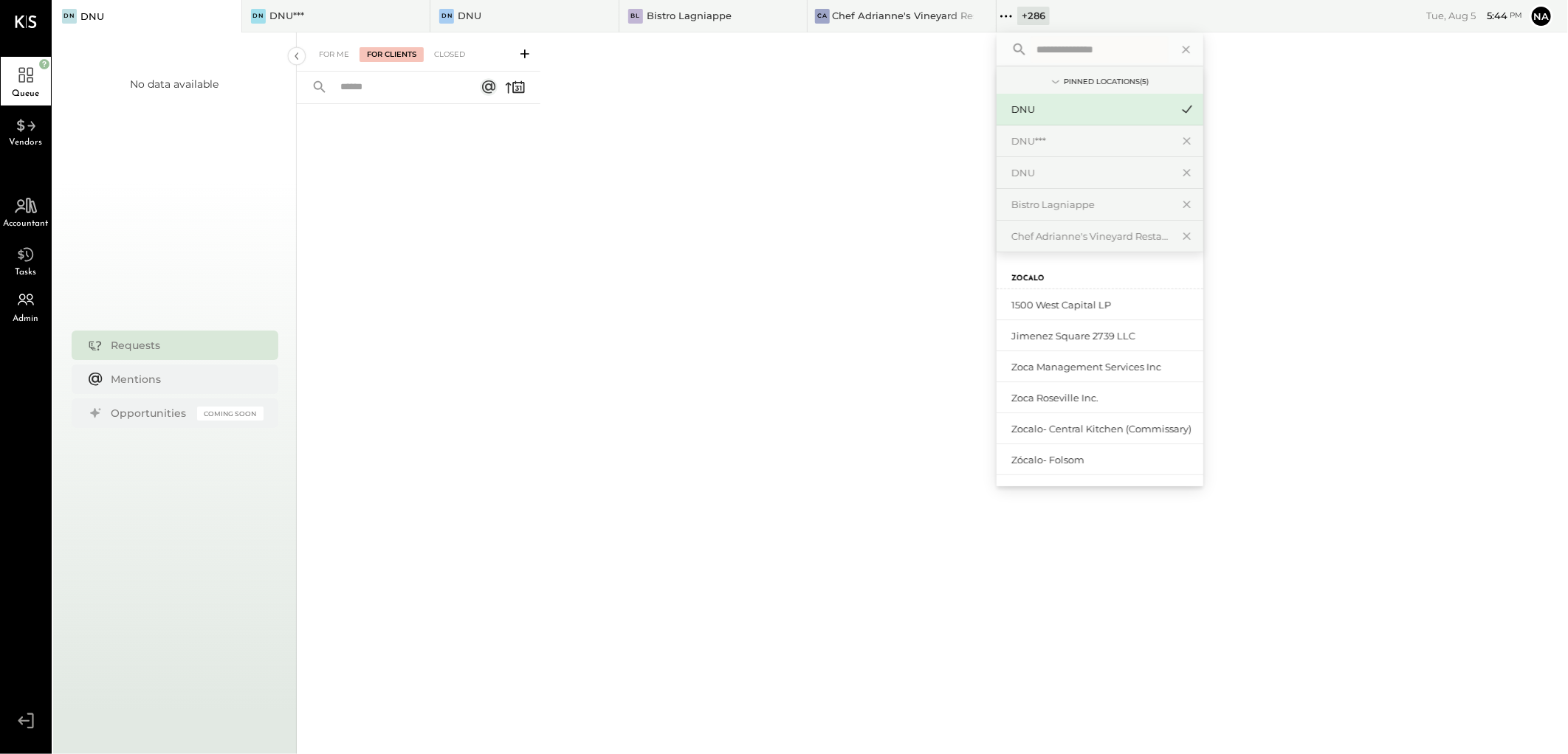 click at bounding box center [1099, 49] 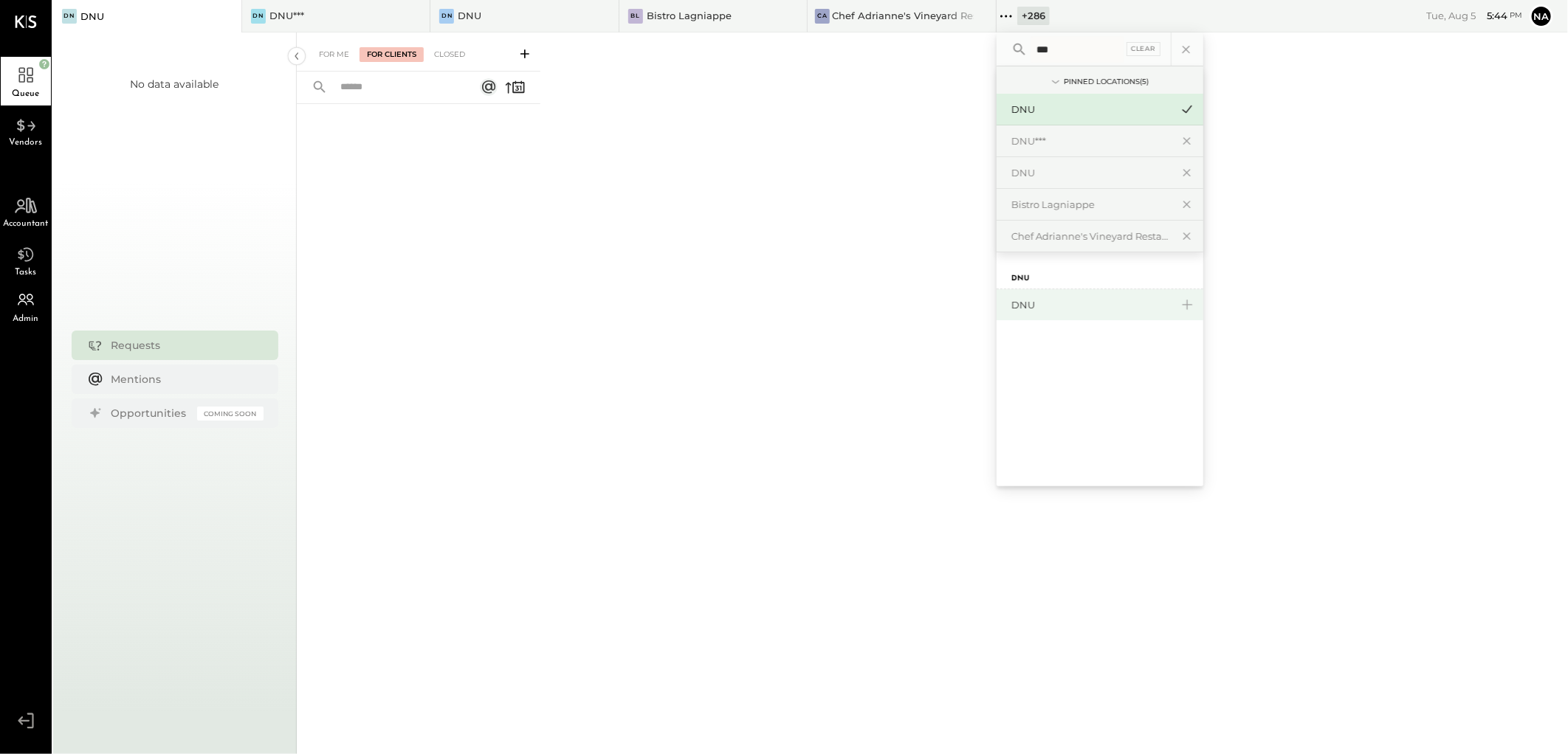 type on "***" 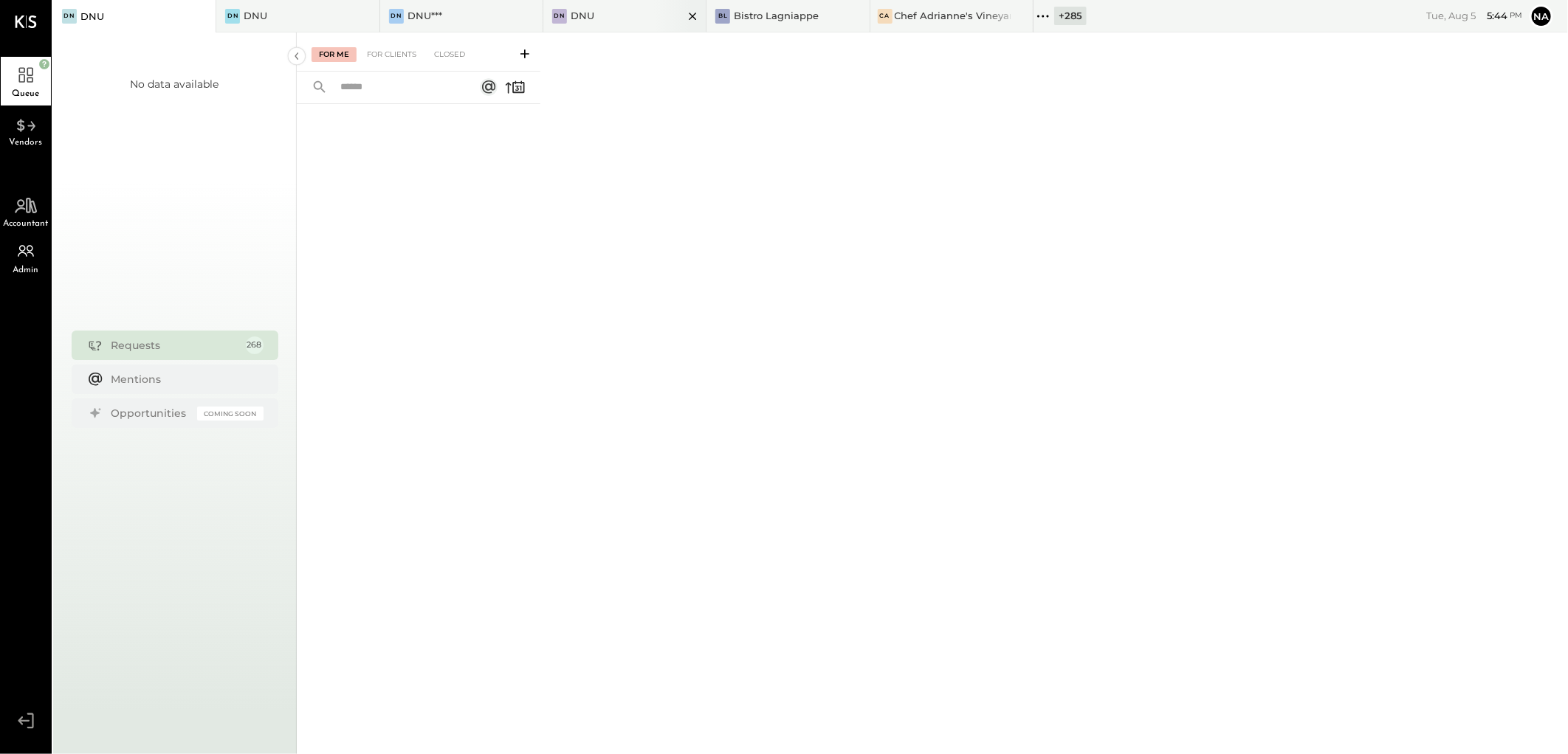 click on "DNU" at bounding box center (582, 15) 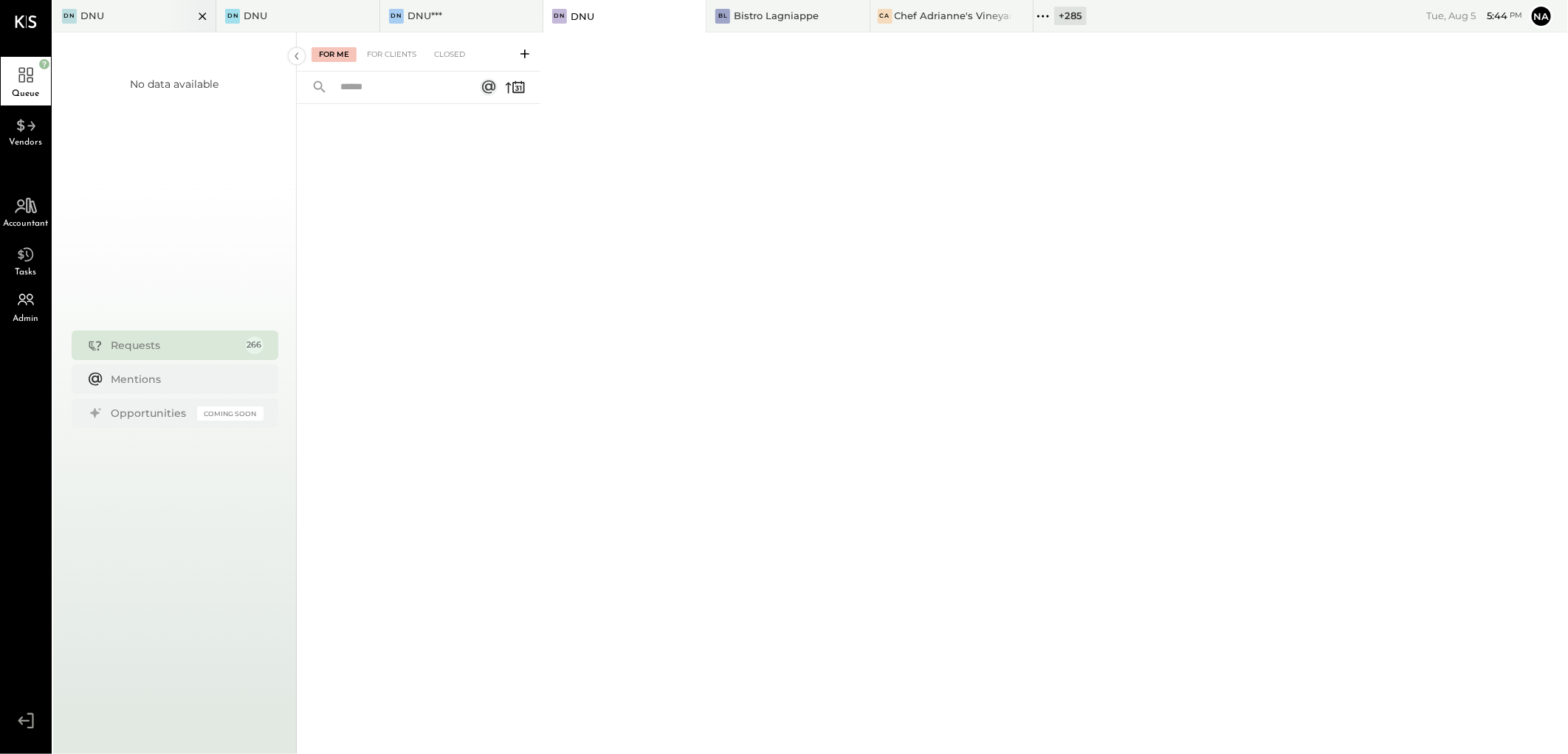 click on "DN DNU" at bounding box center [123, 16] 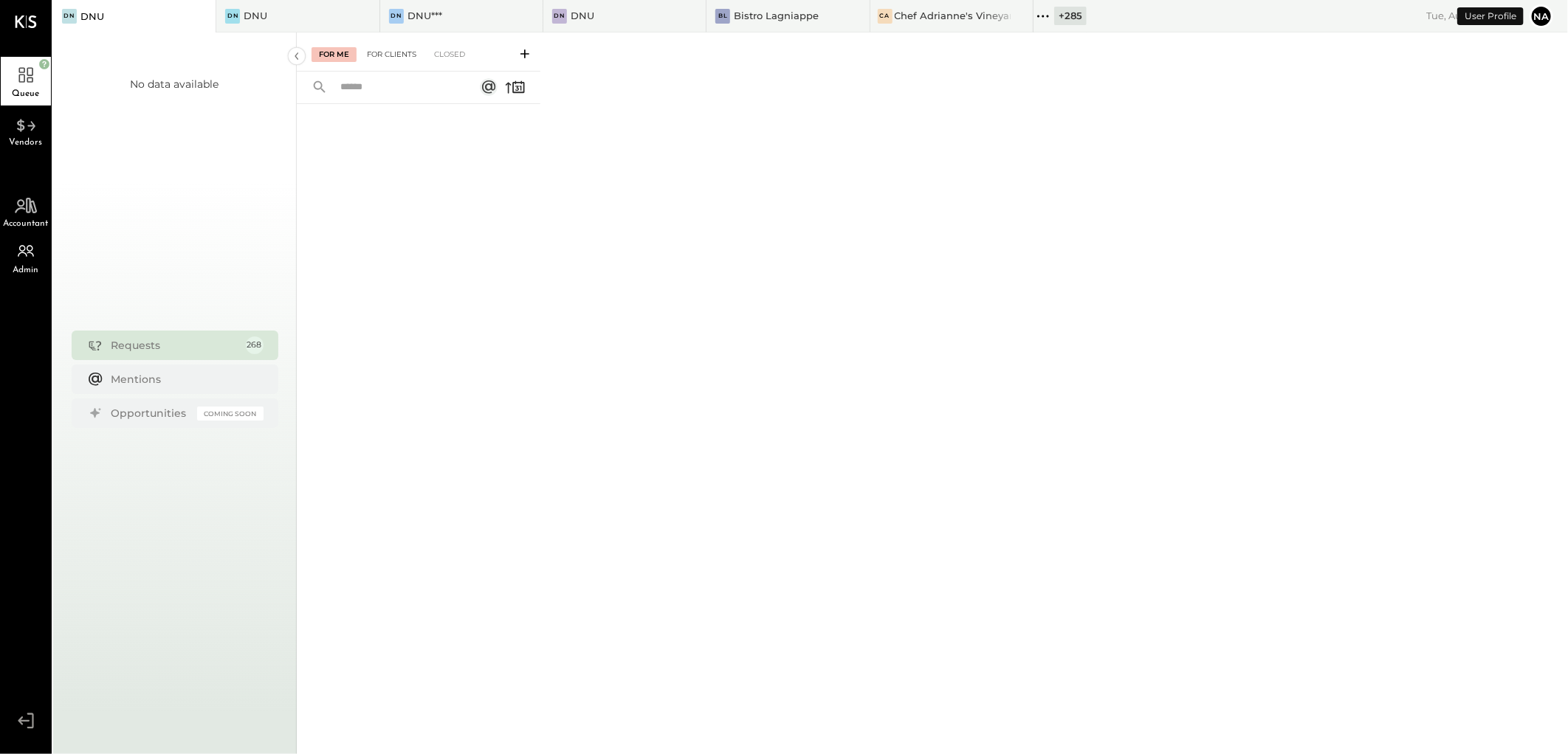 click on "For Clients" at bounding box center [391, 55] 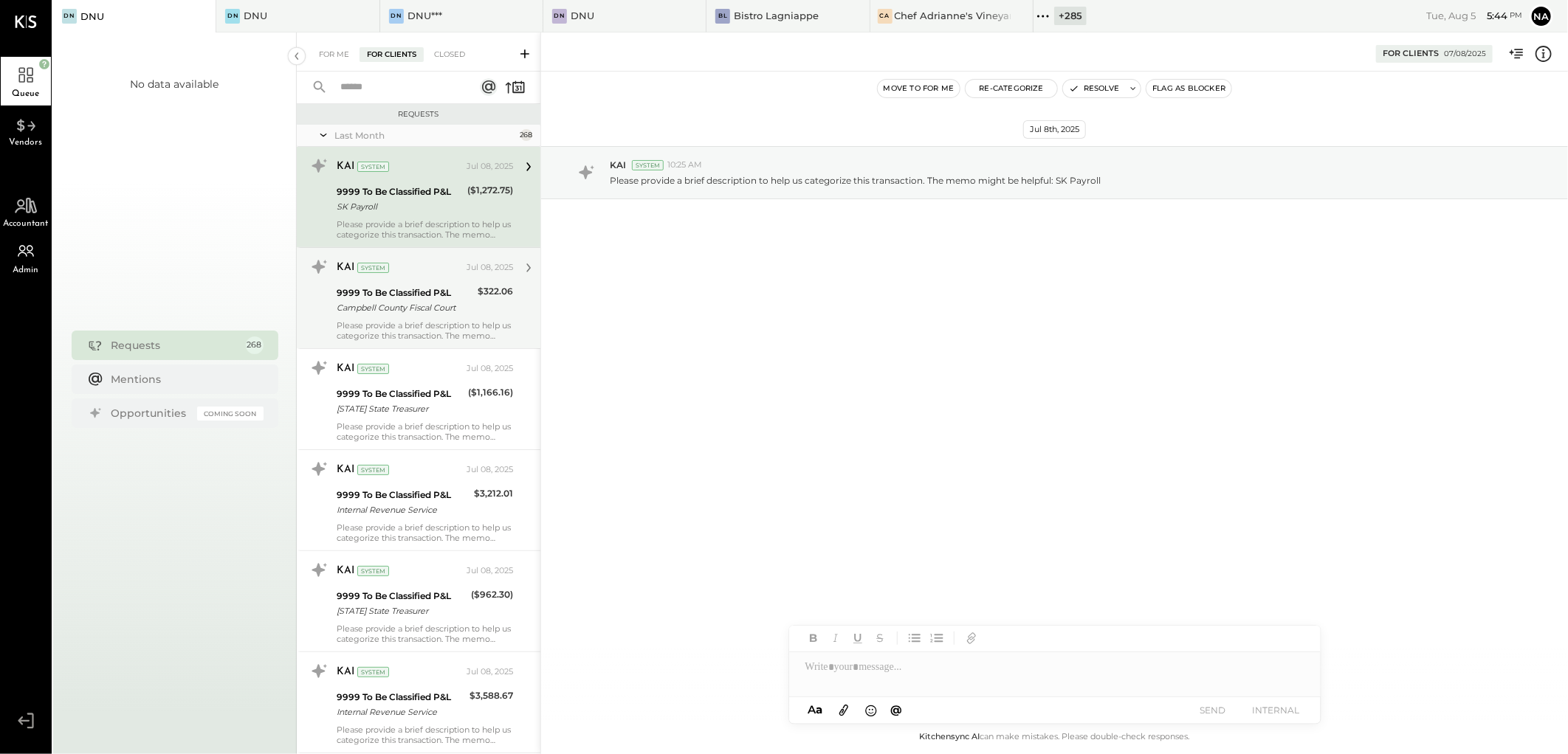 click on "Campbell County Fiscal Court" at bounding box center (405, 308) 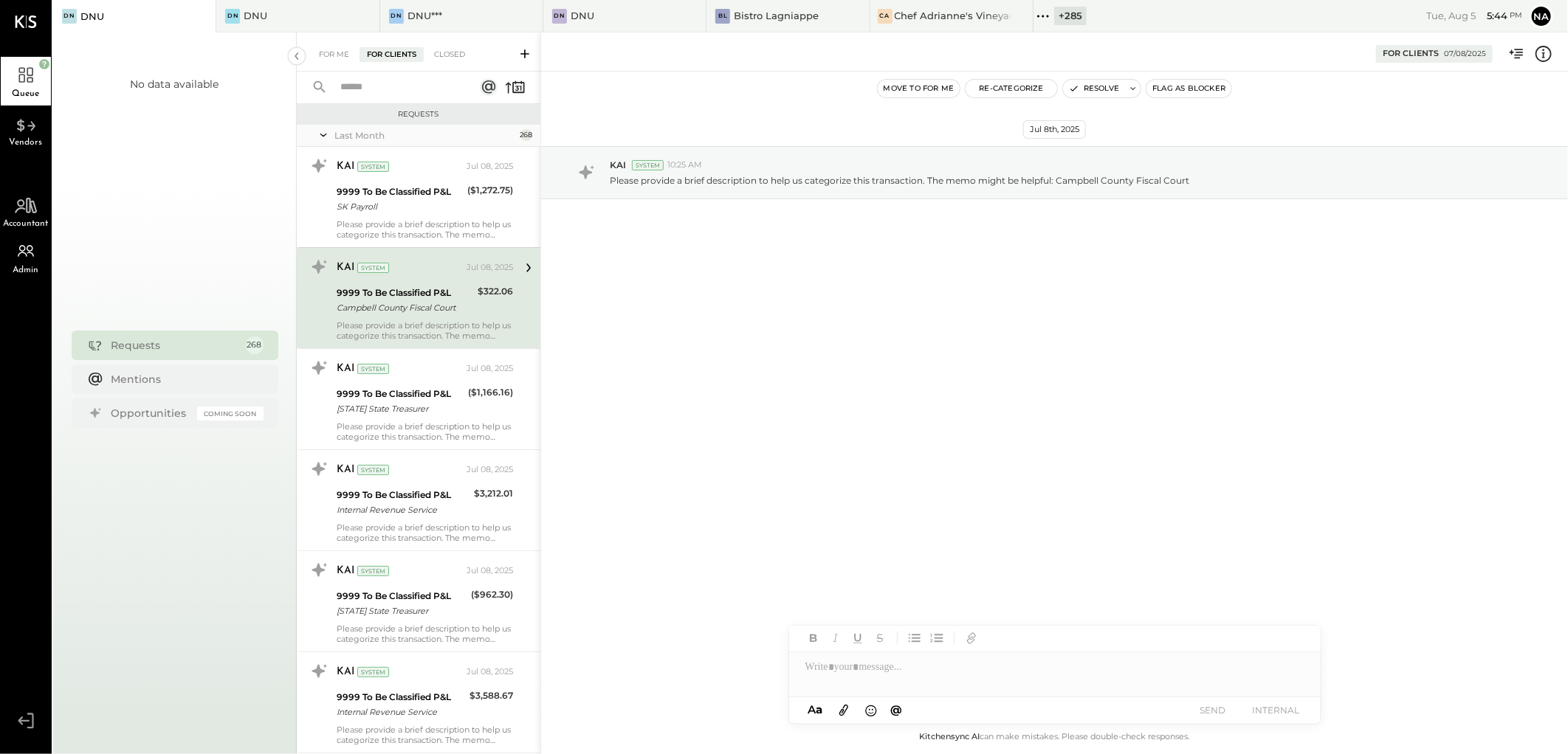 click on "Campbell County Fiscal Court" at bounding box center [405, 308] 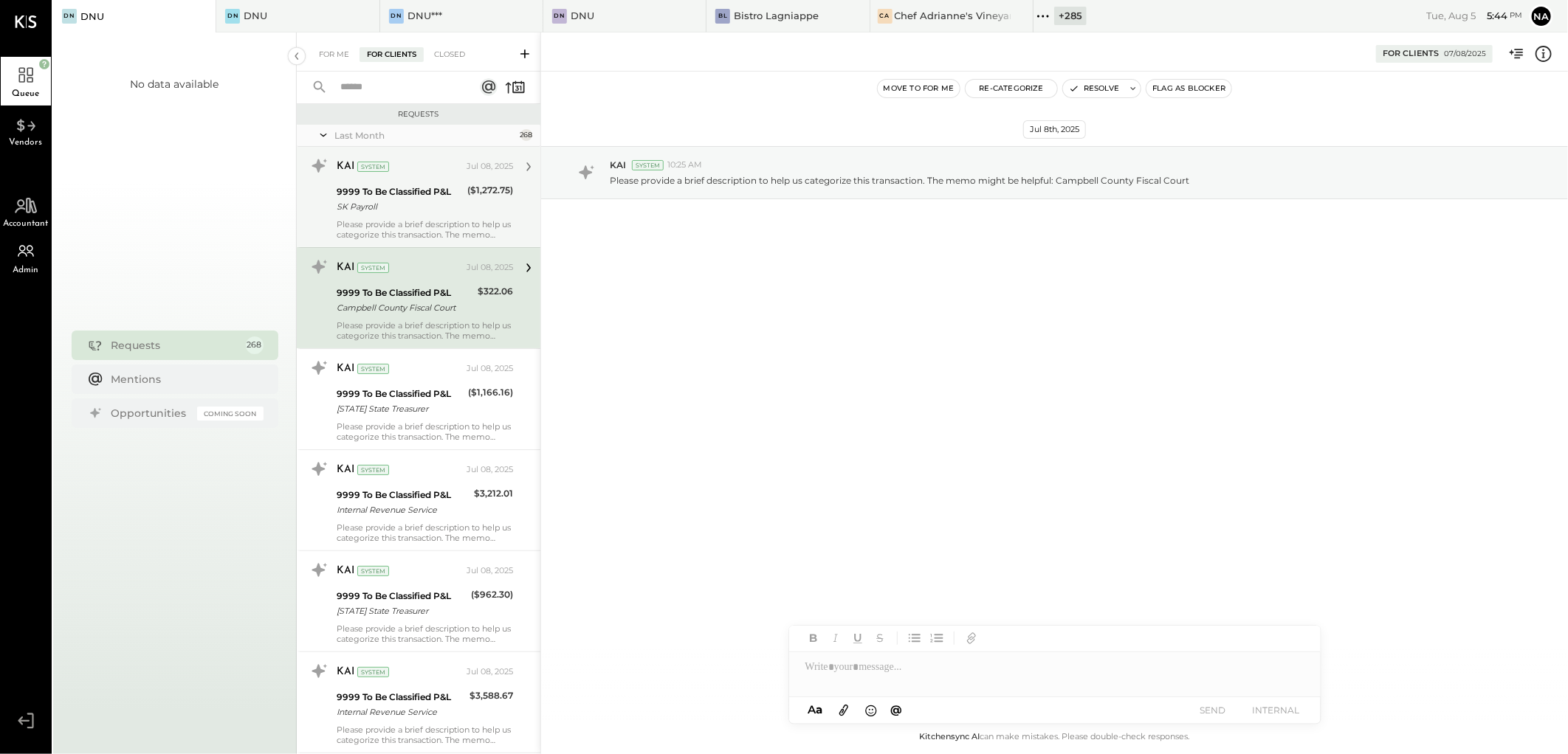 click on "SK Payroll" at bounding box center [399, 207] 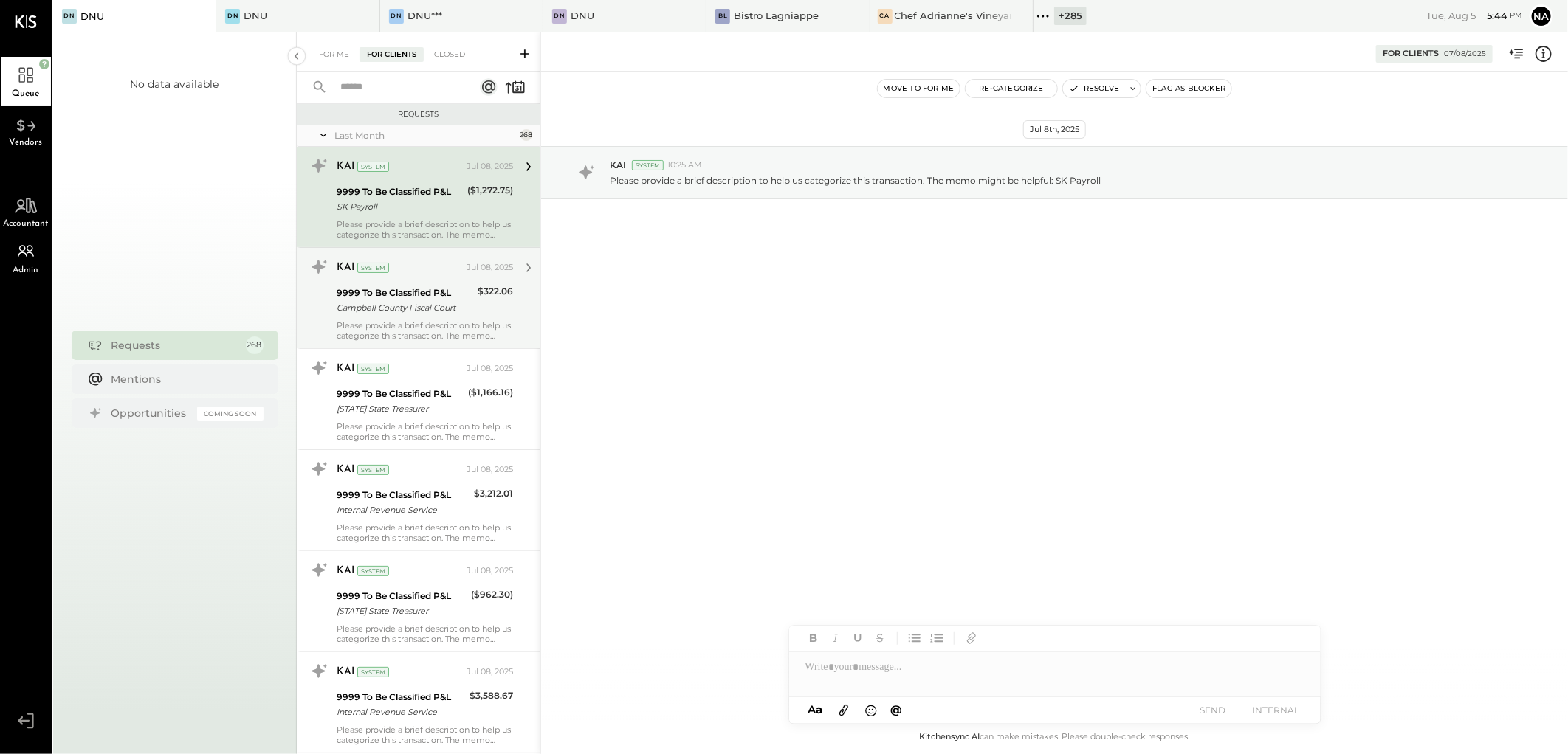 click on "9999 To Be Classified P&L" at bounding box center (405, 293) 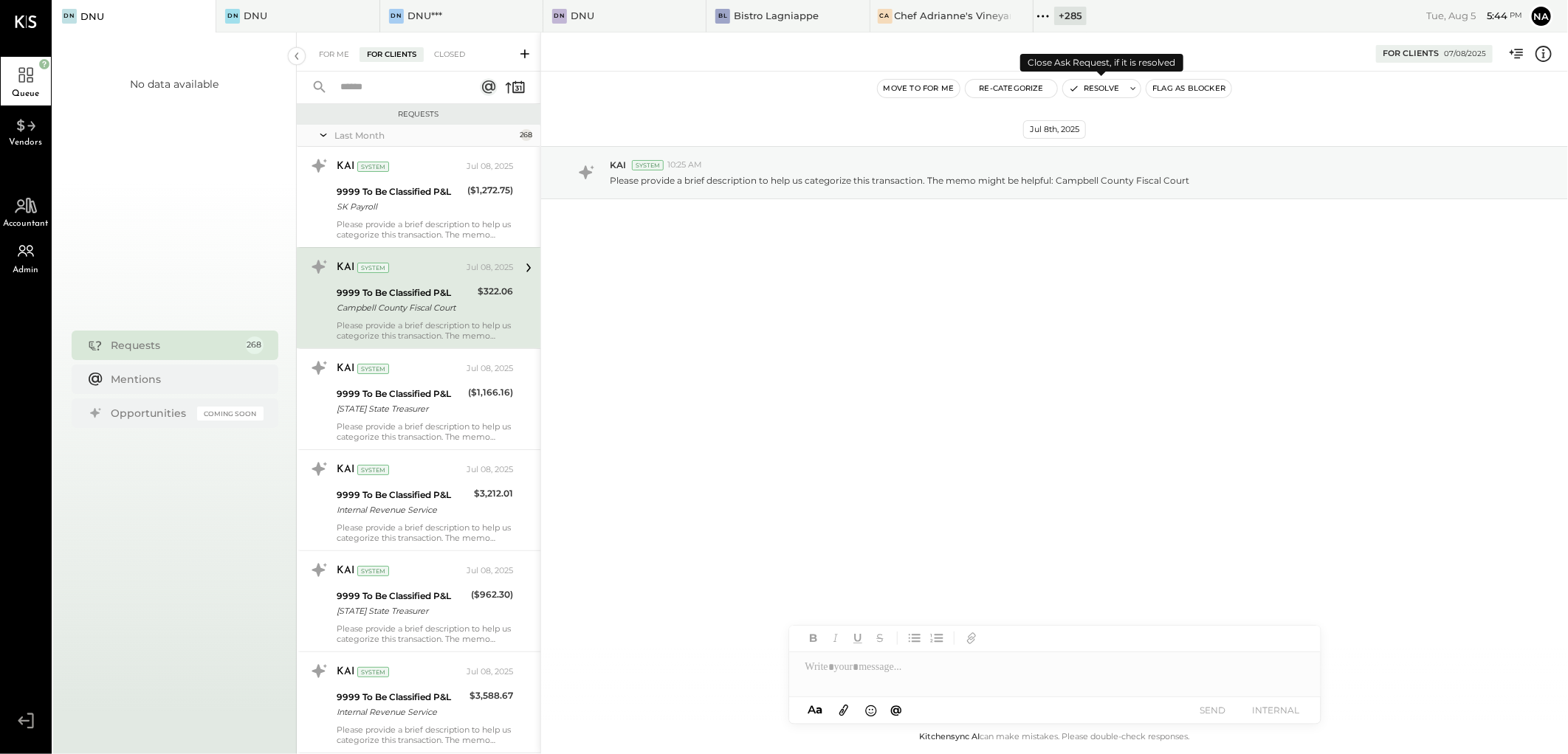 click on "Resolve" at bounding box center [1094, 89] 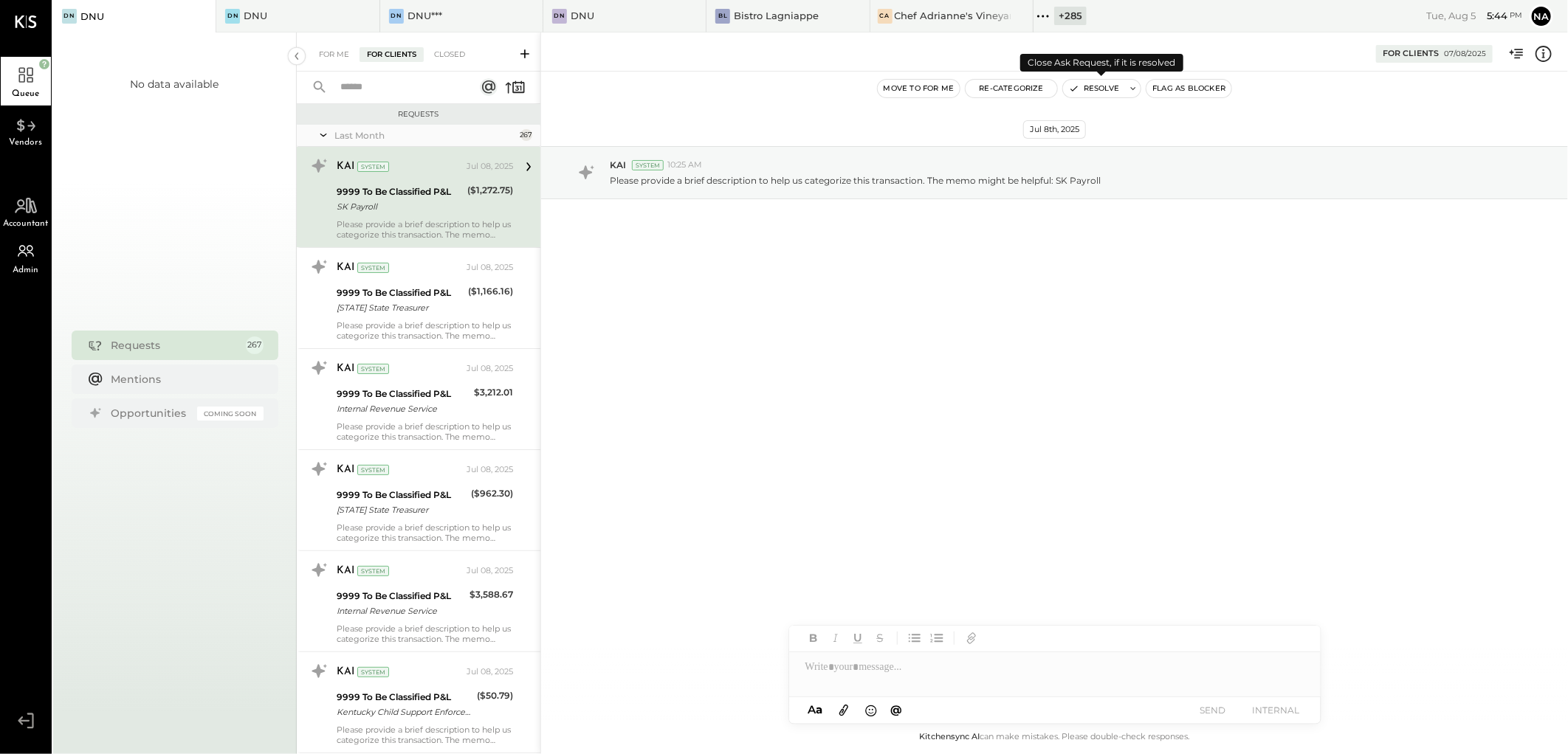 click on "Resolve" at bounding box center (1094, 89) 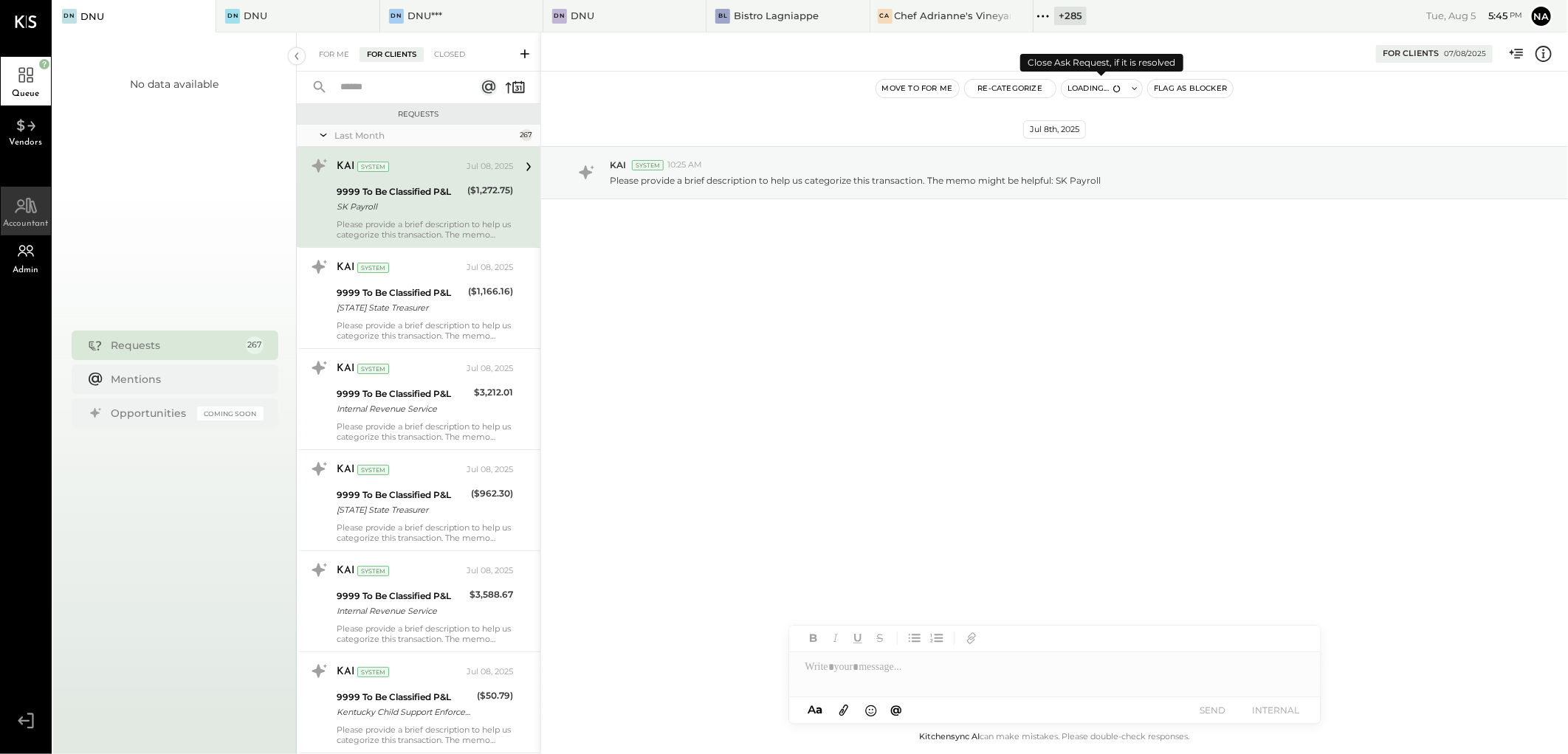 click 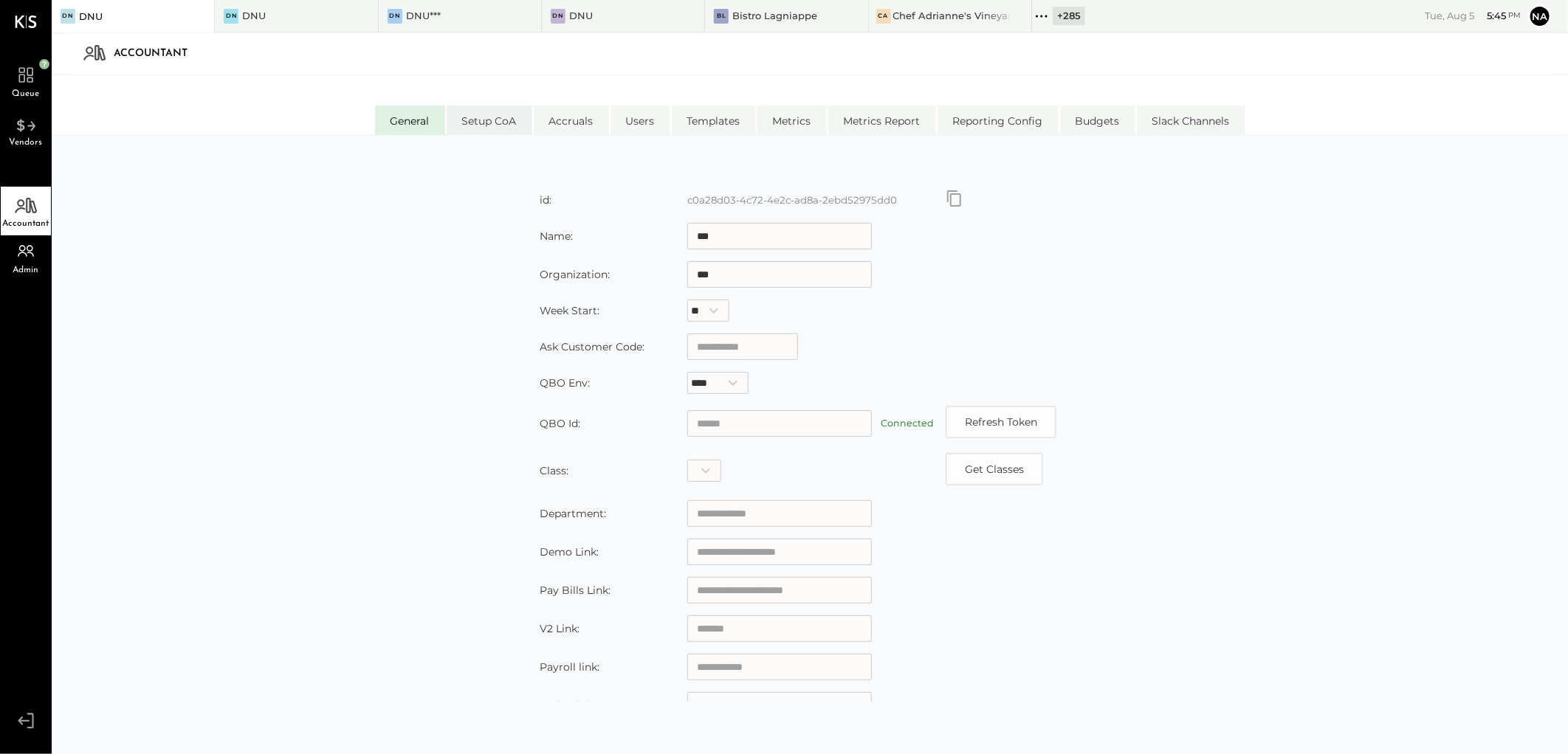 click on "Setup CoA" at bounding box center [489, 120] 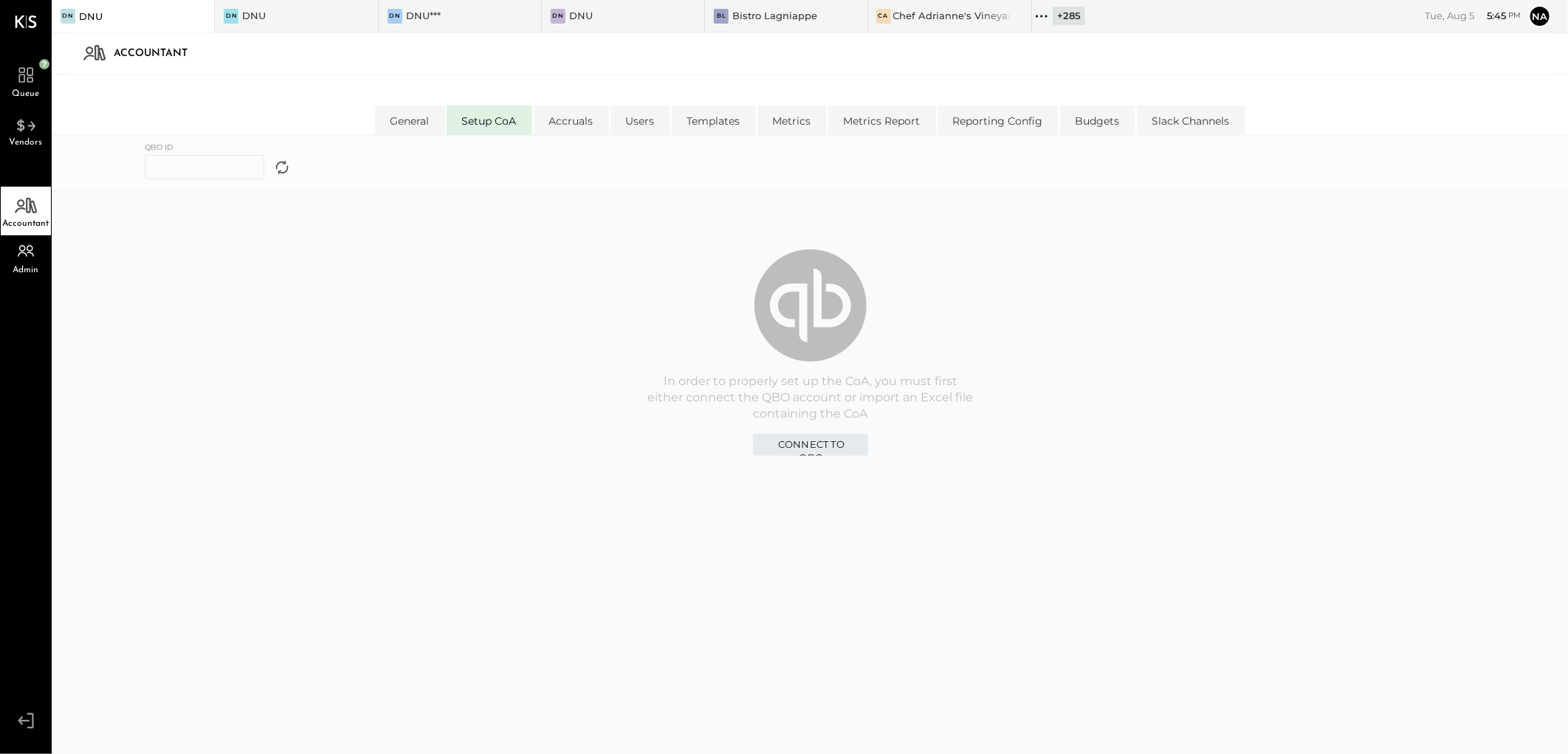 click on "QBO ID" at bounding box center [810, 162] 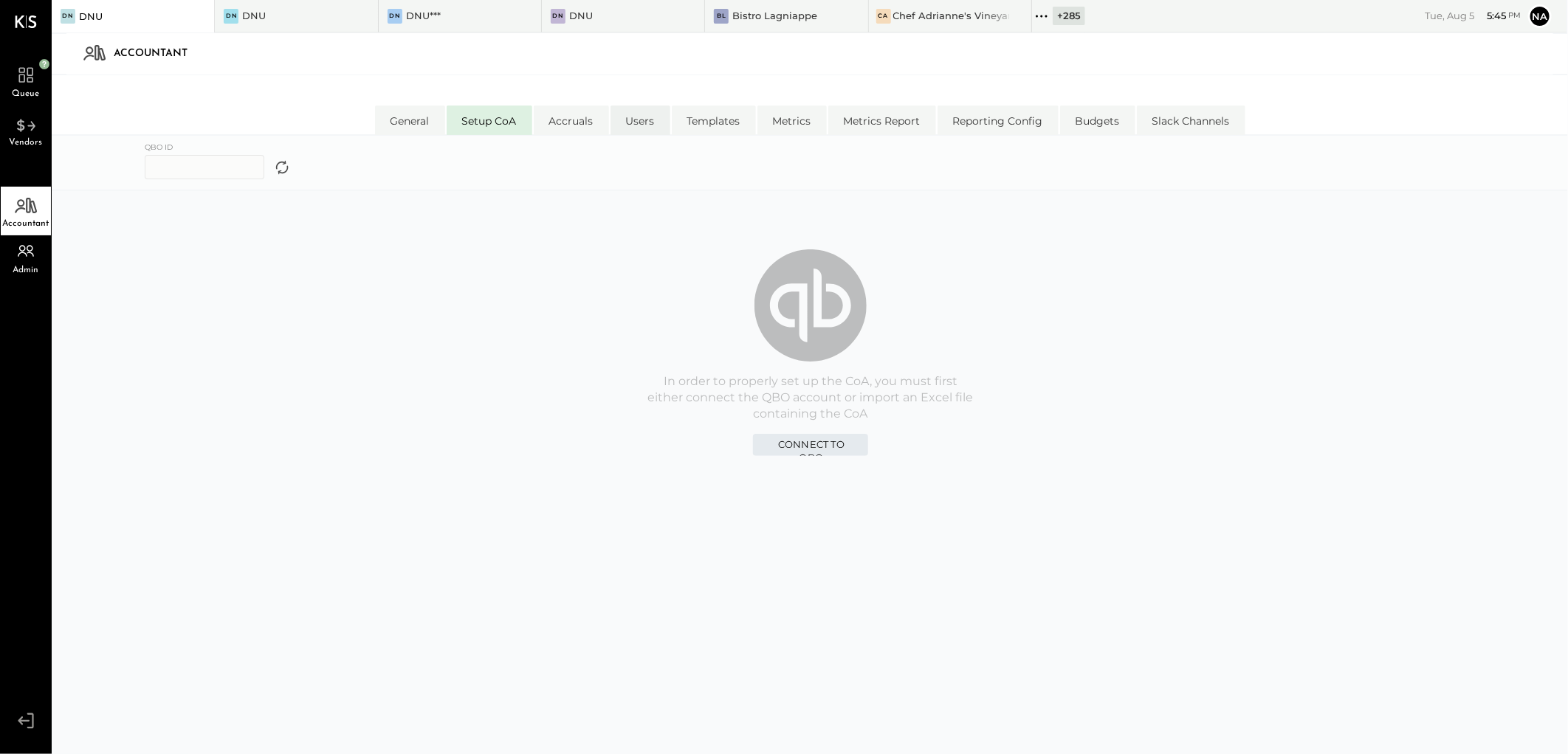 click on "Users" at bounding box center (640, 120) 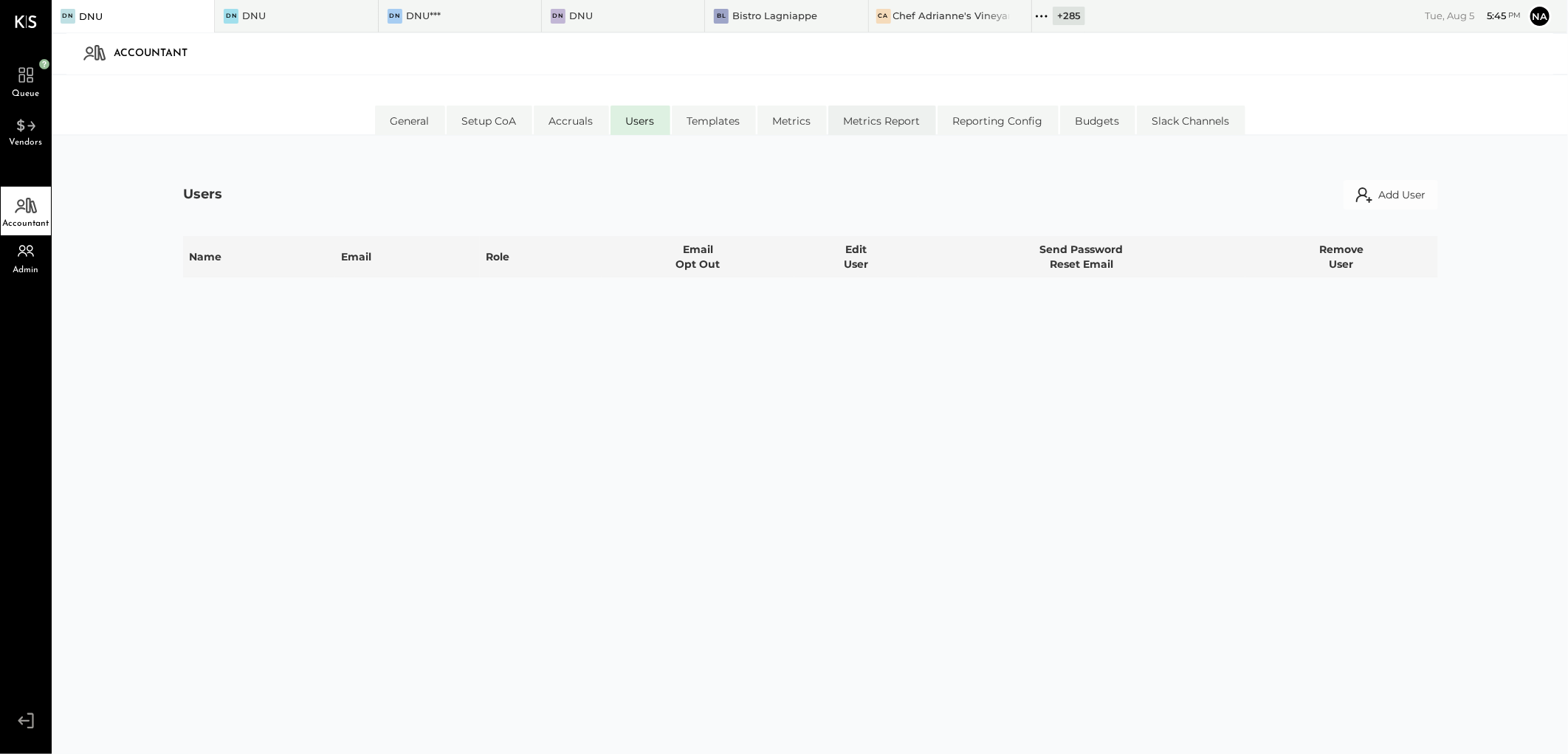 click on "Metrics Report" at bounding box center [882, 120] 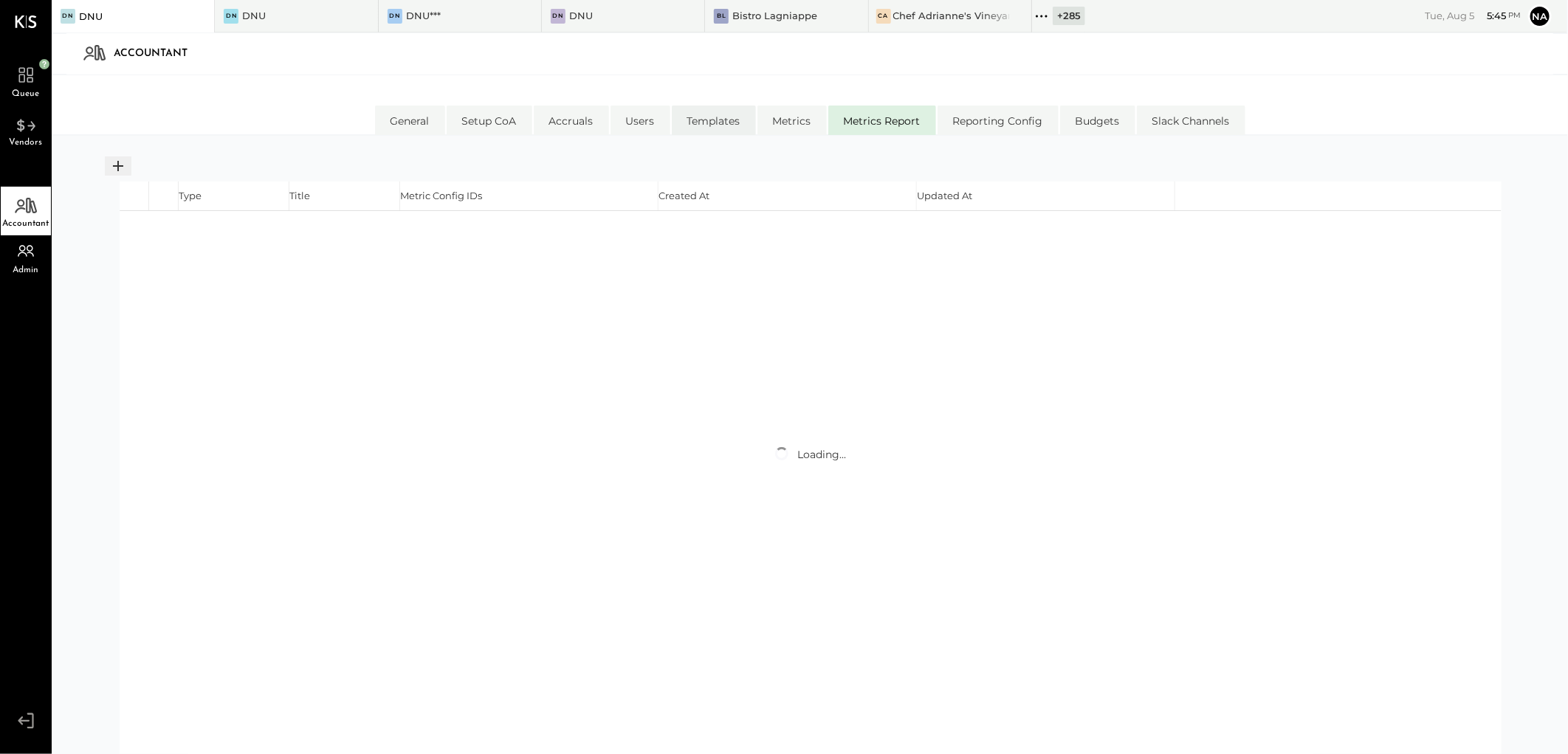 click on "Templates" at bounding box center [714, 120] 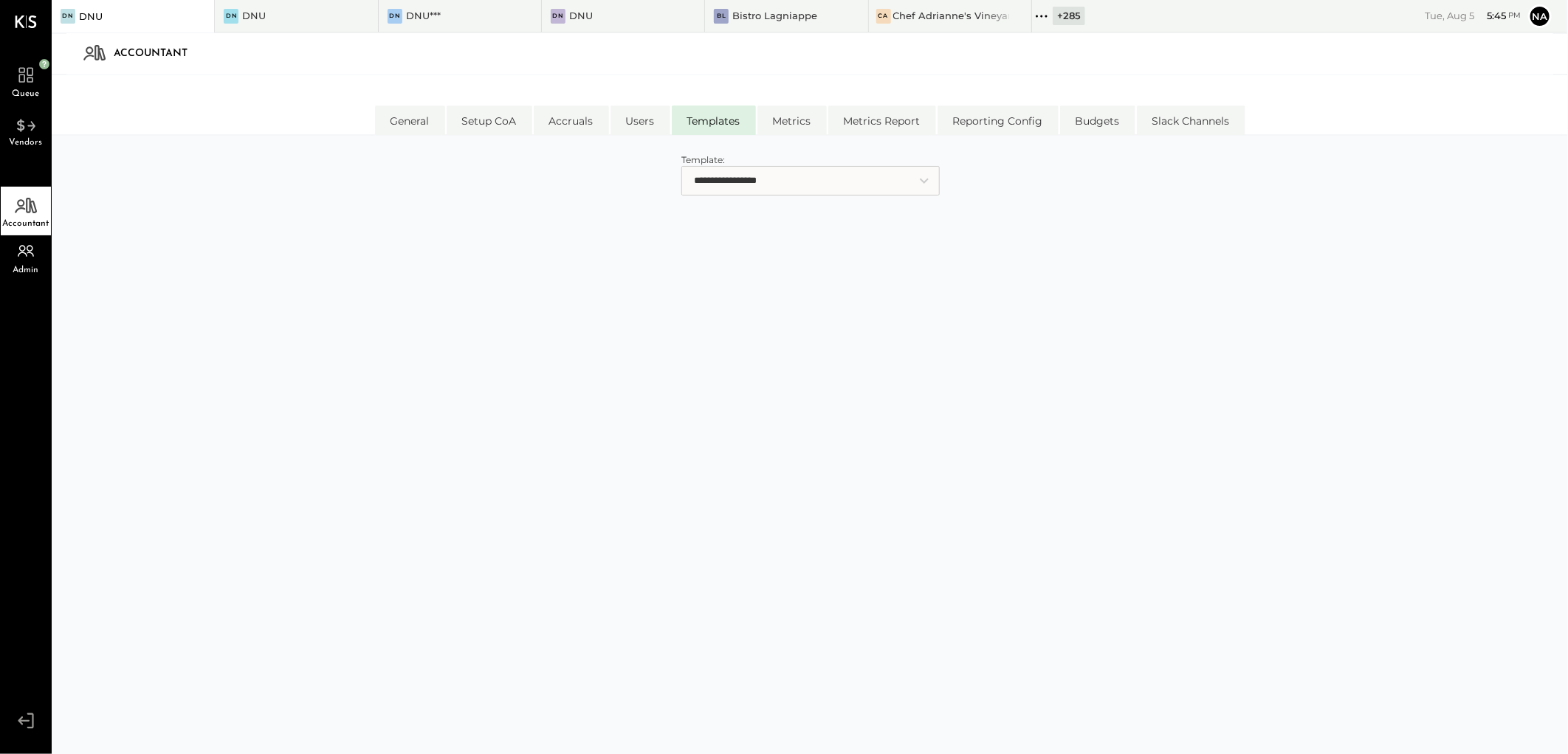 click on "**********" at bounding box center (811, 181) 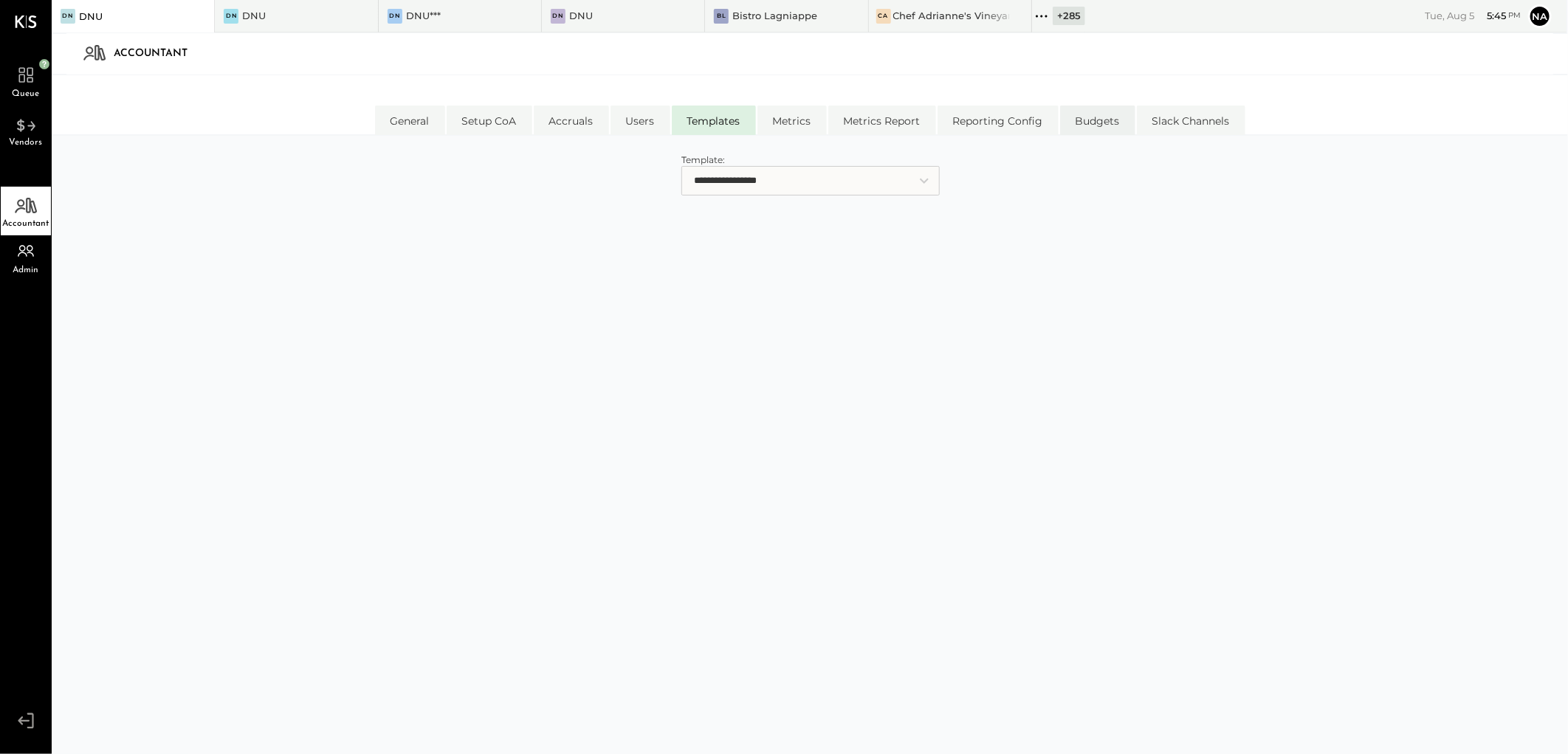 drag, startPoint x: 1111, startPoint y: 117, endPoint x: 1126, endPoint y: 119, distance: 15.13275 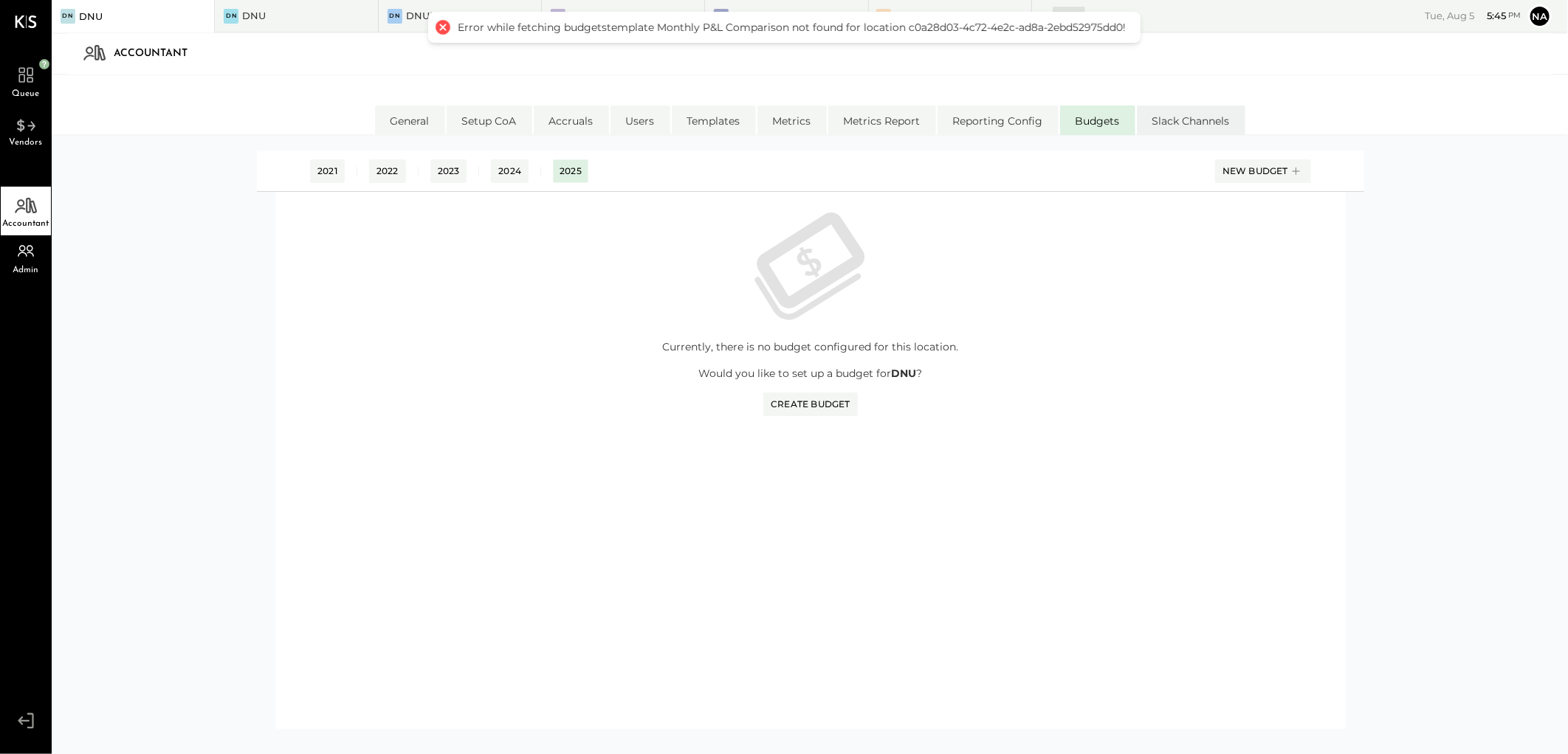 click on "Slack Channels" at bounding box center [1191, 120] 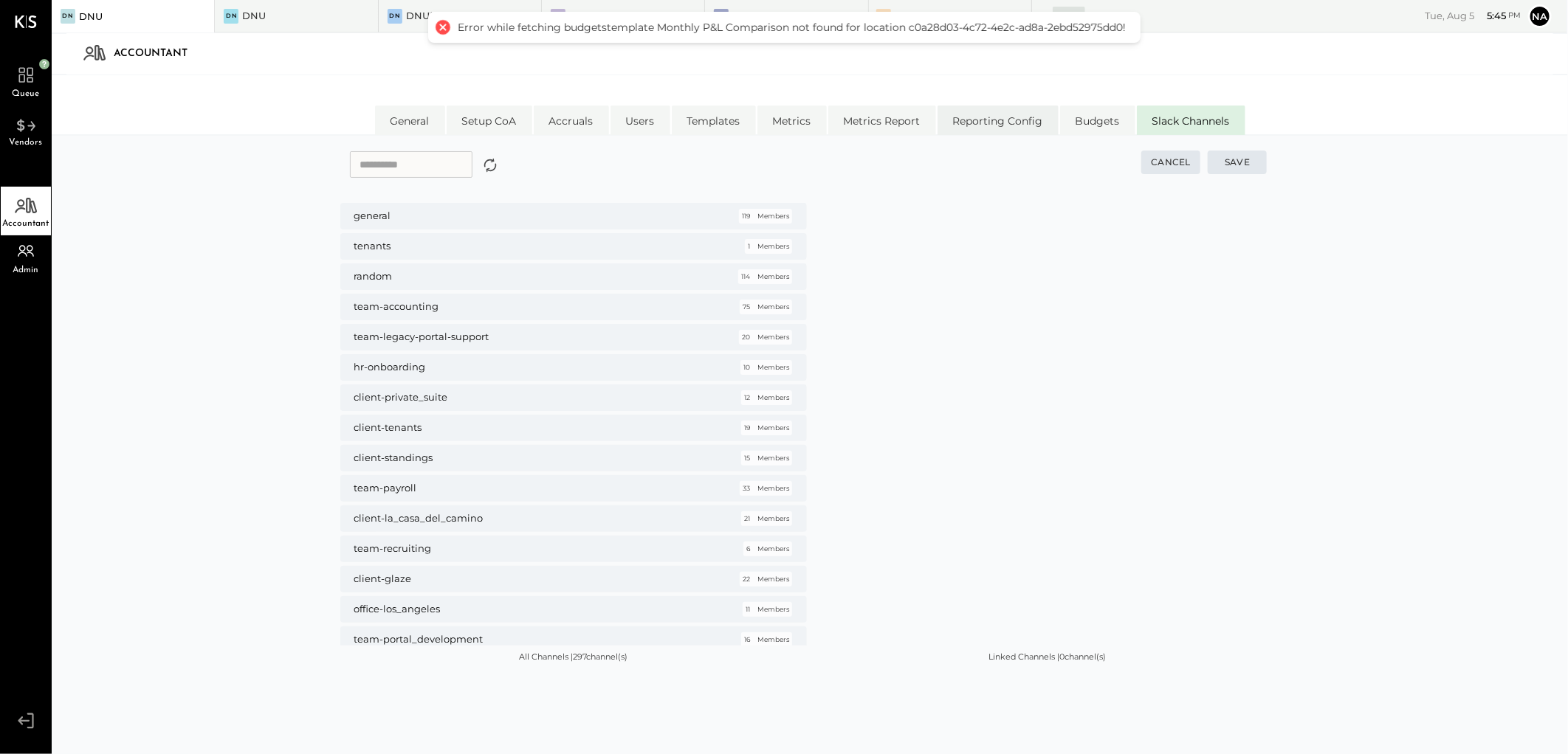 click on "Reporting Config" at bounding box center [998, 120] 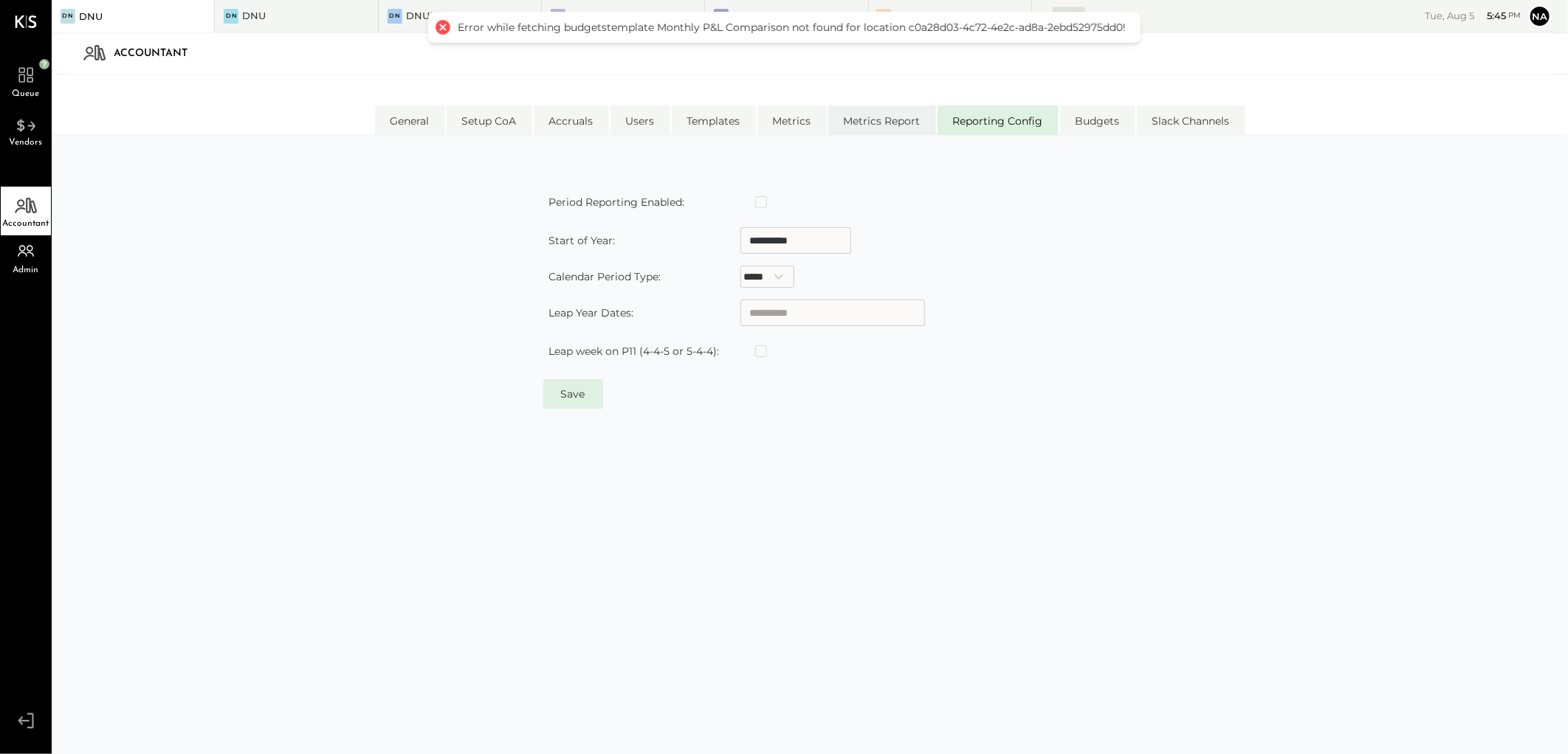 click on "Metrics Report" at bounding box center [882, 120] 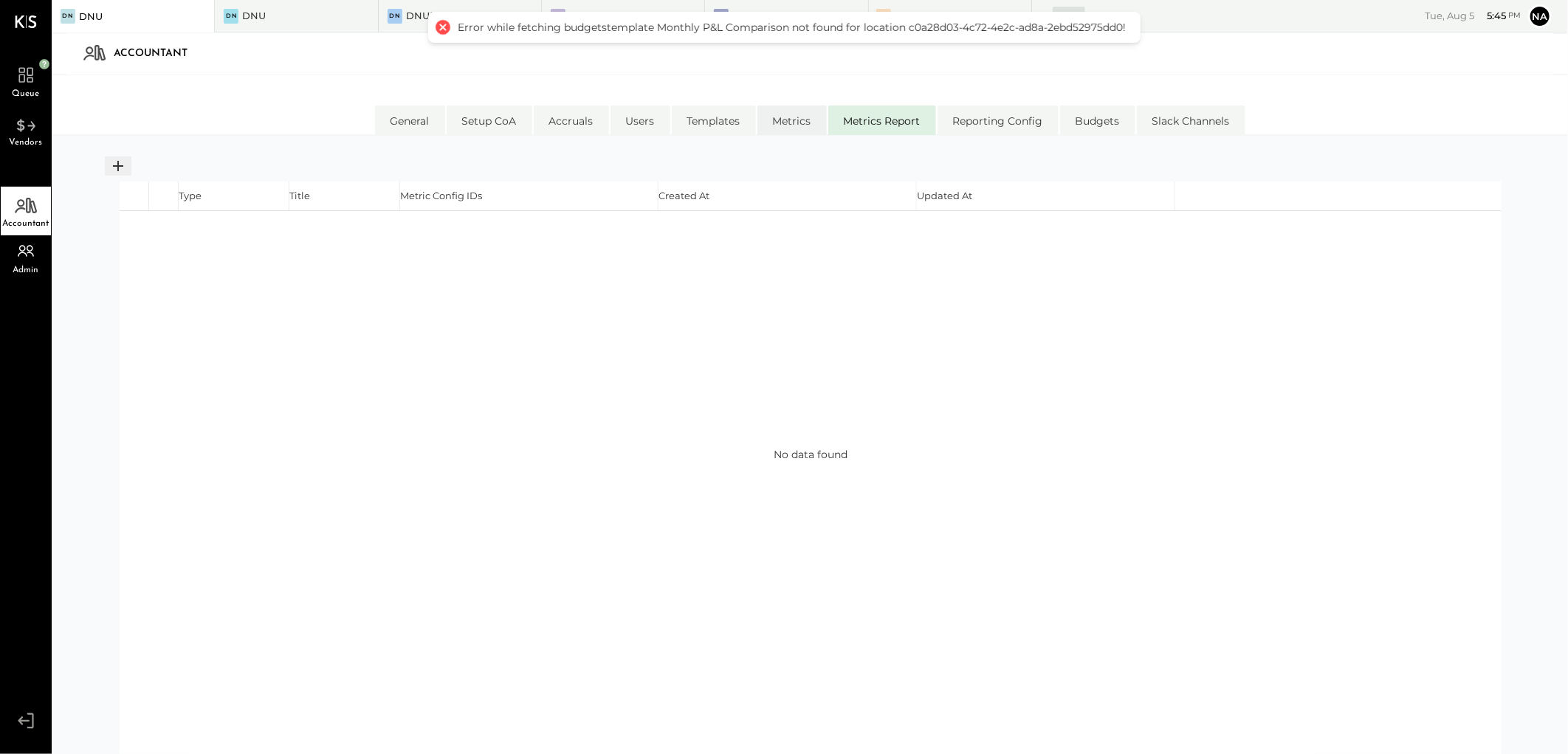 click on "Metrics" at bounding box center [792, 120] 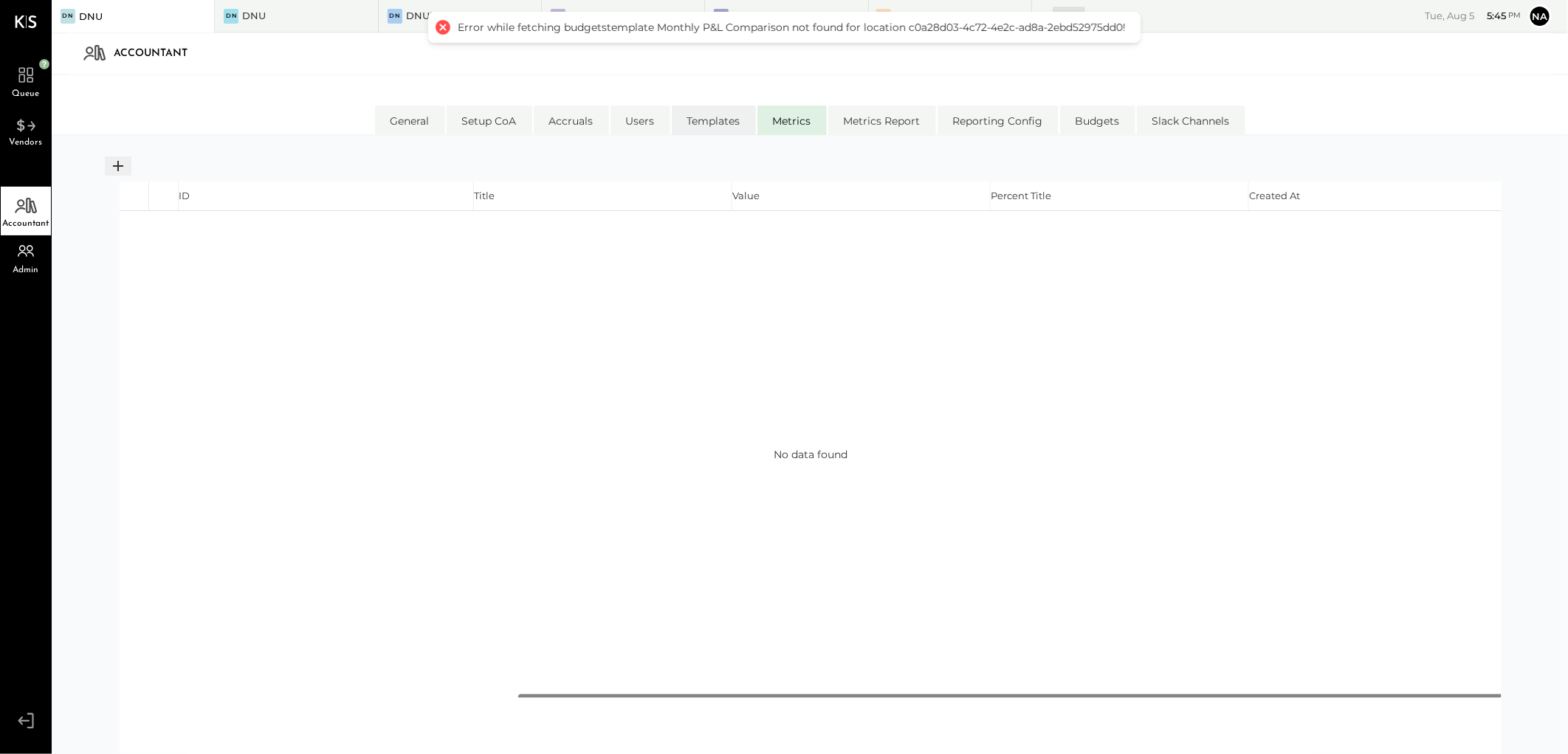 click on "Templates" at bounding box center [714, 120] 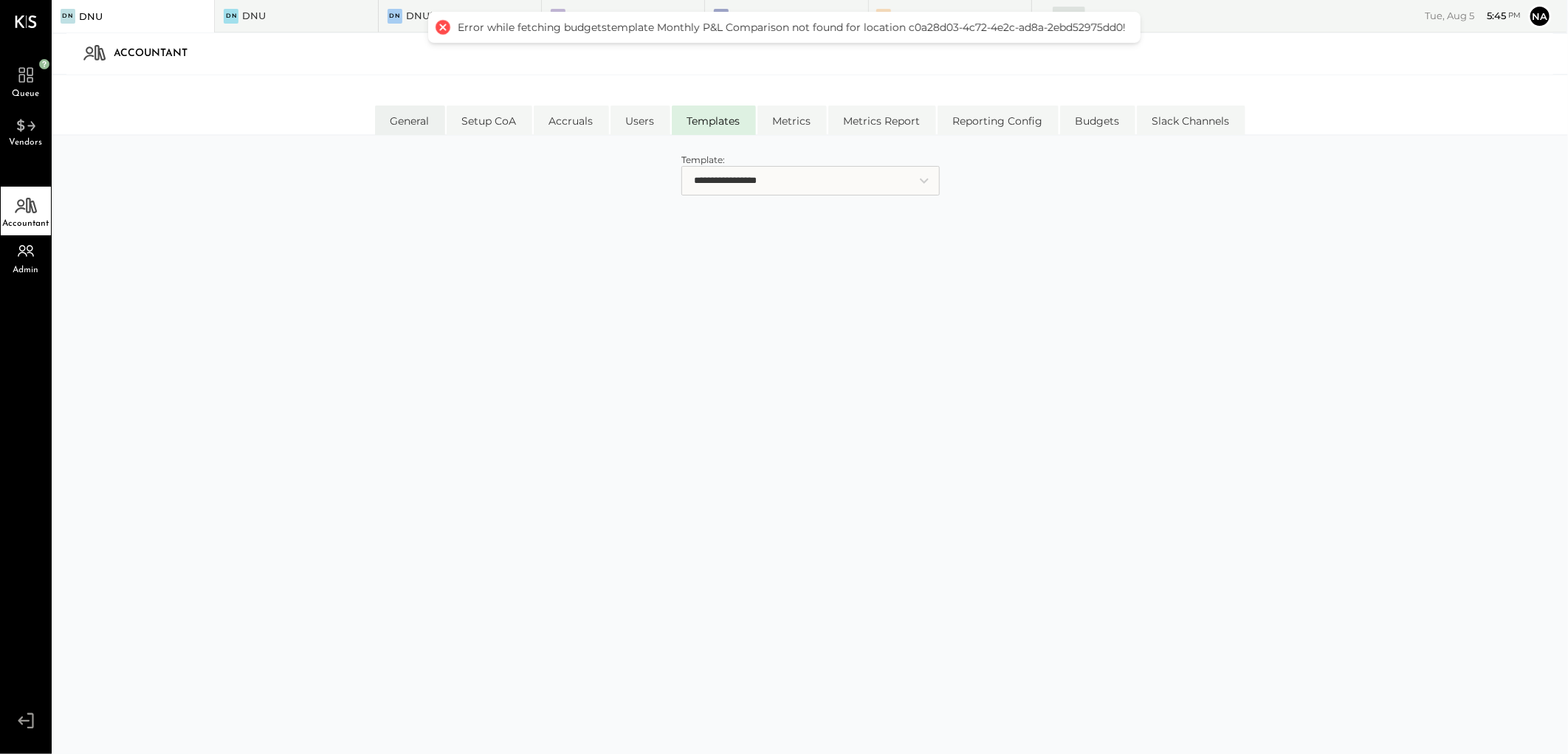 click on "General" at bounding box center [410, 120] 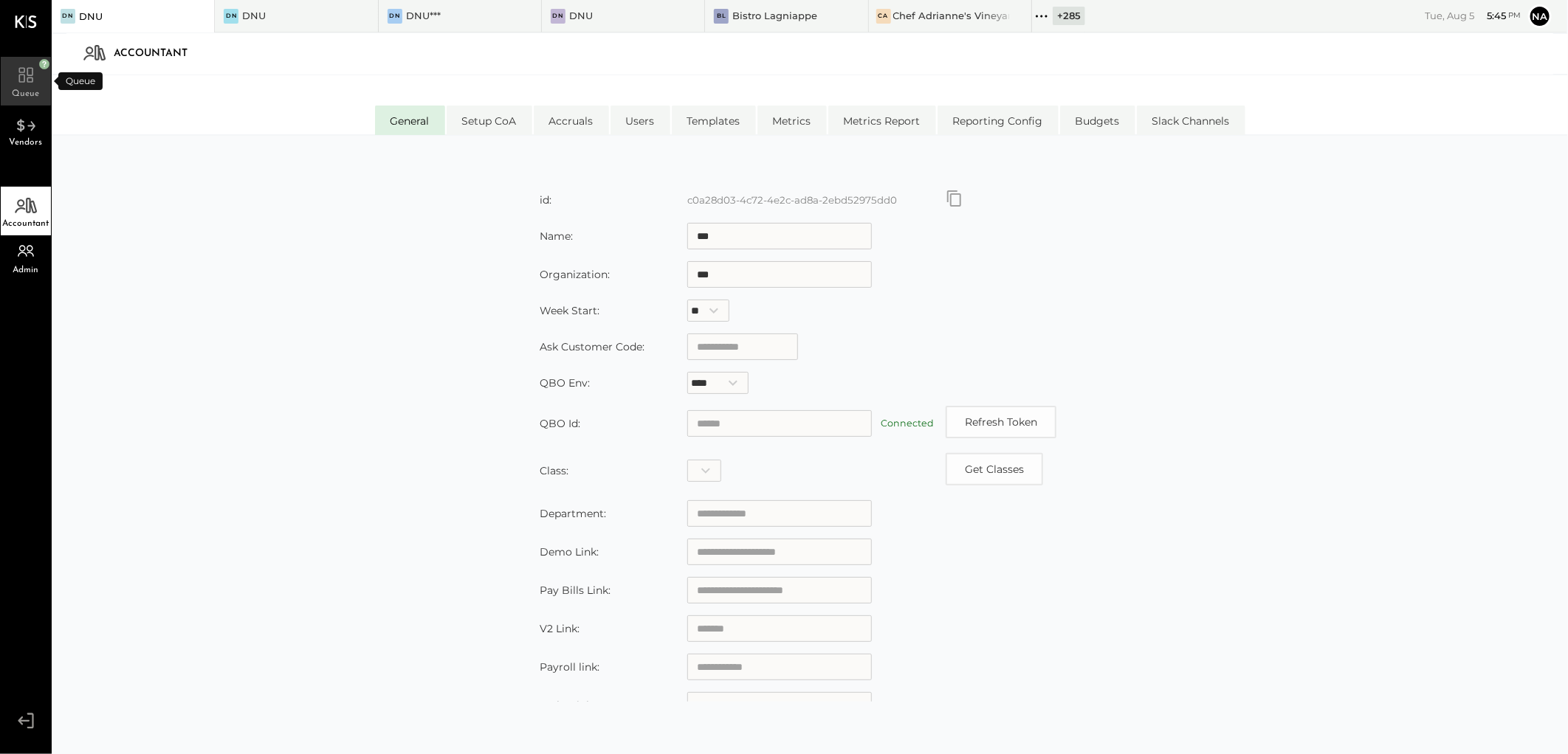 click on "Queue" at bounding box center (26, 94) 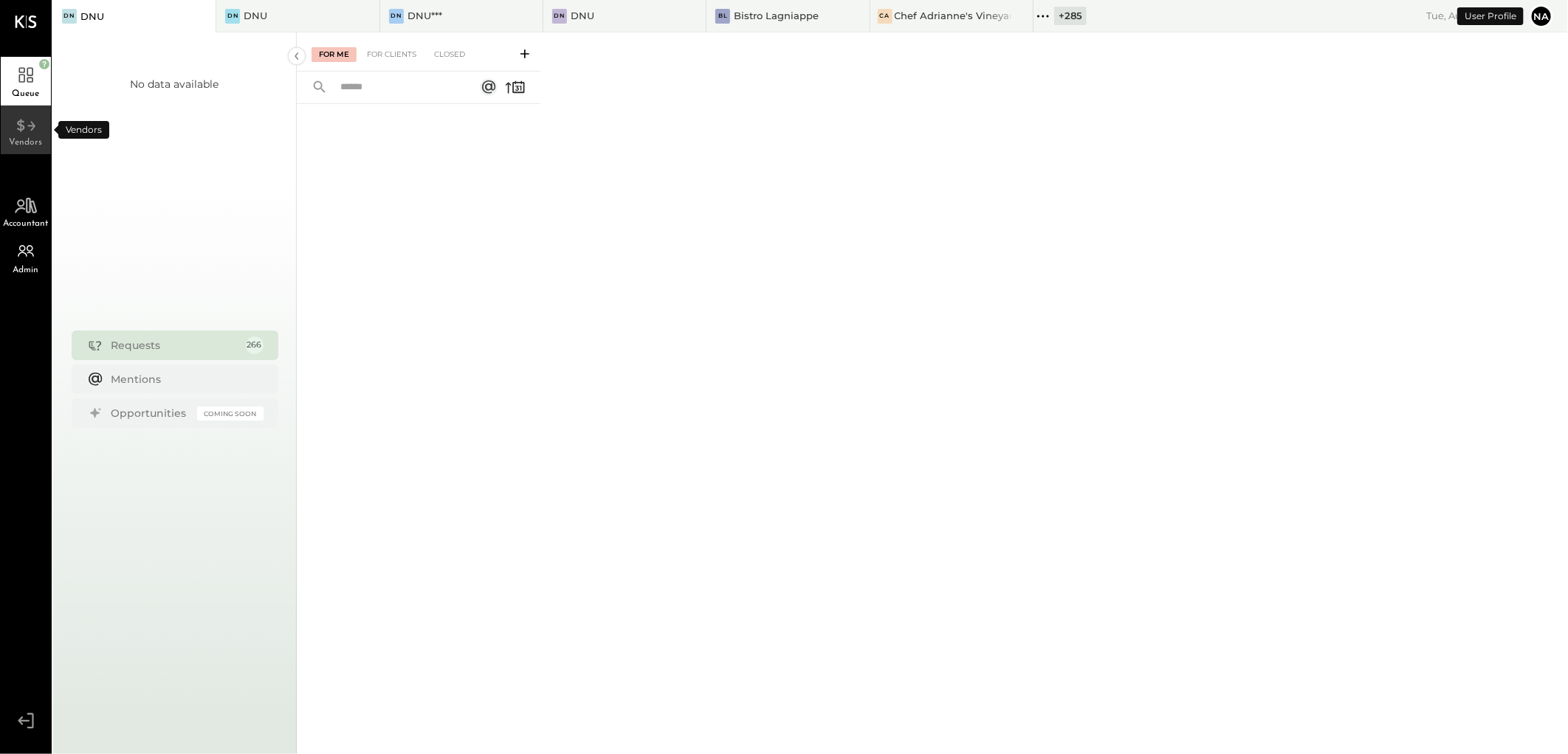 click on "Vendors" at bounding box center (26, 142) 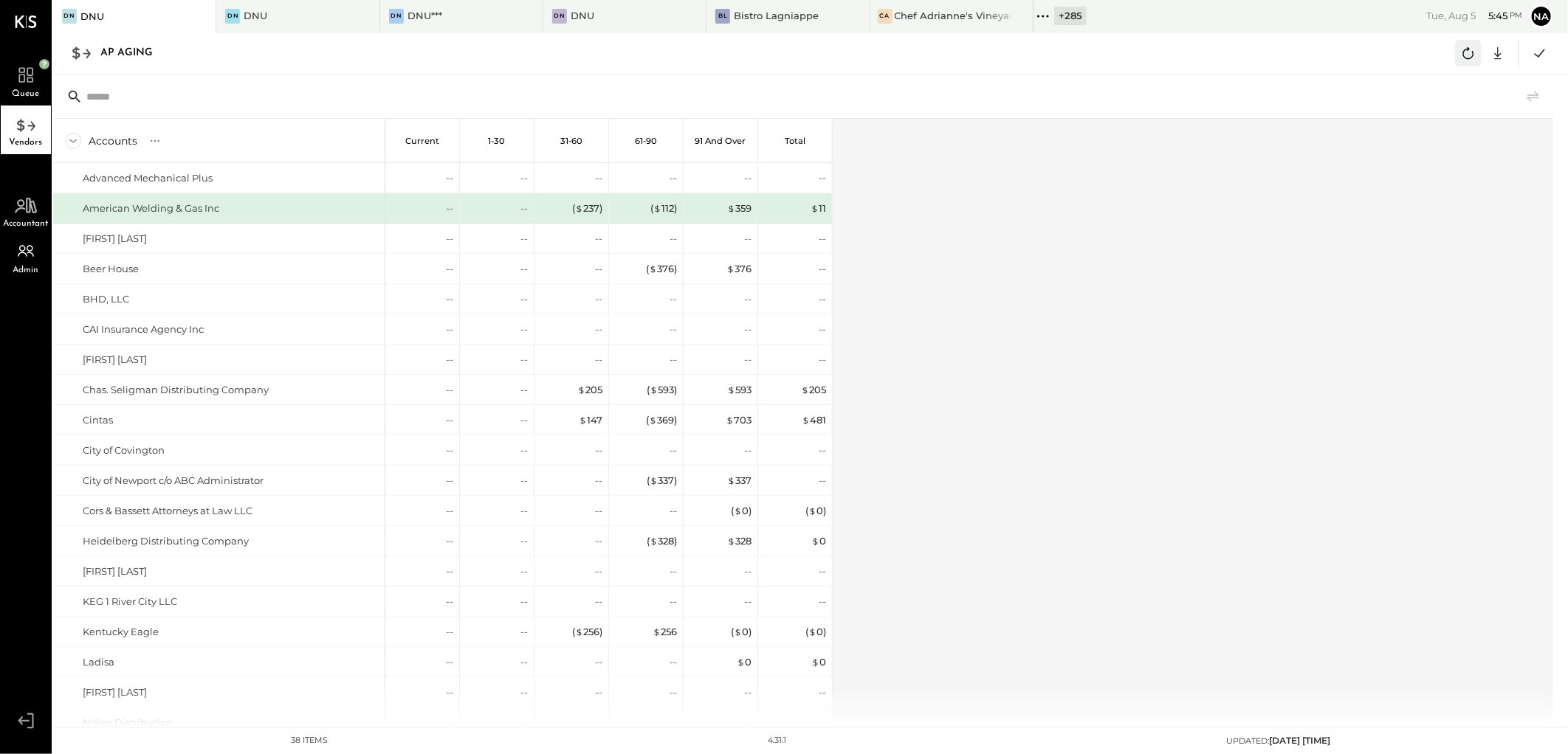 click 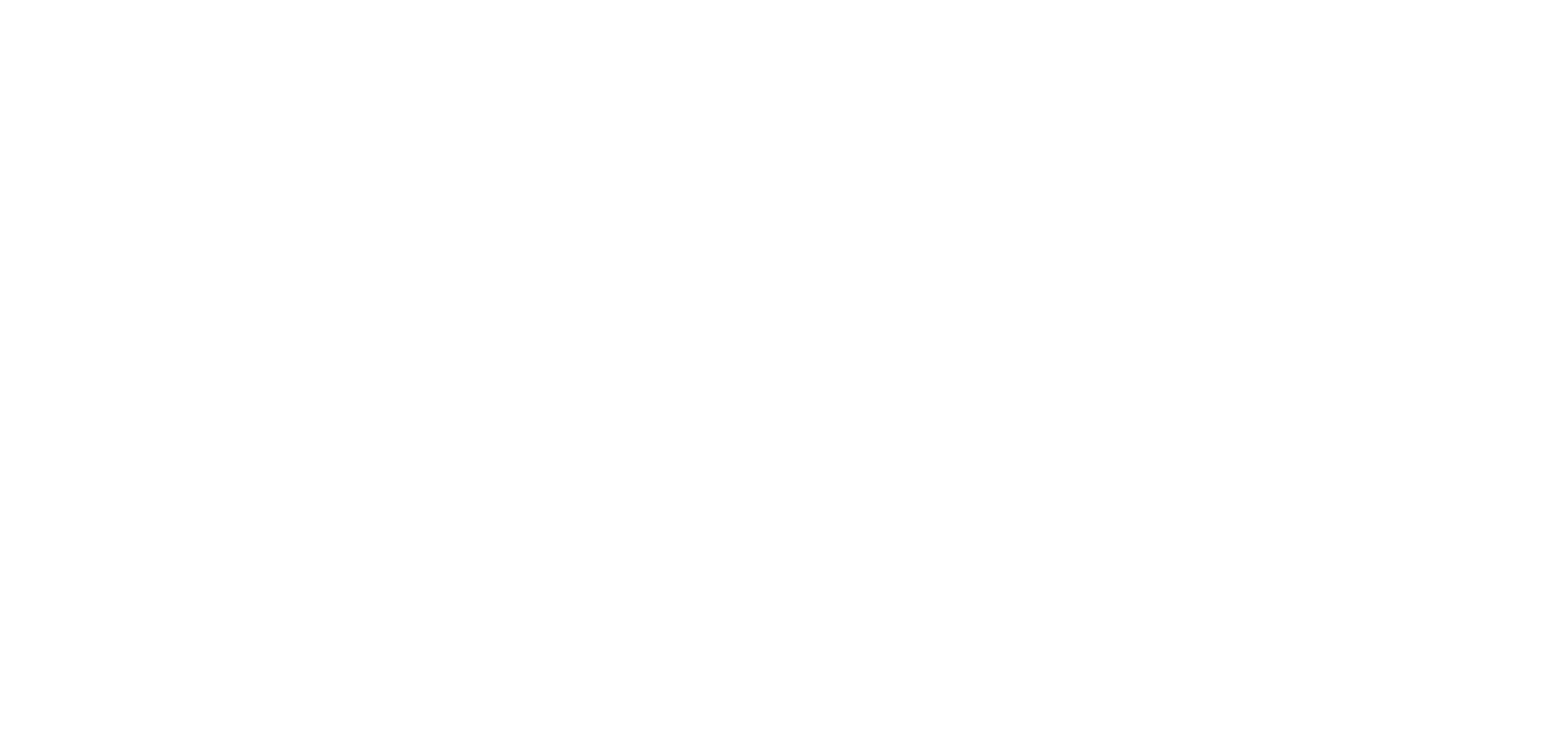 scroll, scrollTop: 0, scrollLeft: 0, axis: both 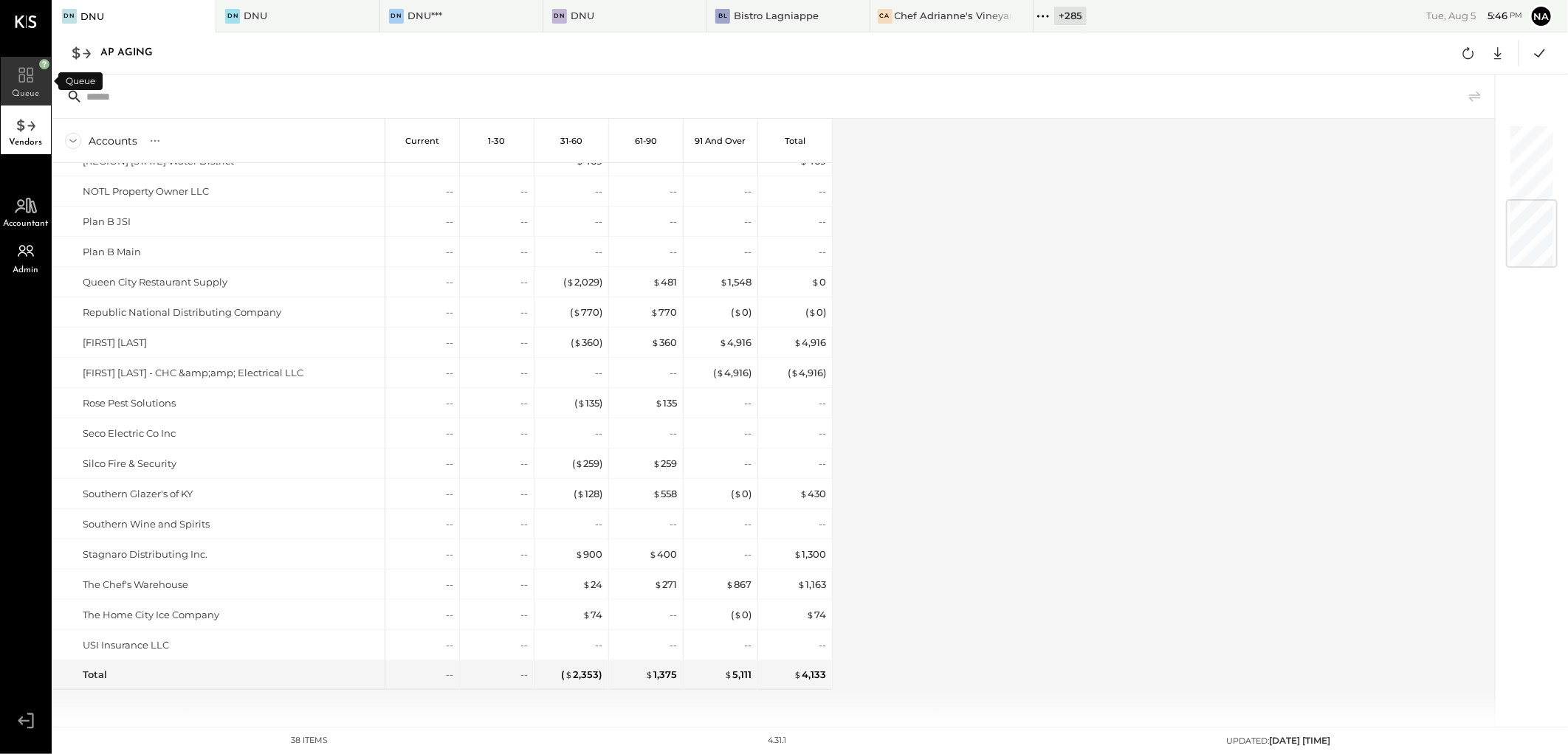 click on "Queue" at bounding box center [26, 94] 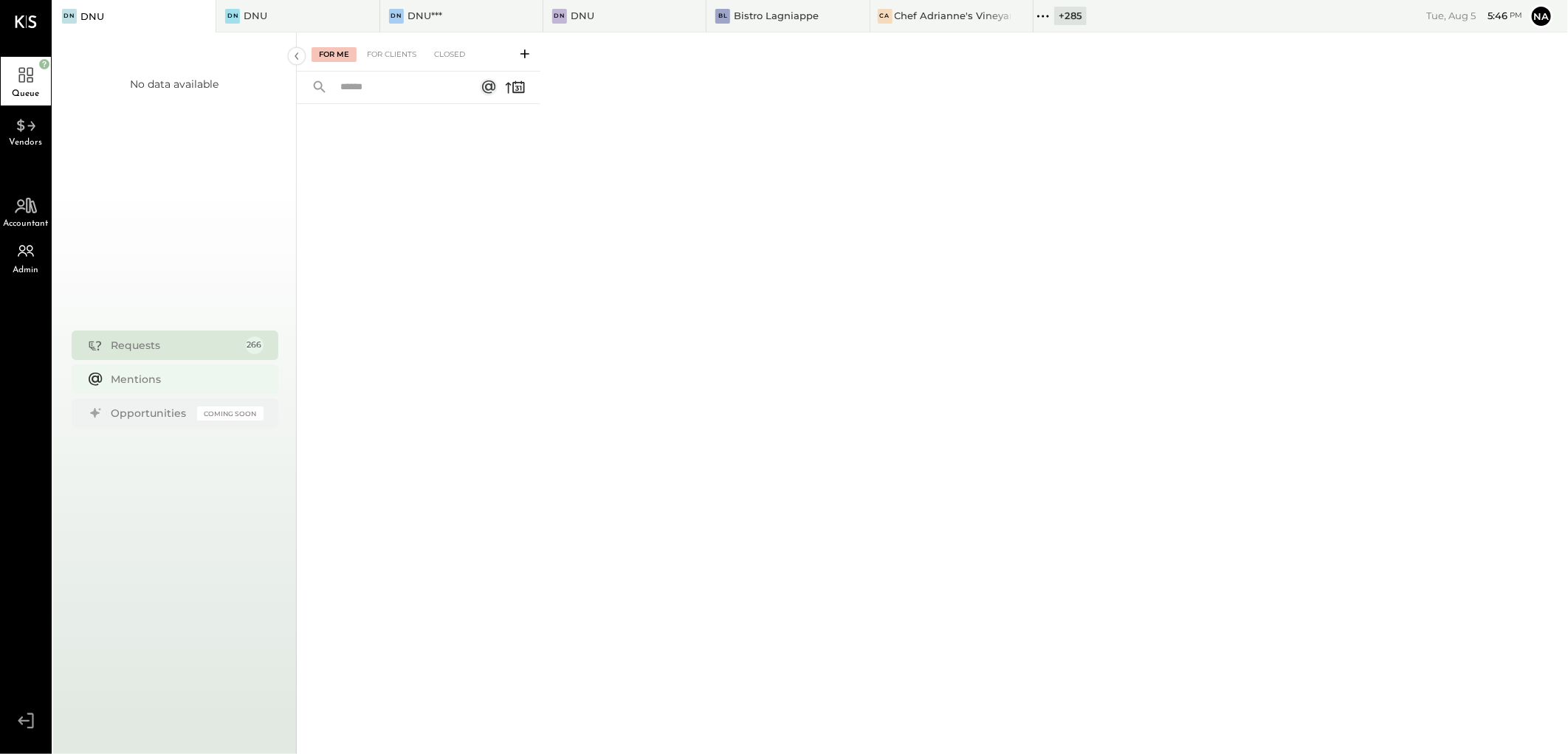 click on "Mentions" at bounding box center [175, 379] 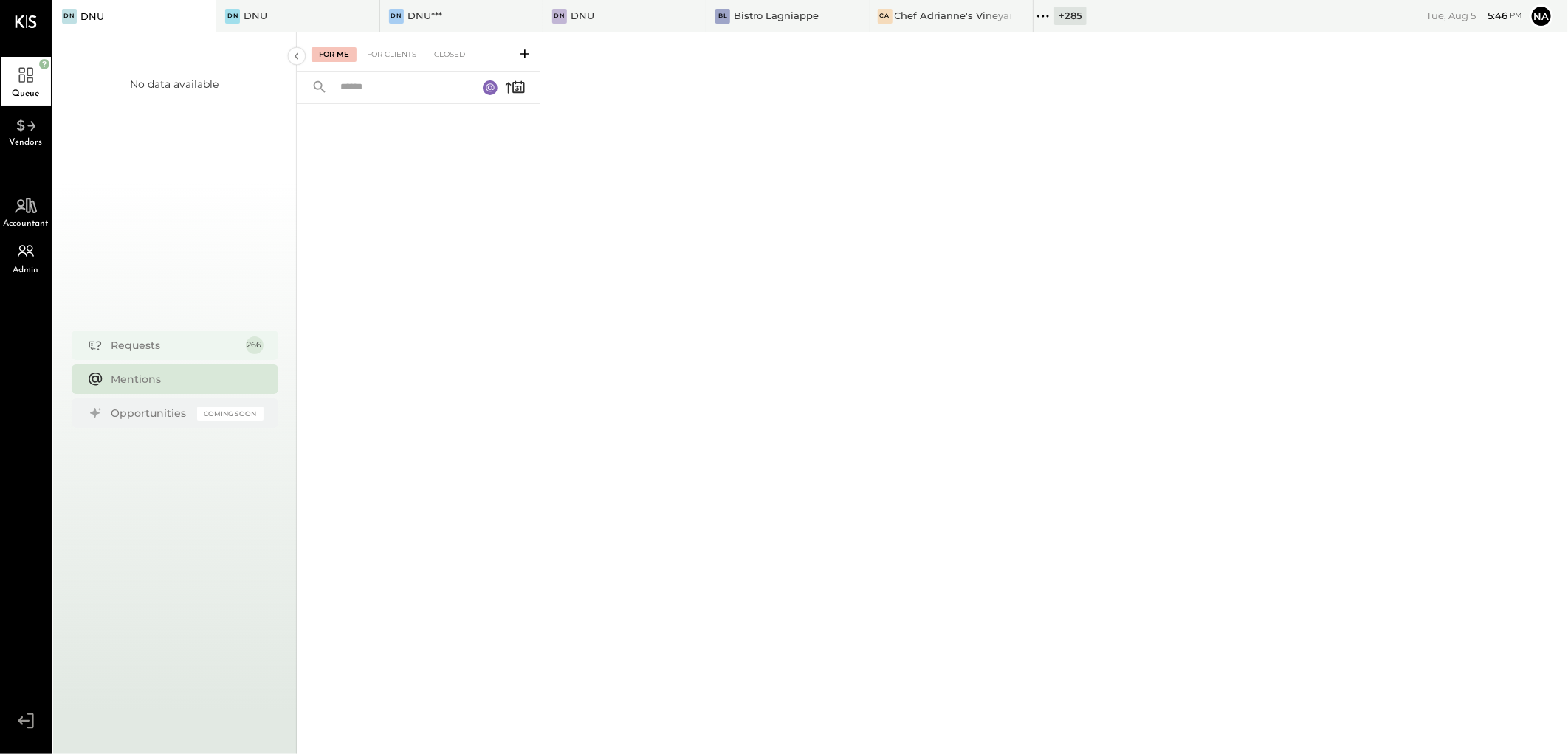 click on "Requests" at bounding box center [175, 345] 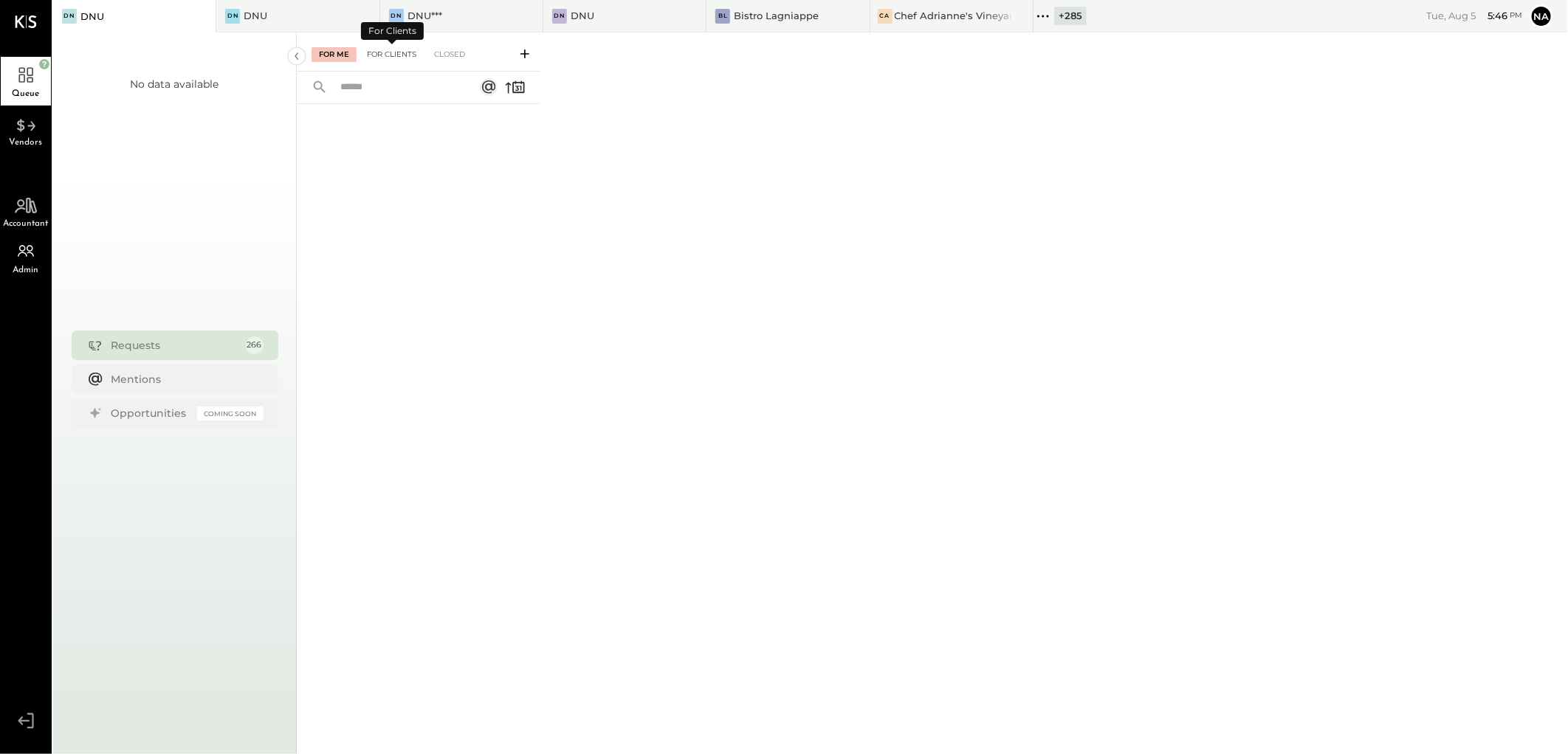 click on "For Clients" at bounding box center [391, 55] 